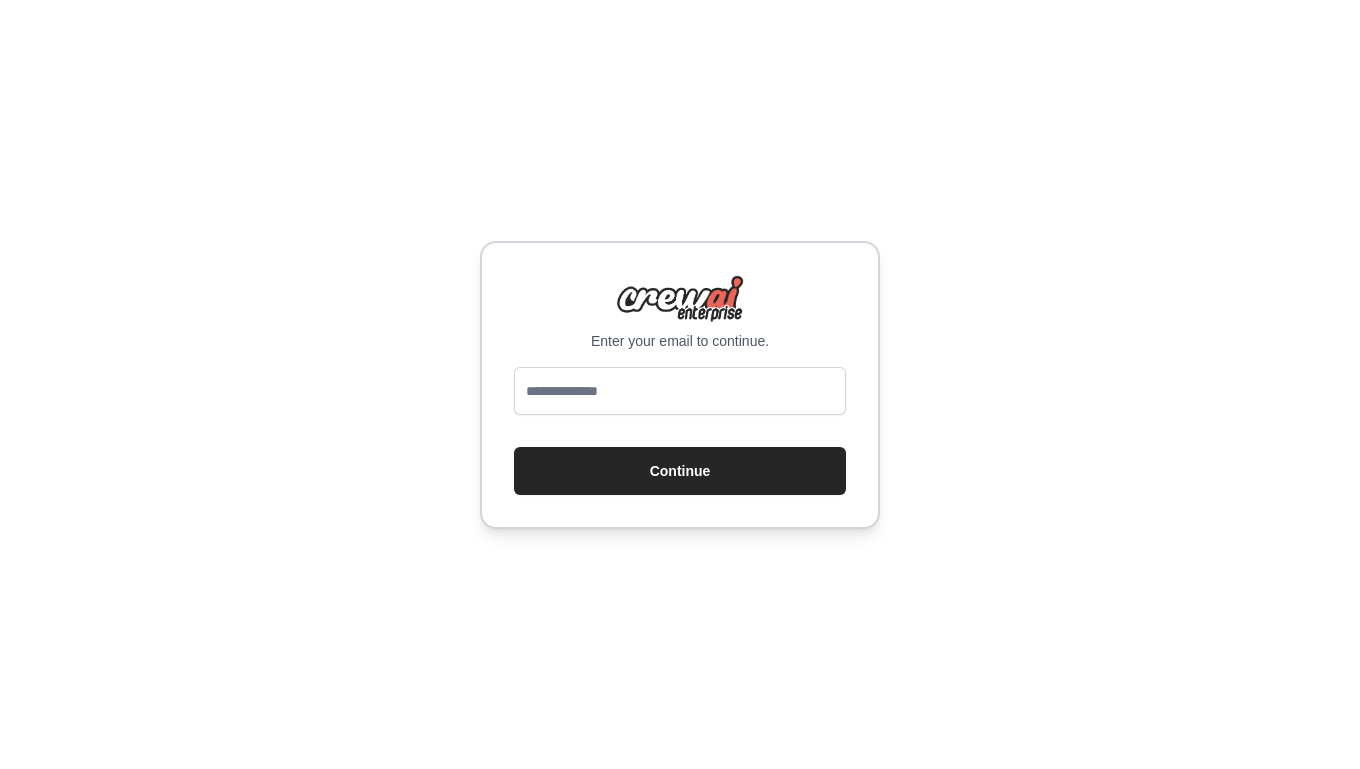 scroll, scrollTop: 0, scrollLeft: 0, axis: both 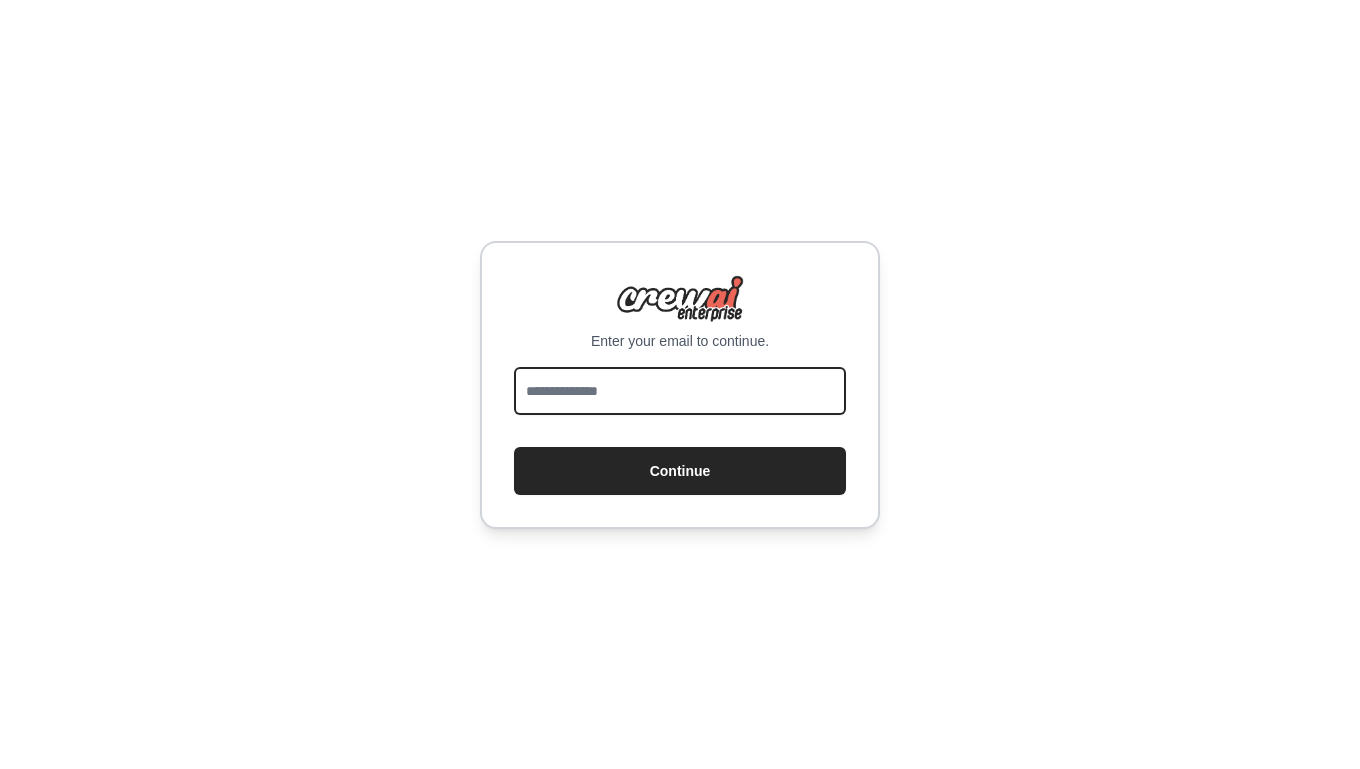 click at bounding box center [680, 391] 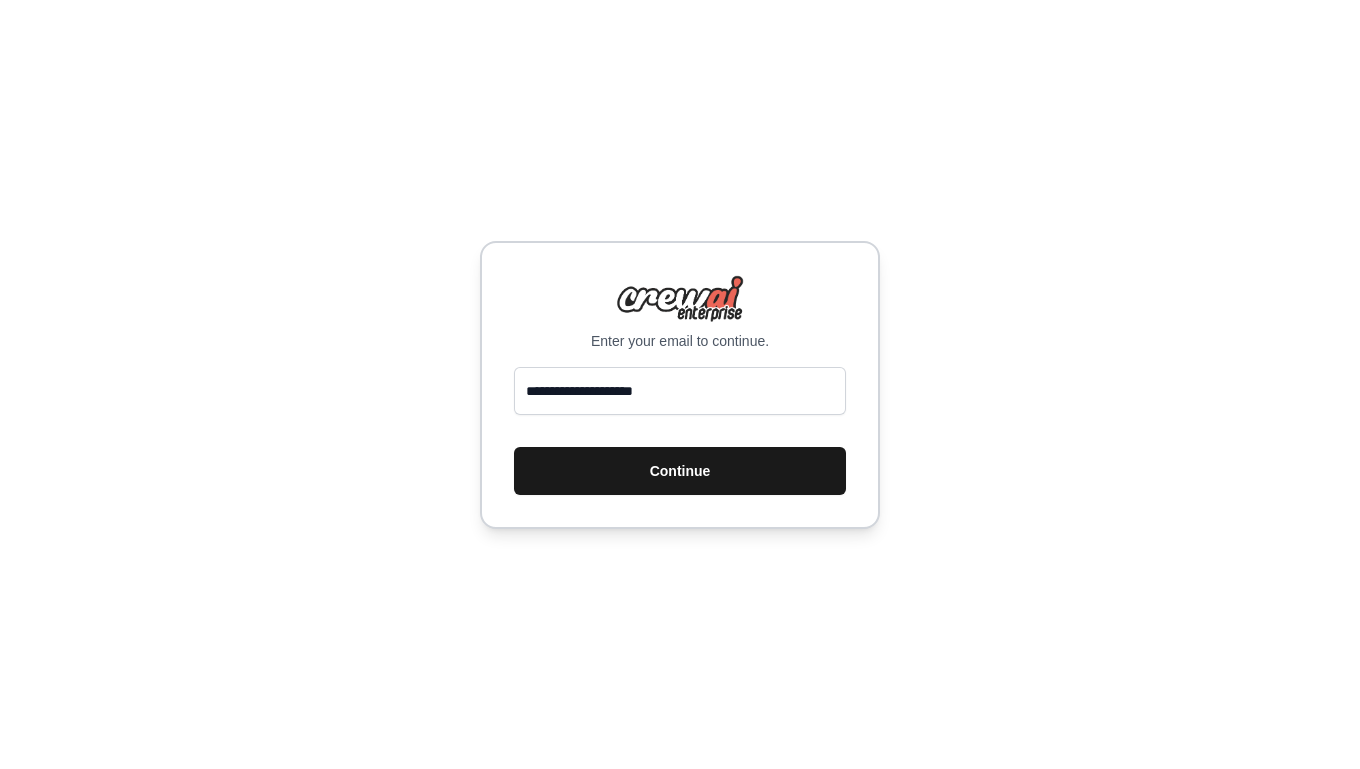 click on "Continue" at bounding box center (680, 471) 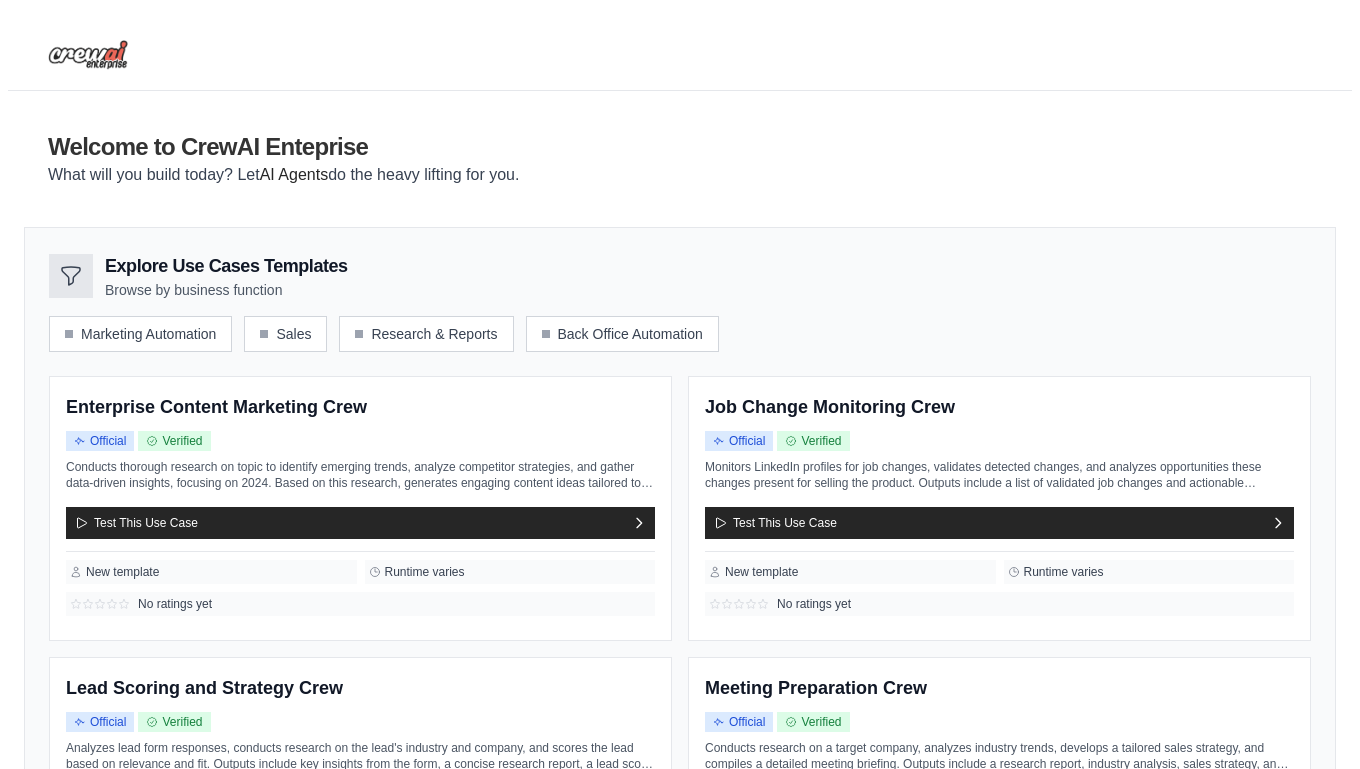 scroll, scrollTop: 0, scrollLeft: 0, axis: both 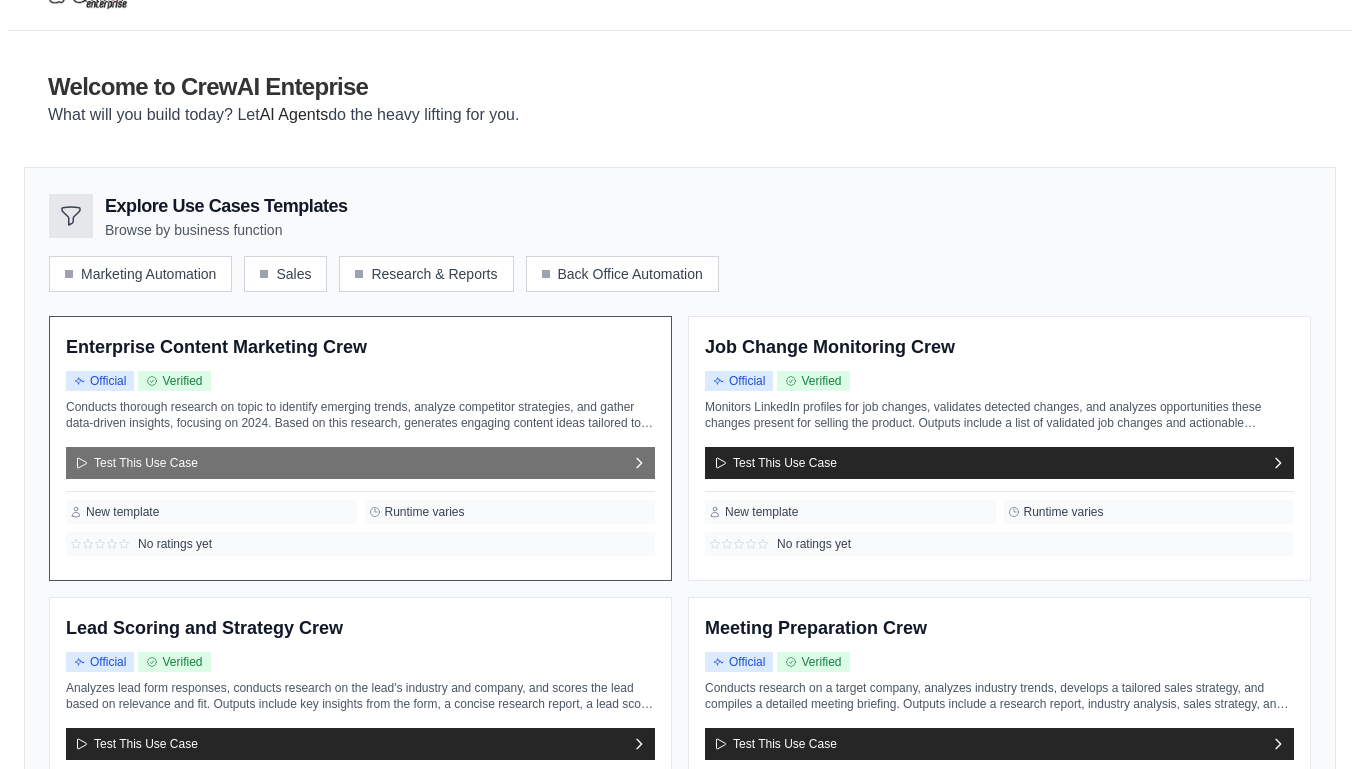 click on "Test This Use Case" at bounding box center (360, 463) 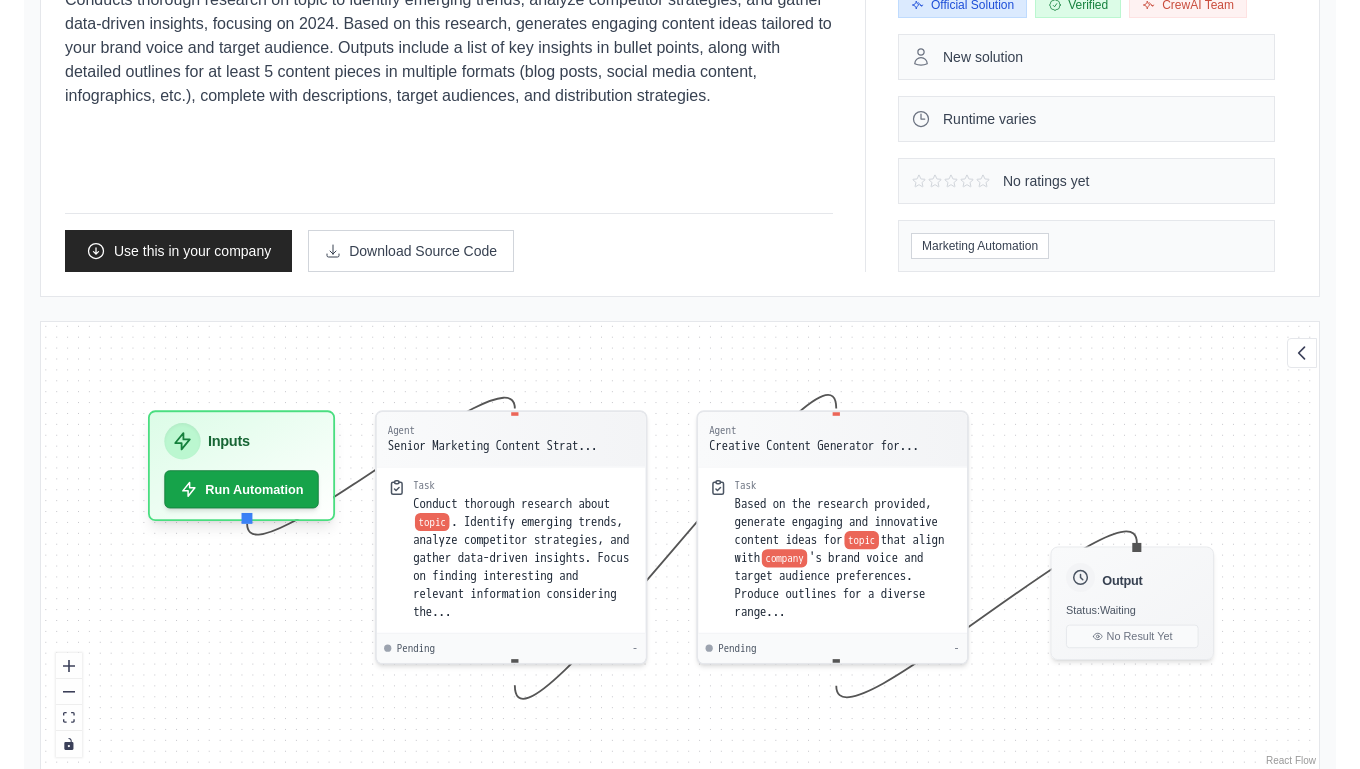 scroll, scrollTop: 267, scrollLeft: 0, axis: vertical 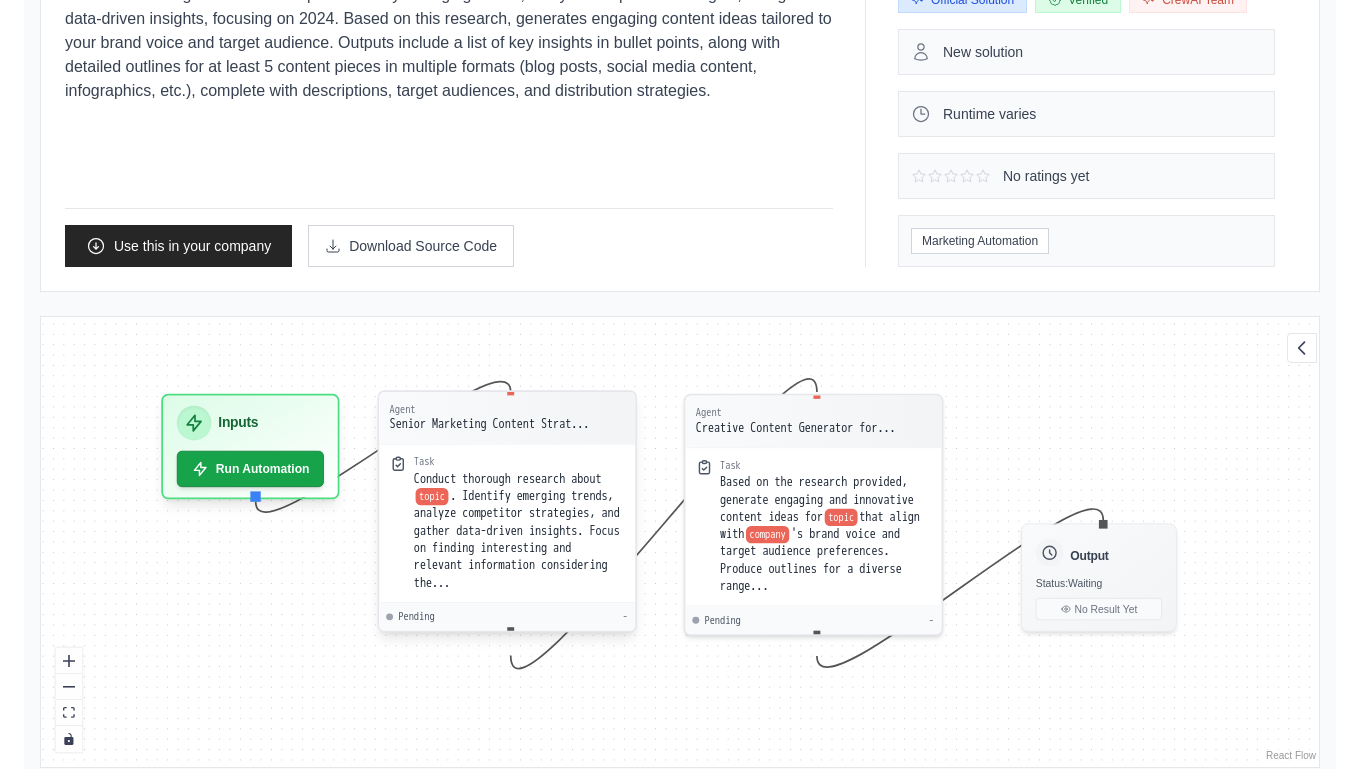 click on ". Identify emerging trends, analyze competitor strategies, and gather data-driven insights. Focus on finding interesting and relevant information considering the..." at bounding box center [517, 539] 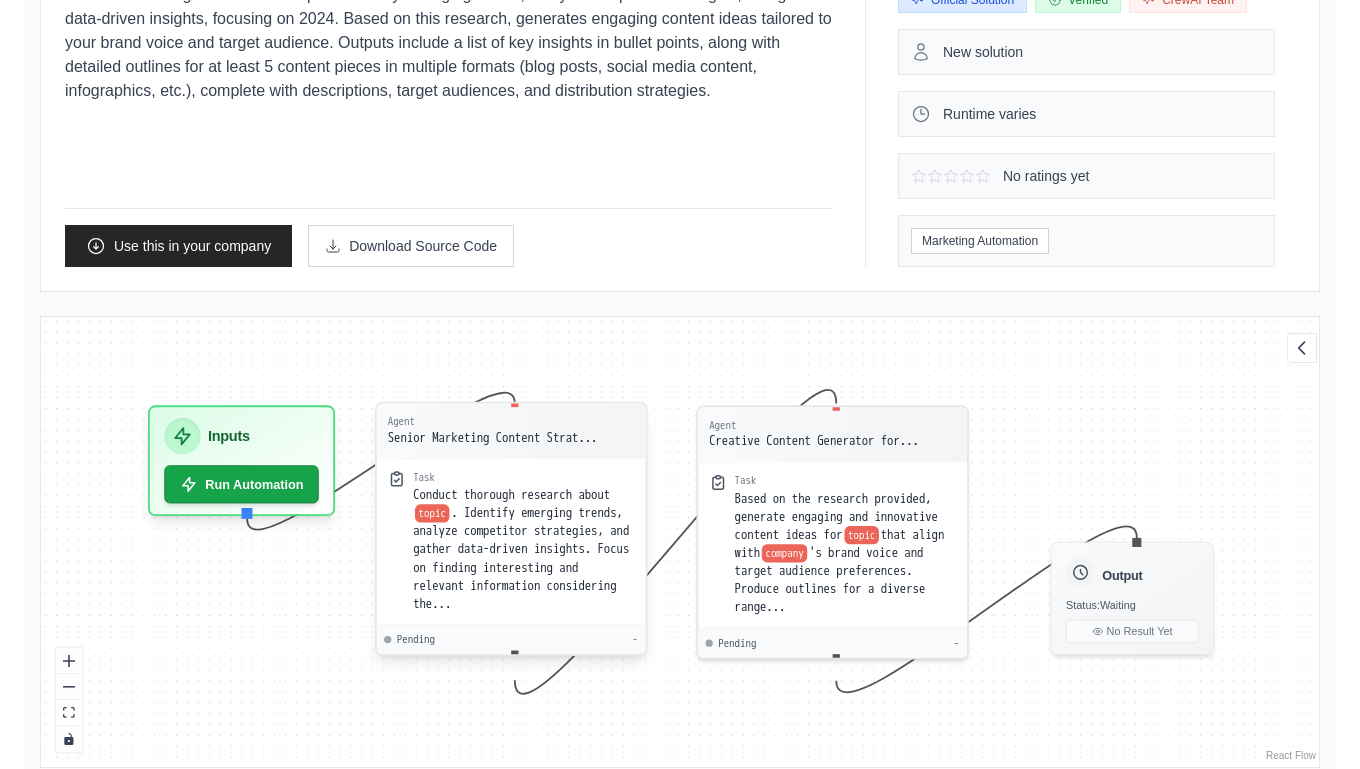 click on ". Identify emerging trends, analyze competitor strategies, and gather data-driven insights. Focus on finding interesting and relevant information considering the..." at bounding box center [521, 558] 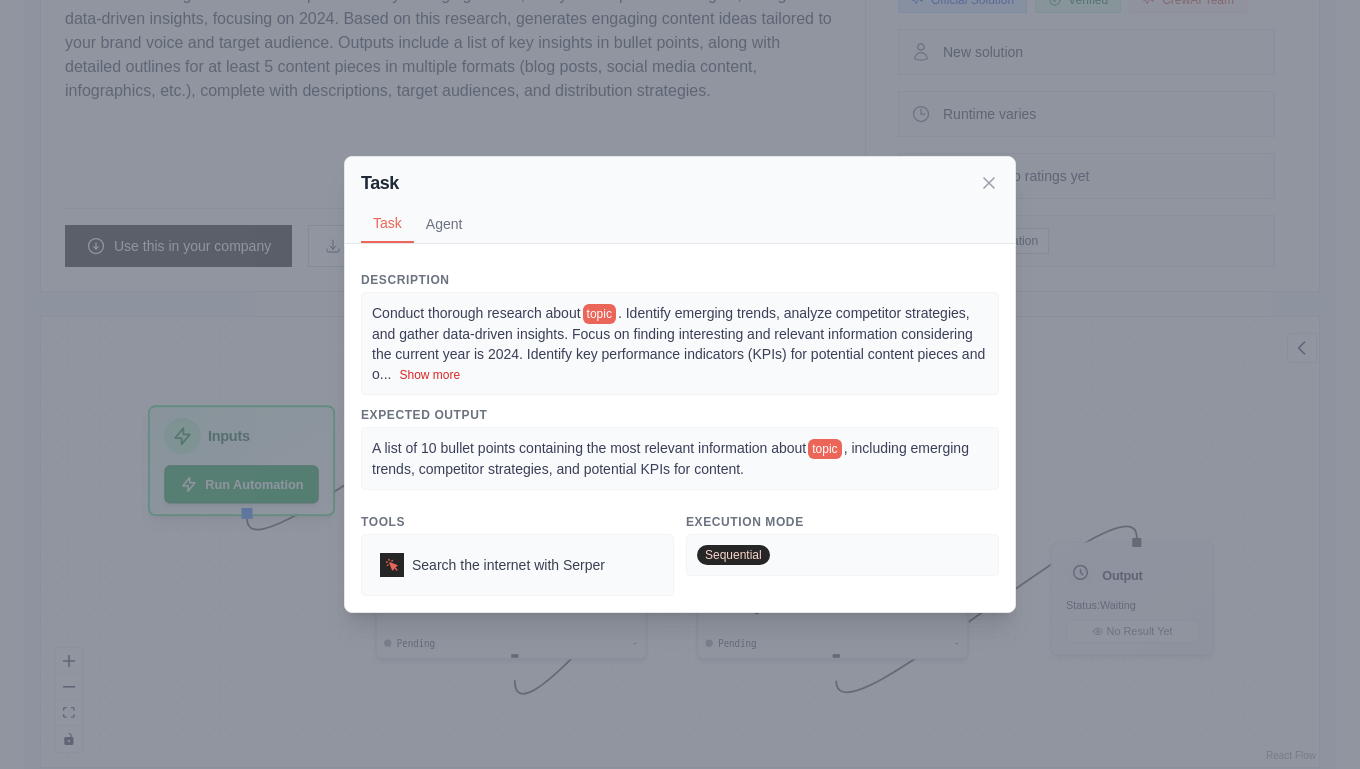 click on "Show more" at bounding box center (429, 375) 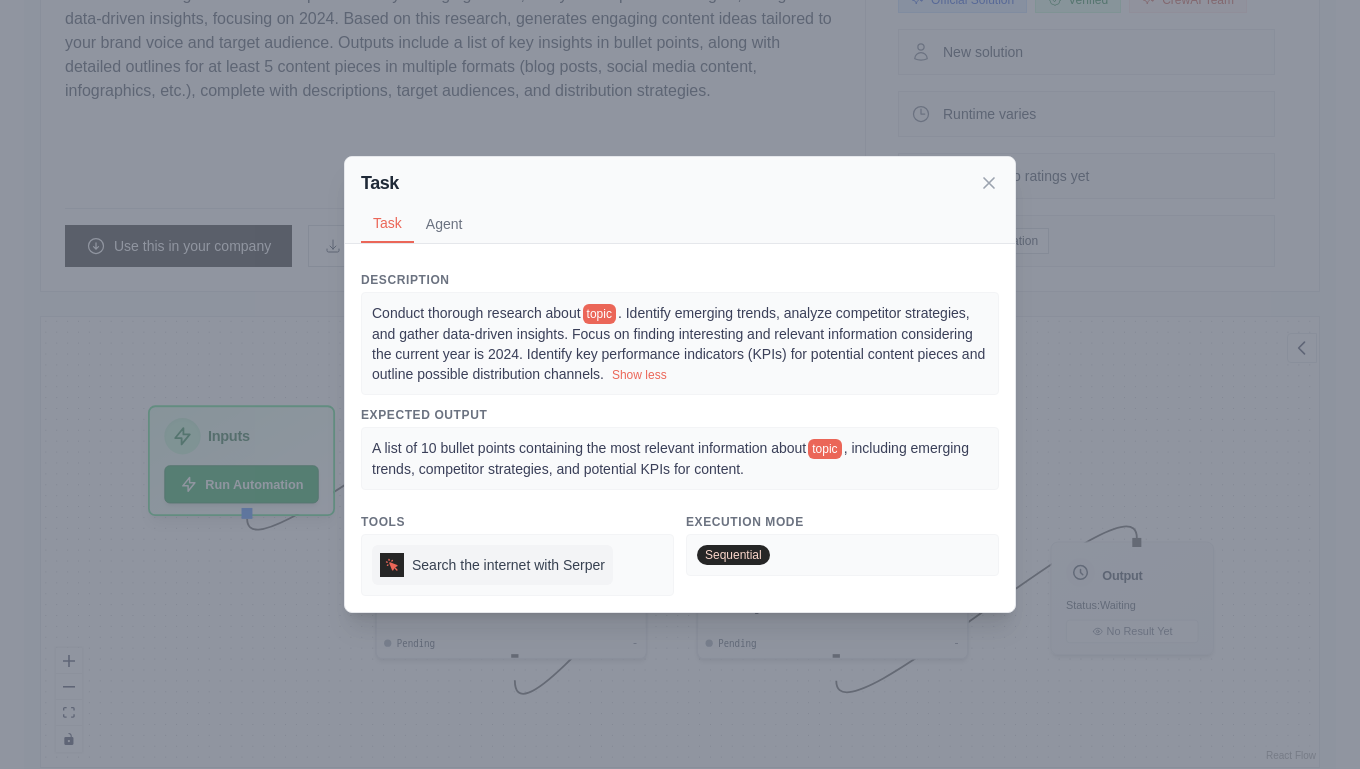 click on "Search the internet with Serper" at bounding box center (508, 565) 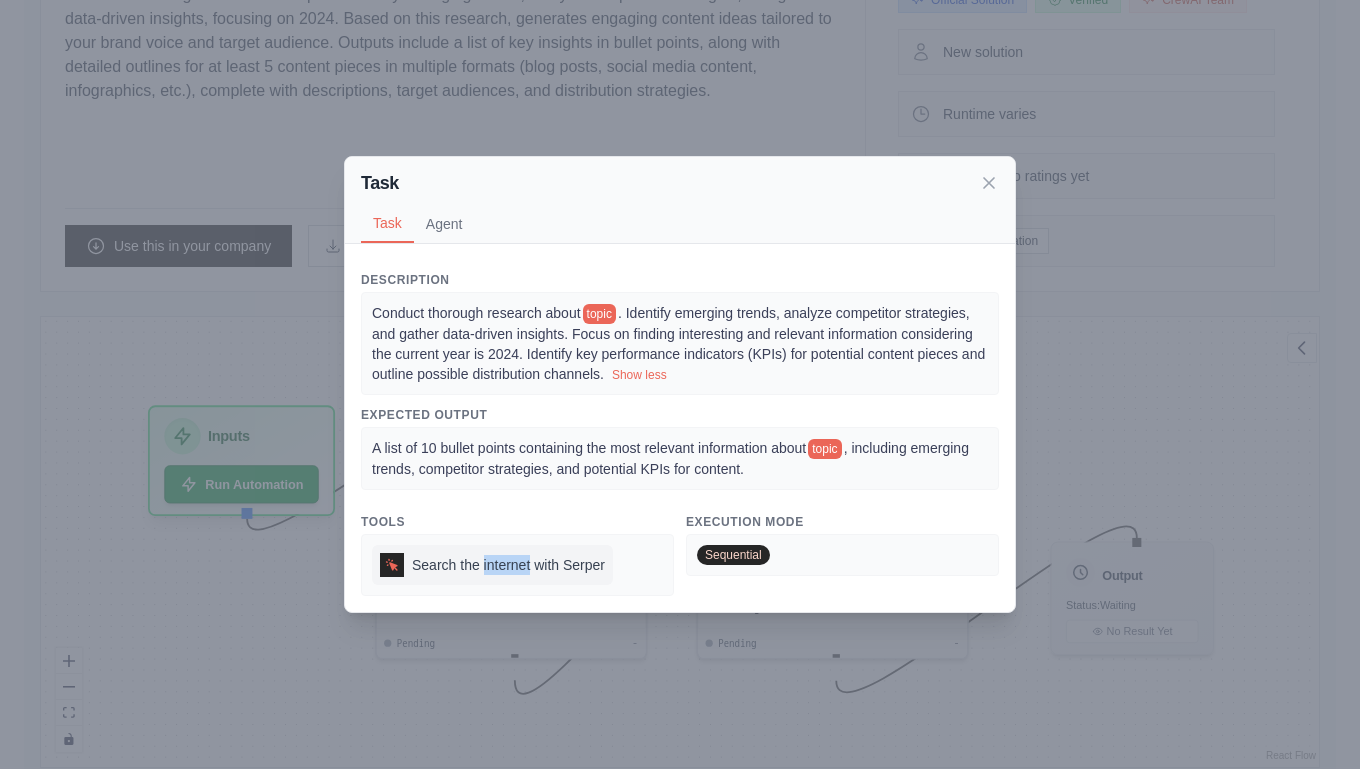 click on "Search the internet with Serper" at bounding box center [508, 565] 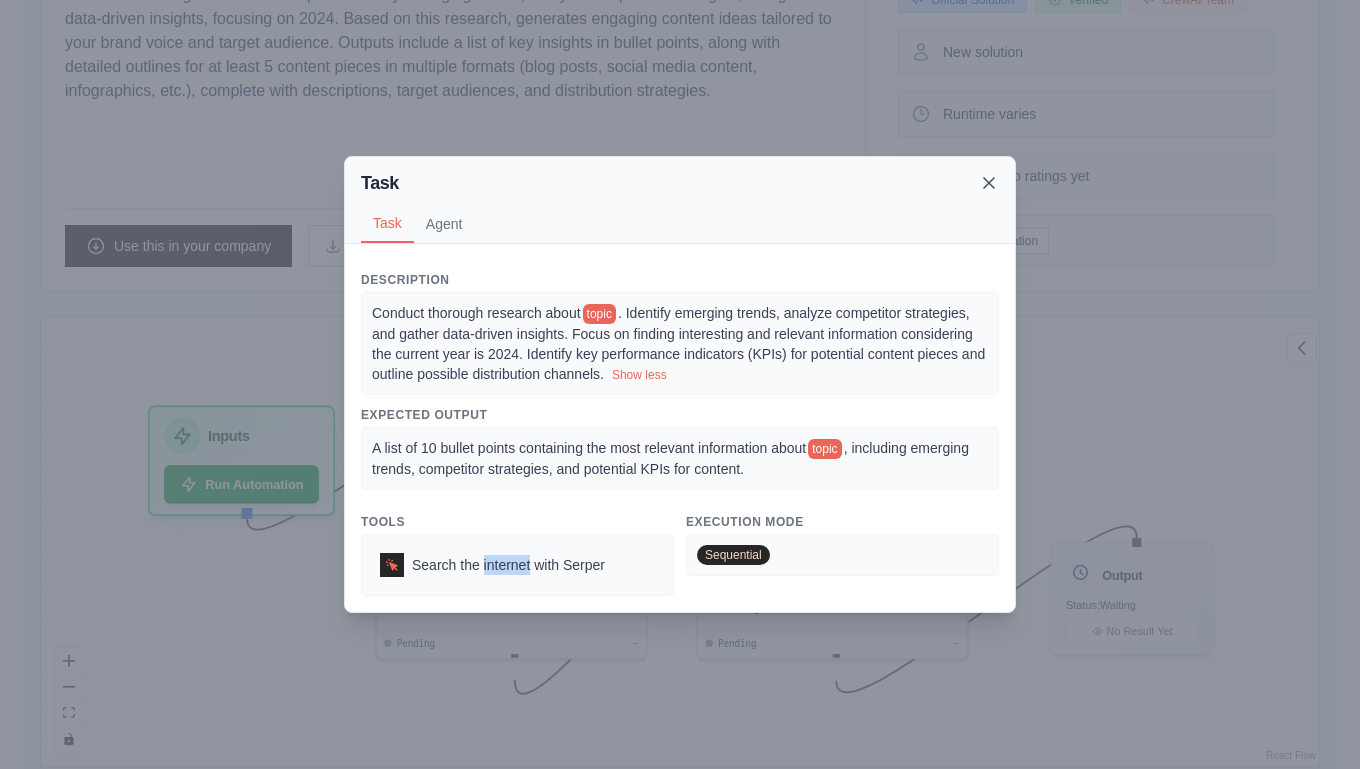 click 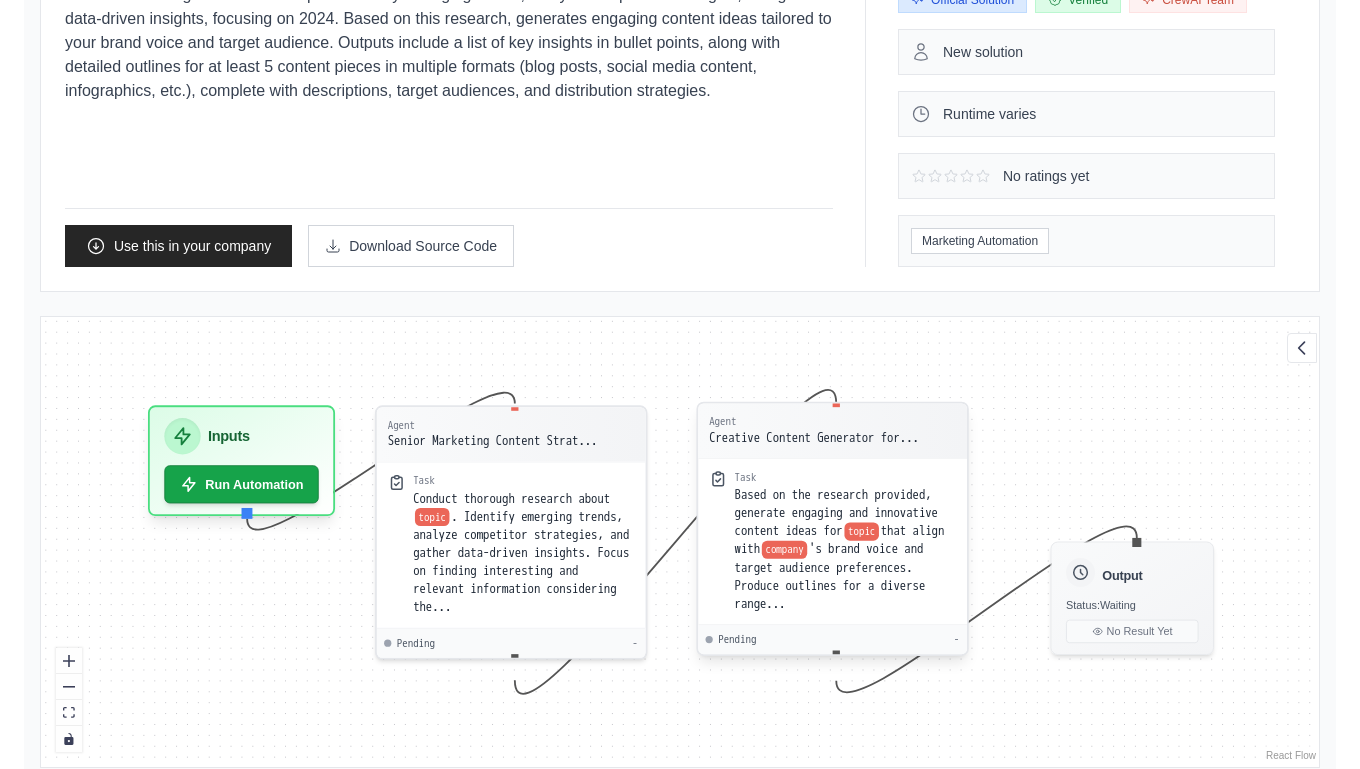 click on "'s brand voice and target audience preferences. Produce outlines for a diverse range..." at bounding box center (830, 577) 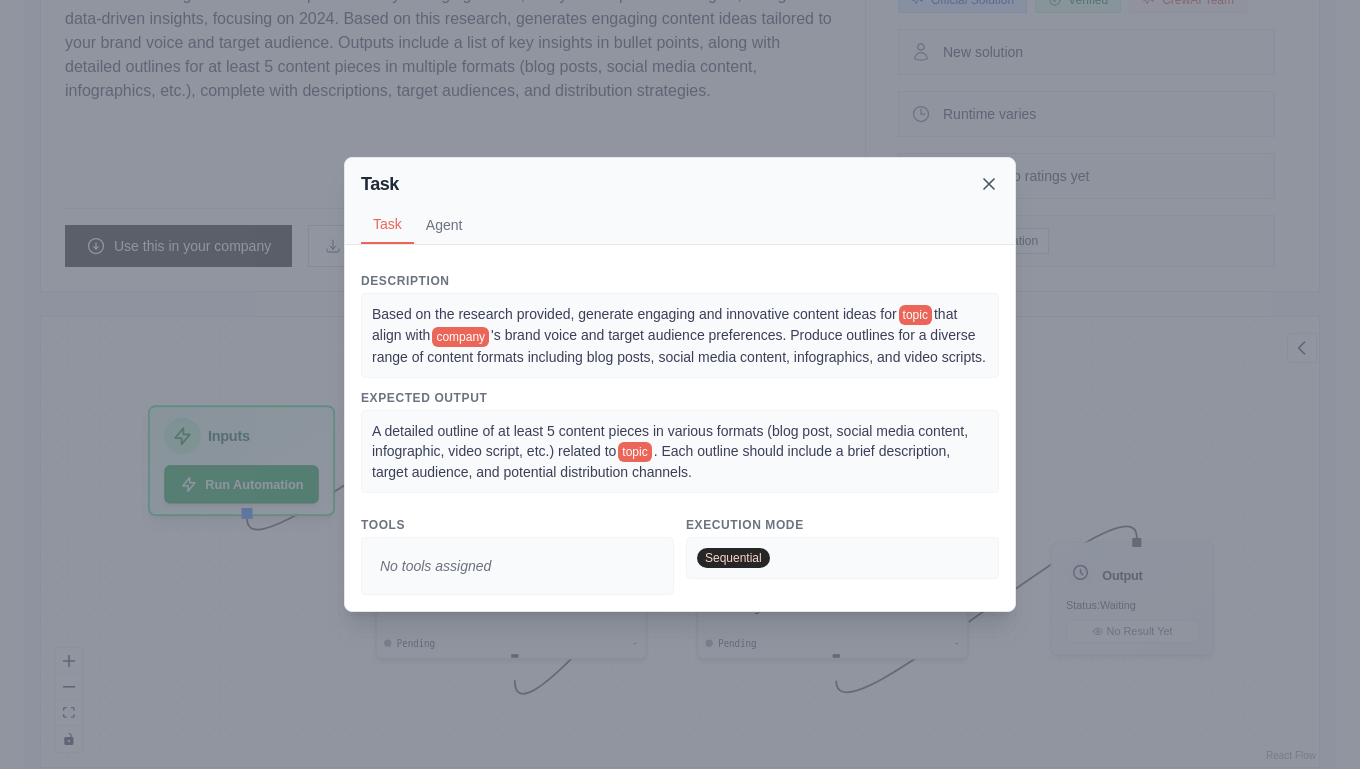 click 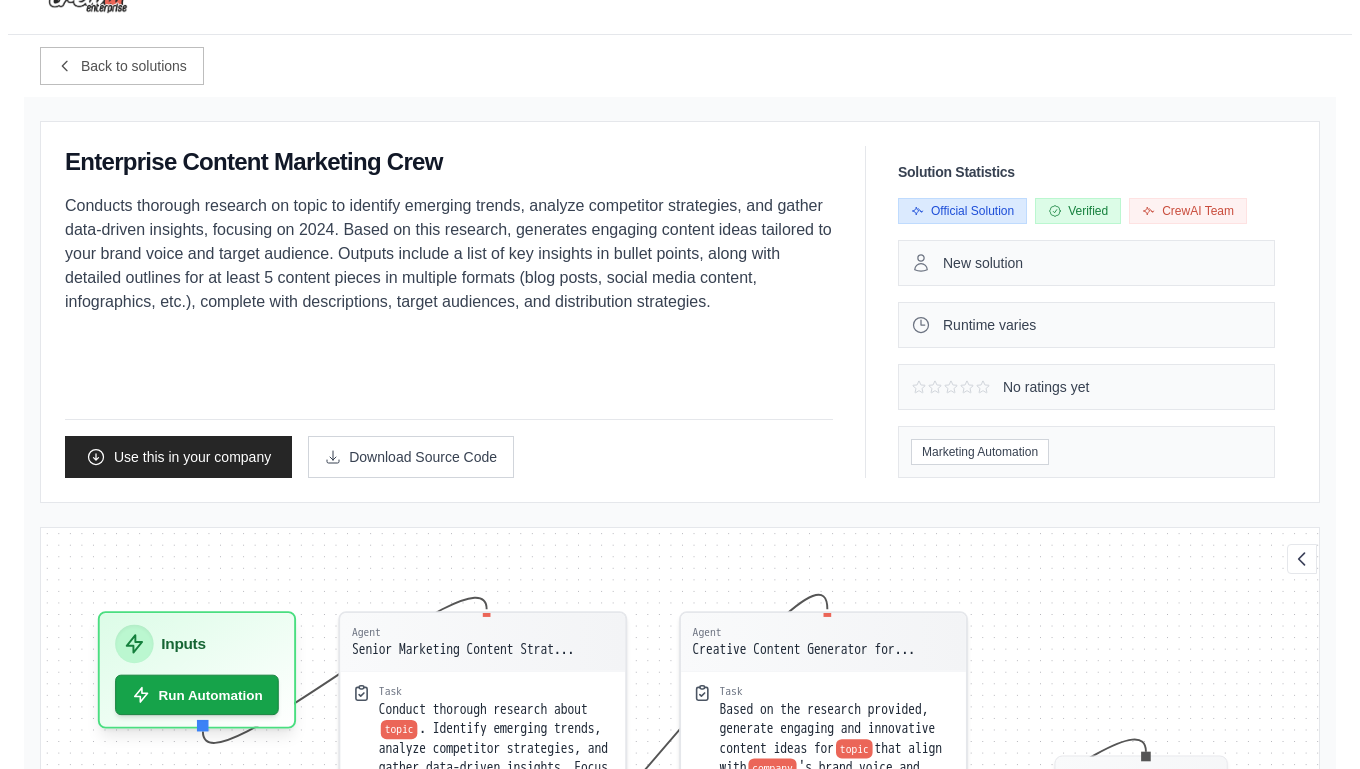 scroll, scrollTop: 6, scrollLeft: 0, axis: vertical 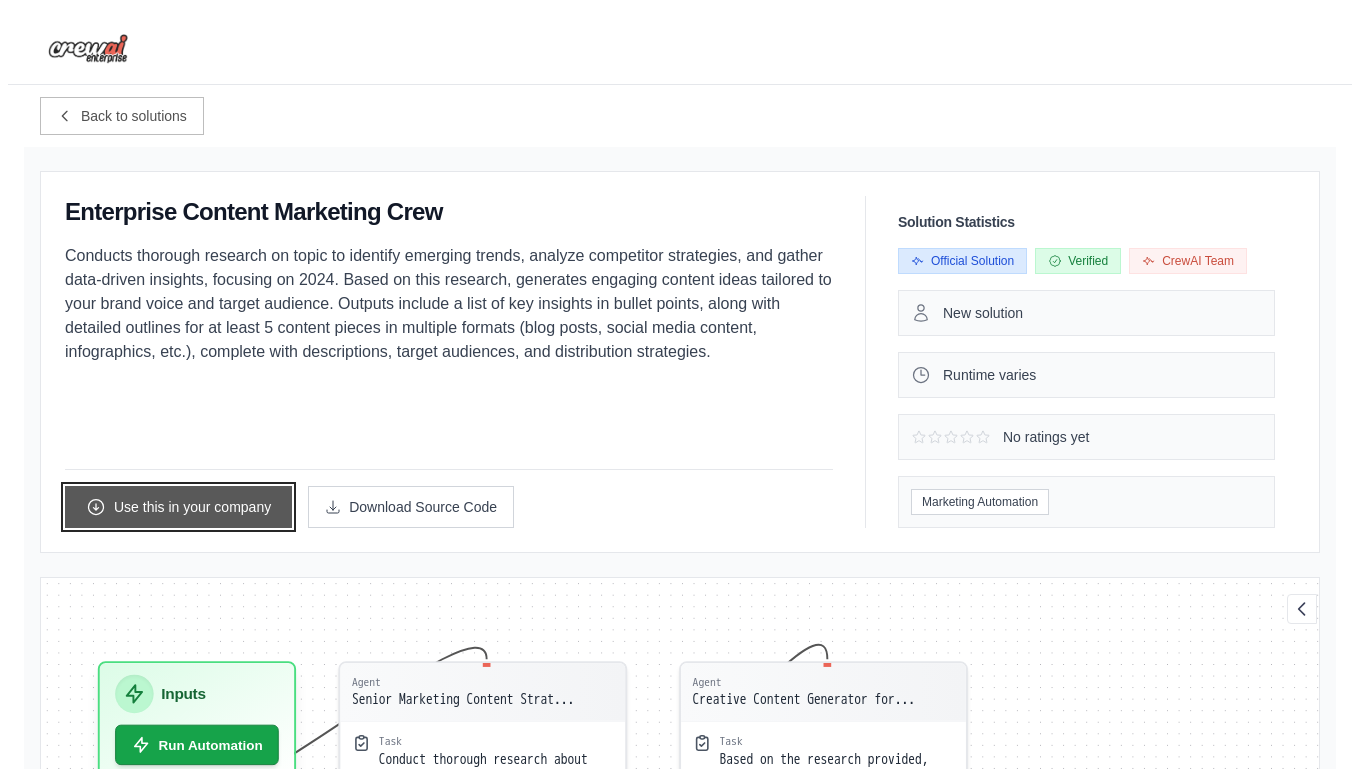 click on "Use this in your company" at bounding box center (178, 507) 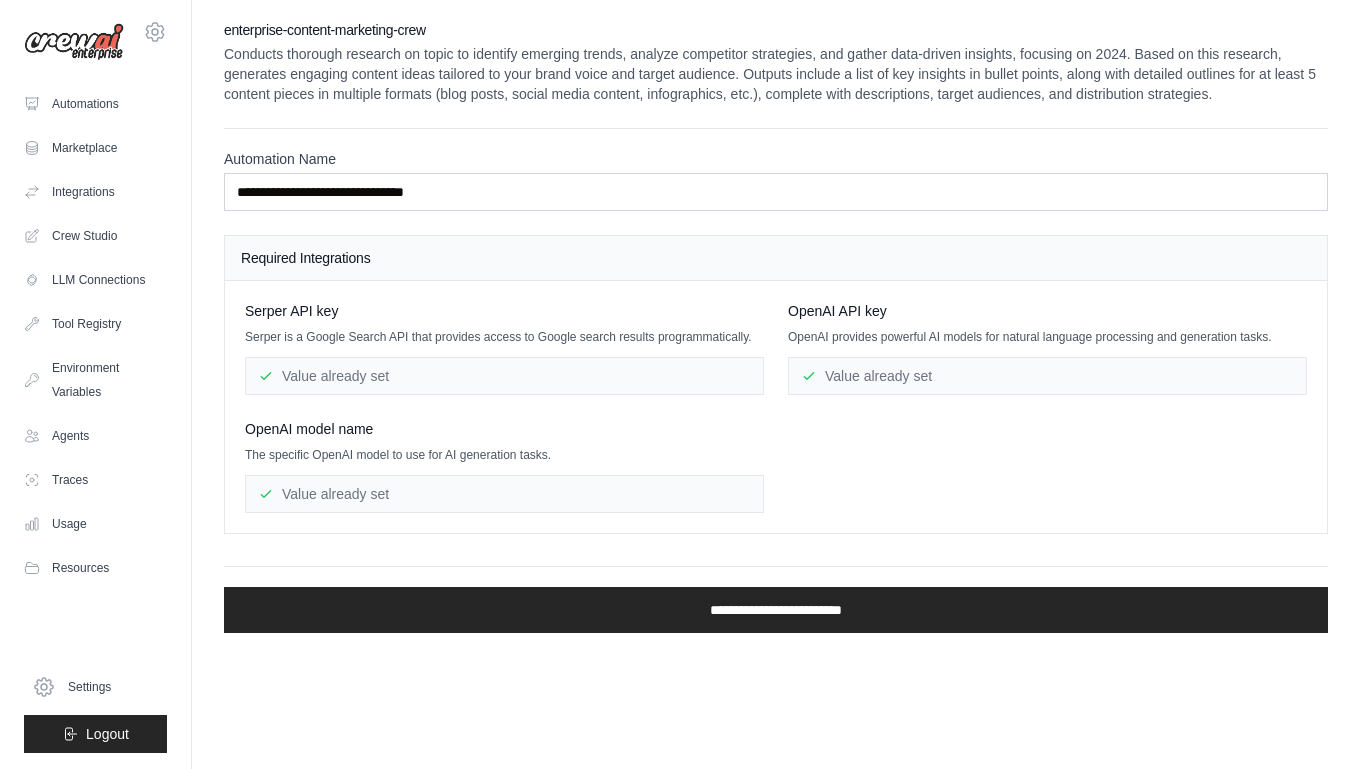 scroll, scrollTop: 0, scrollLeft: 0, axis: both 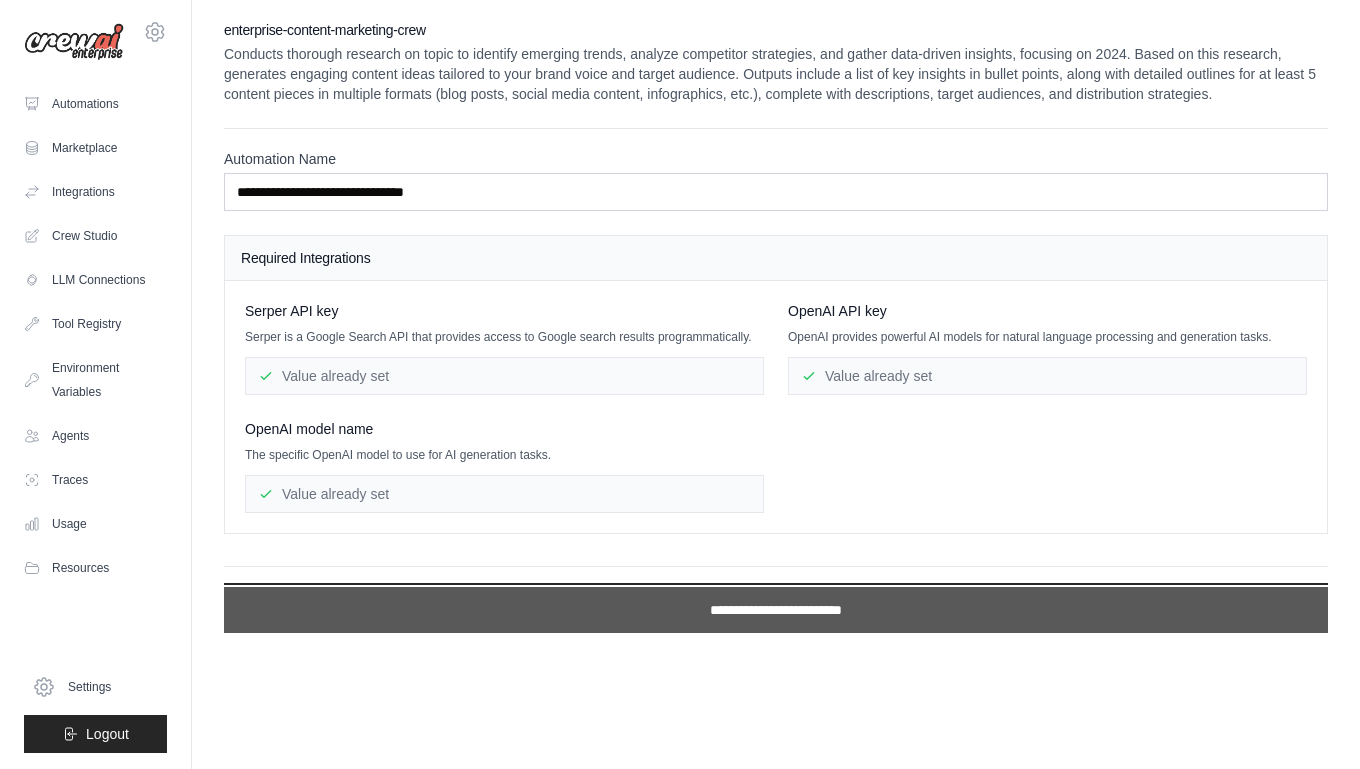 click on "**********" at bounding box center (776, 610) 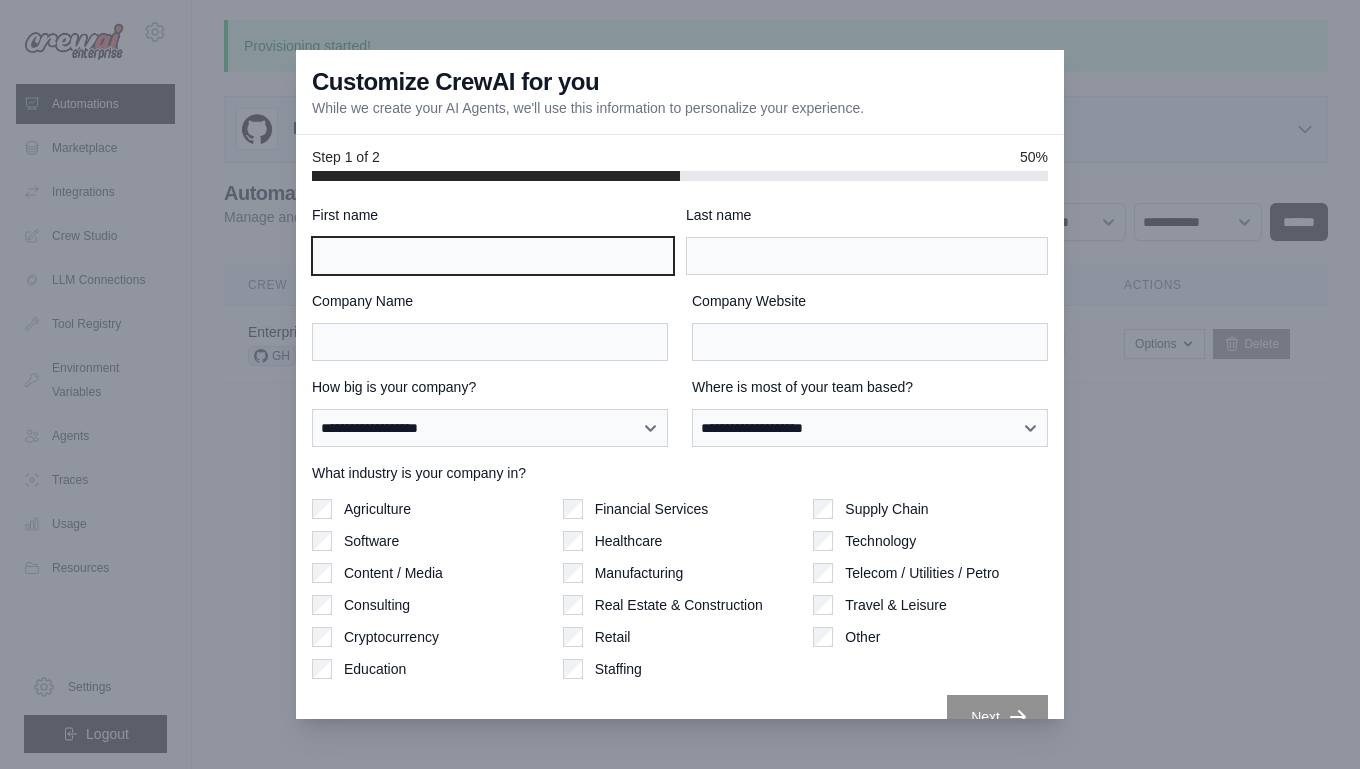 click on "First name" at bounding box center (493, 256) 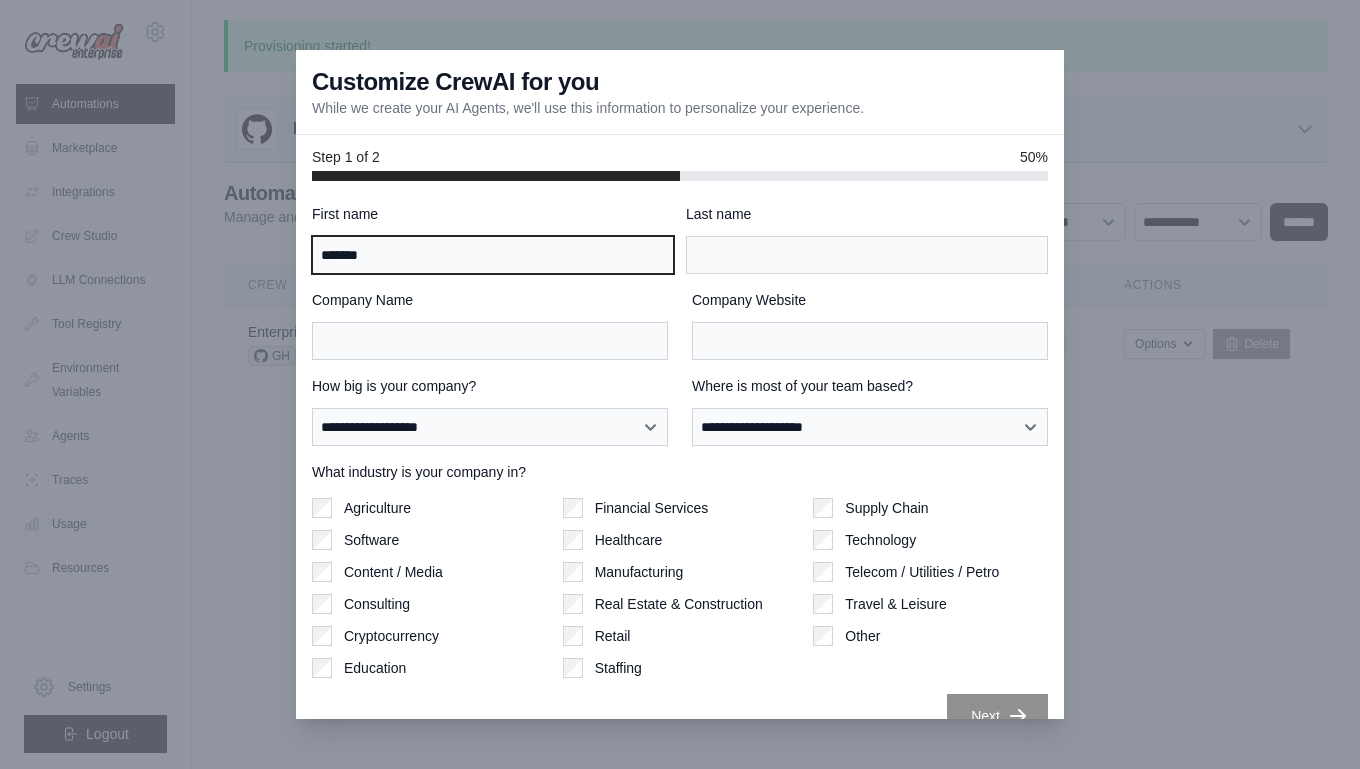 type on "*******" 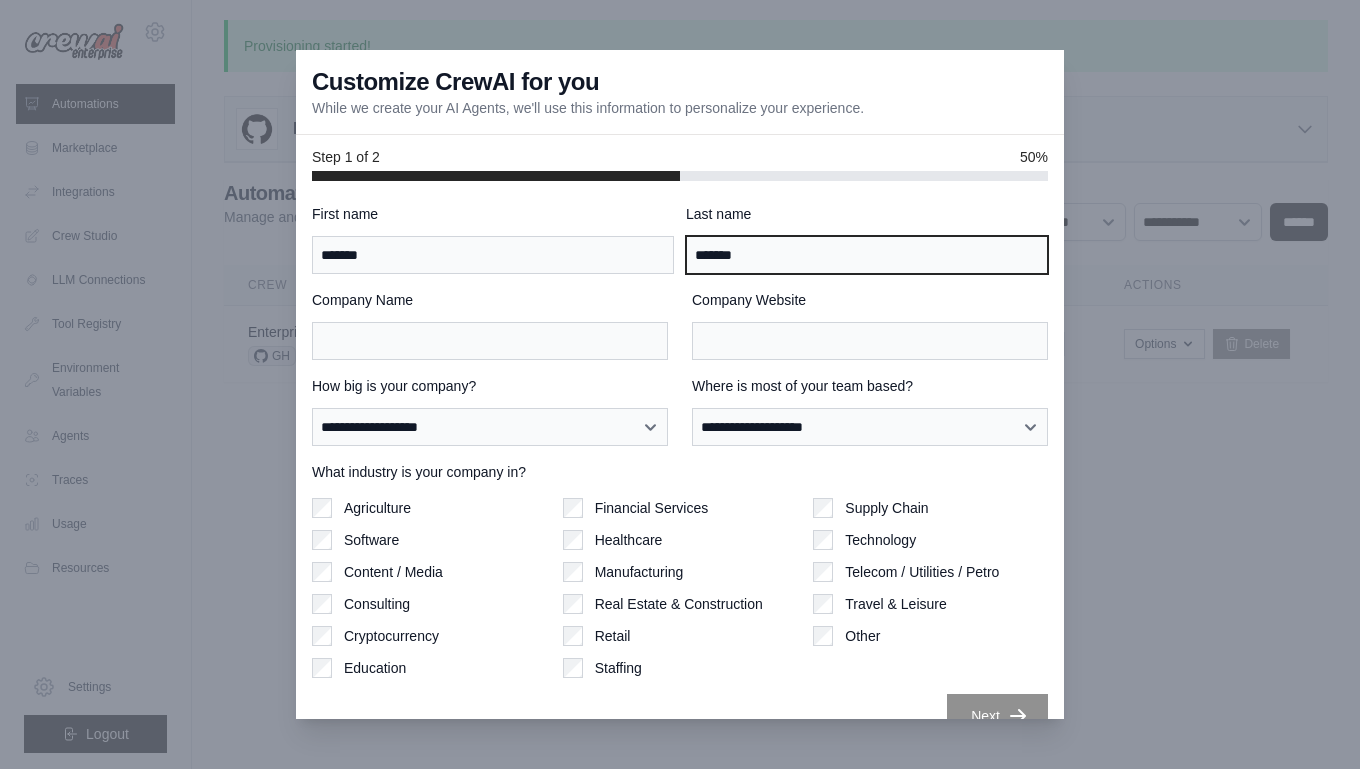 type on "*******" 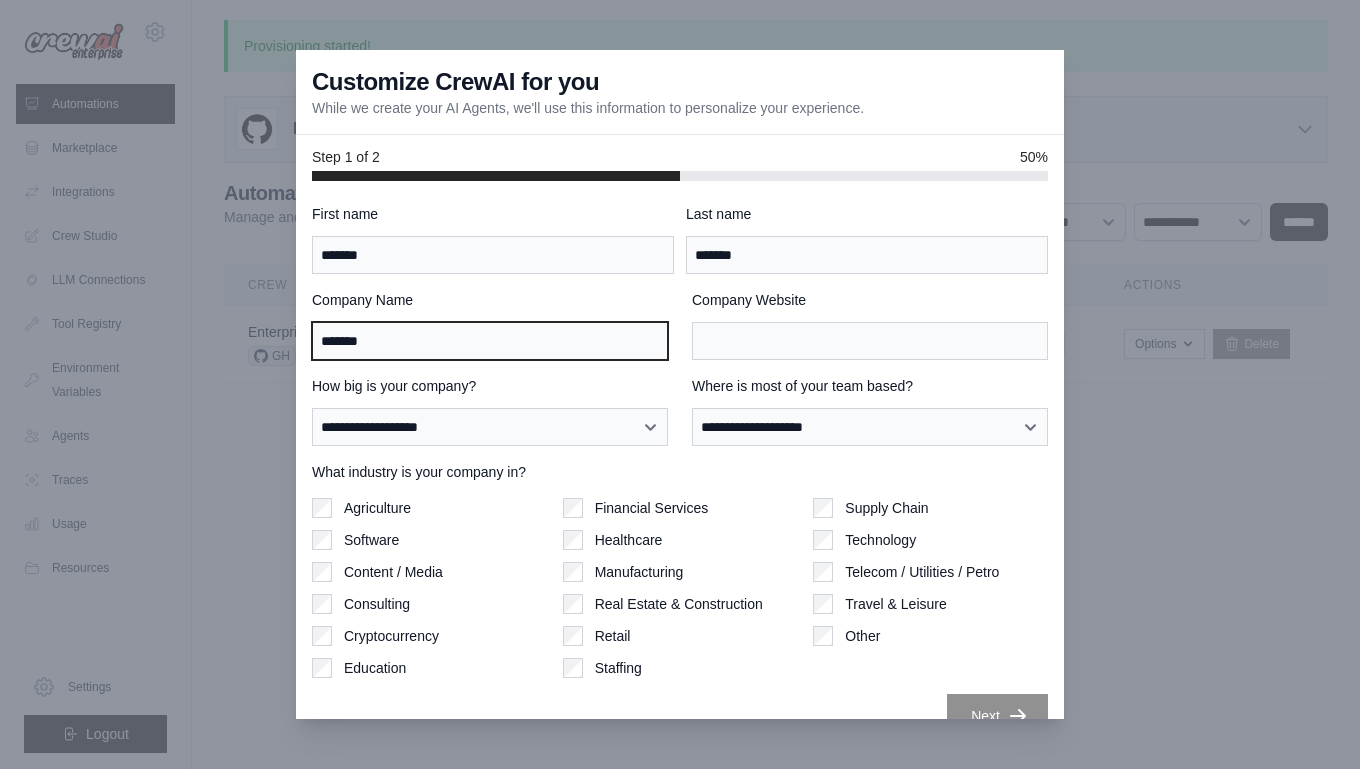 type on "*******" 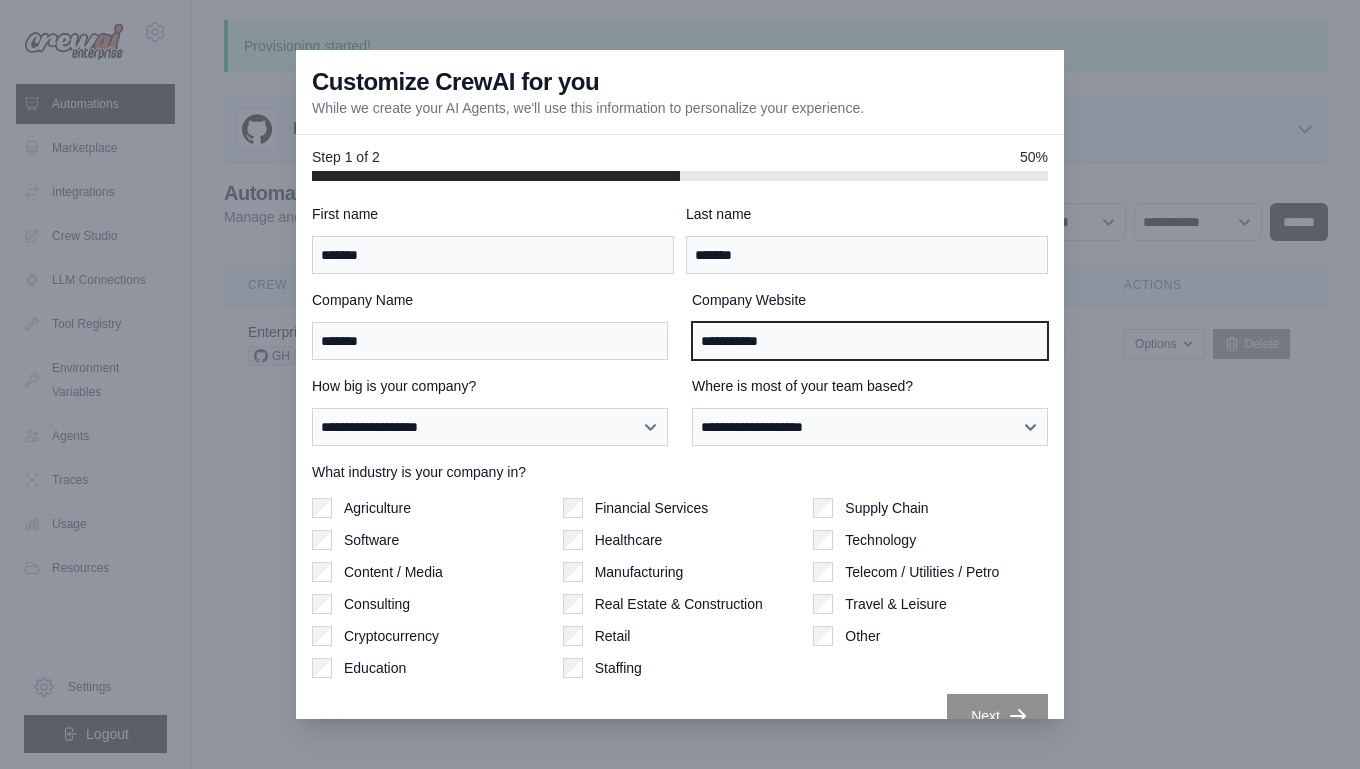 type on "**********" 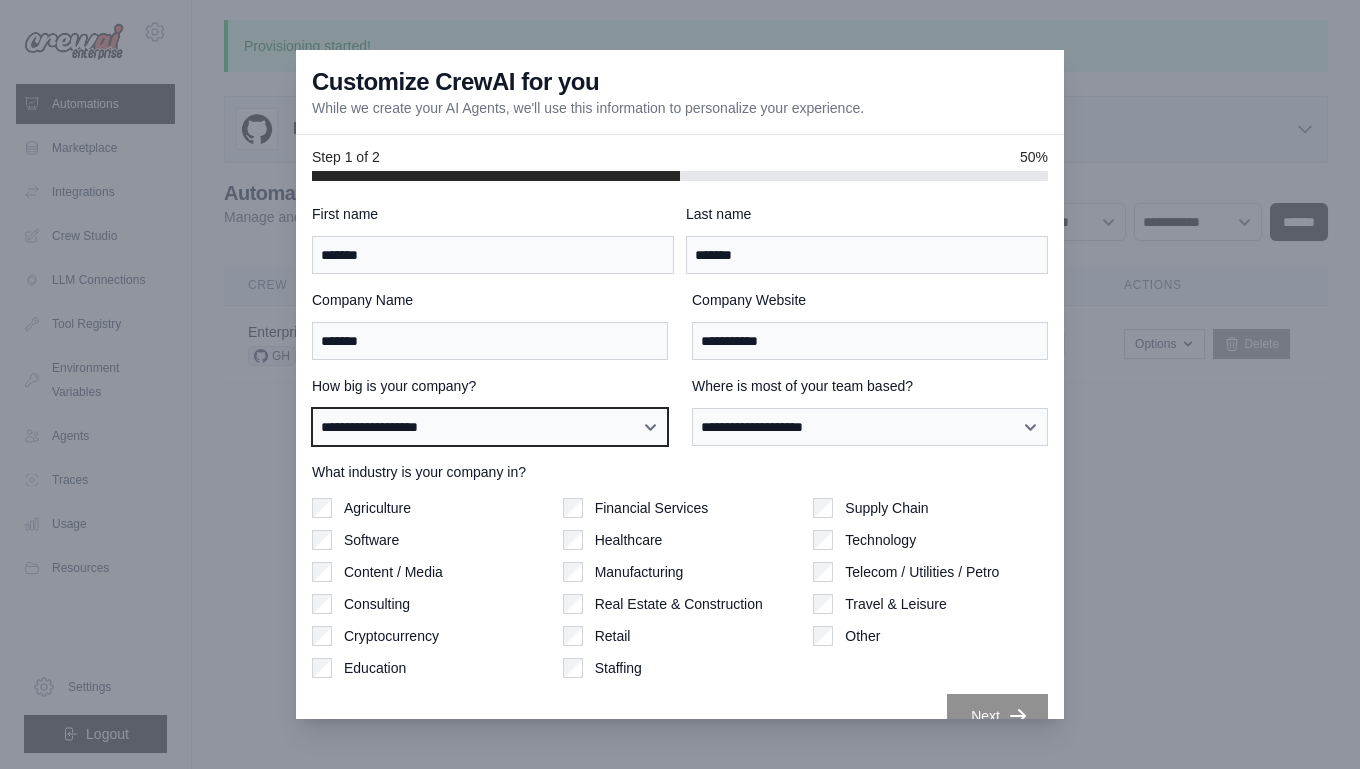 click on "**********" at bounding box center [490, 427] 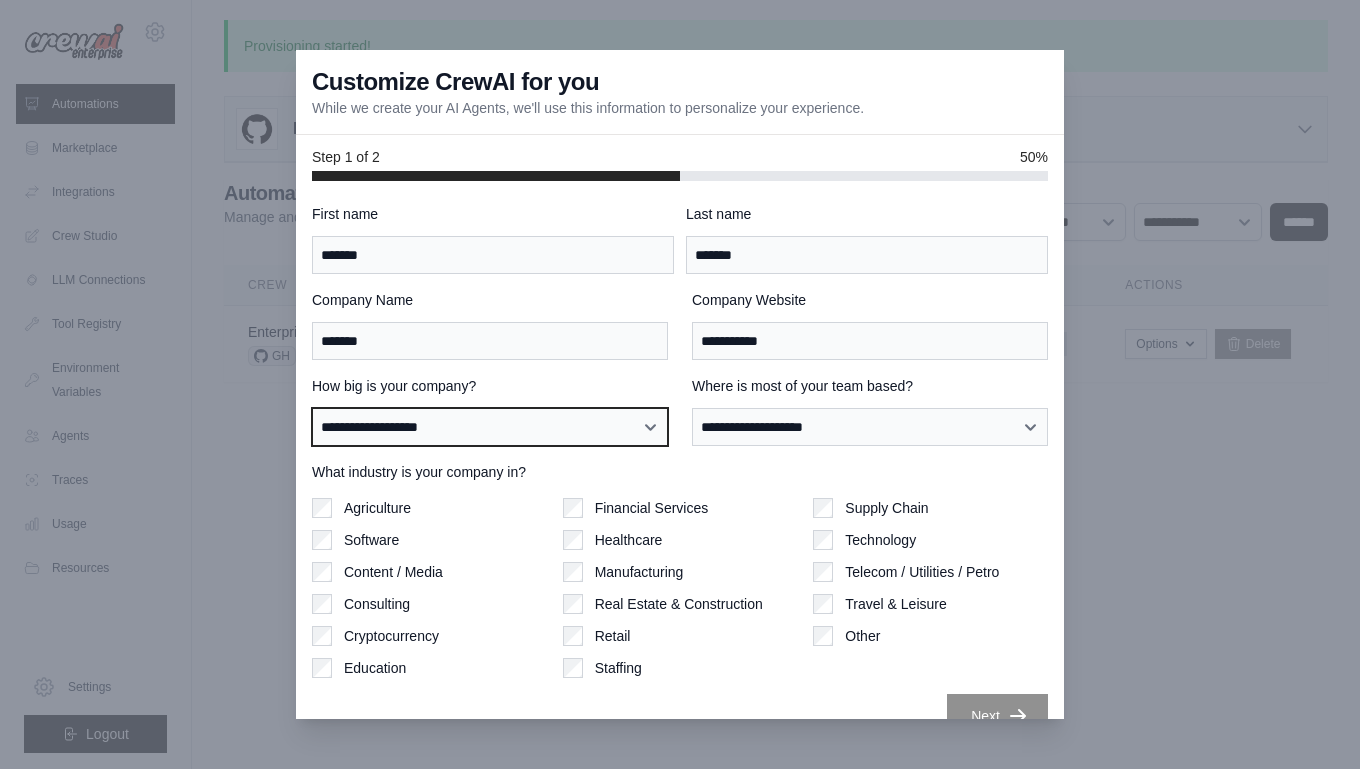 select on "**********" 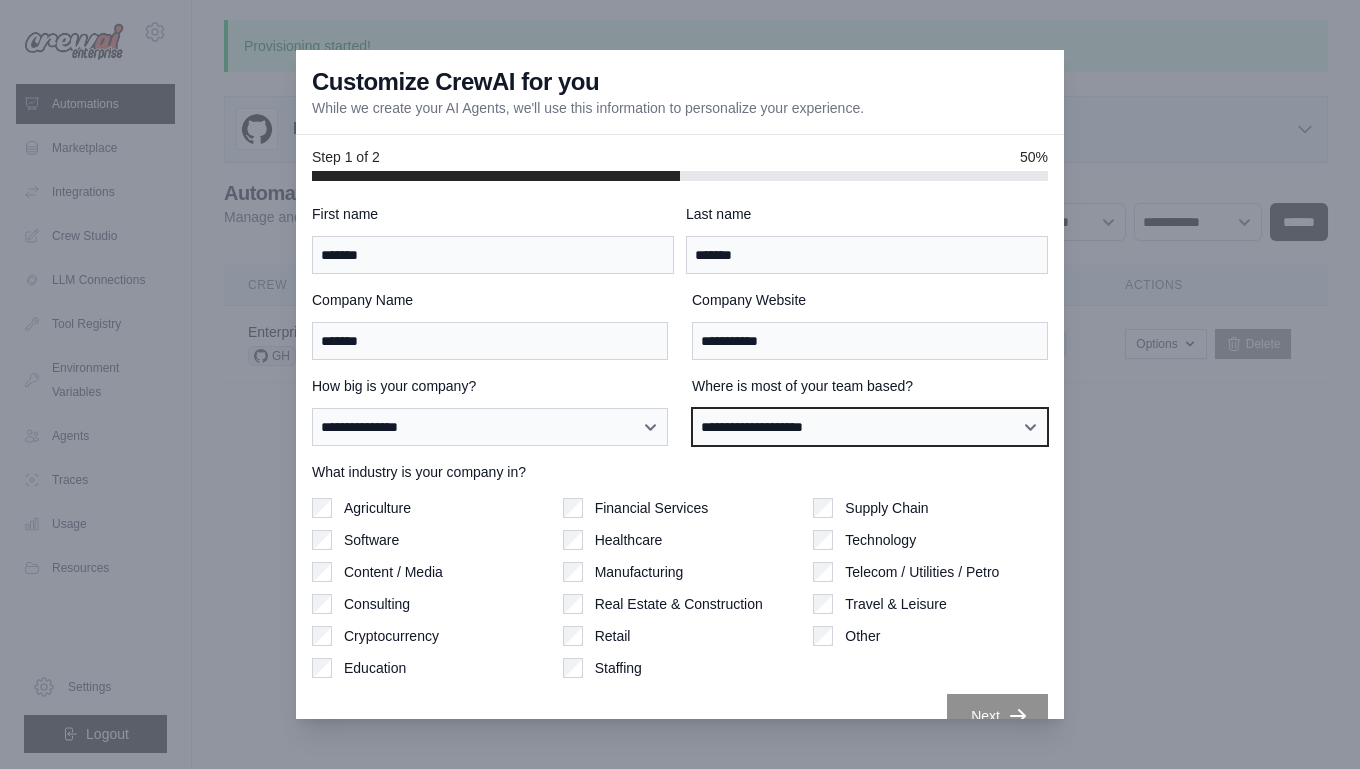 click on "**********" at bounding box center (870, 427) 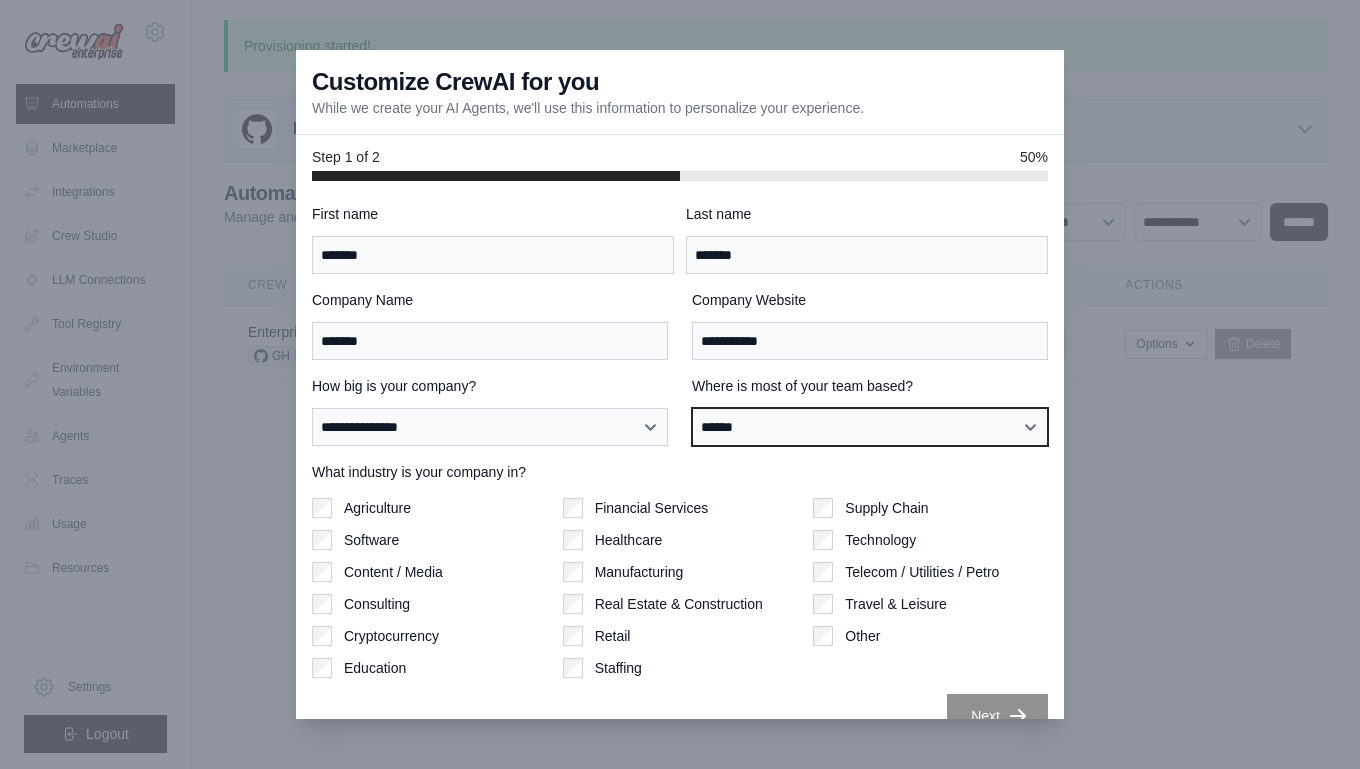 scroll, scrollTop: 35, scrollLeft: 0, axis: vertical 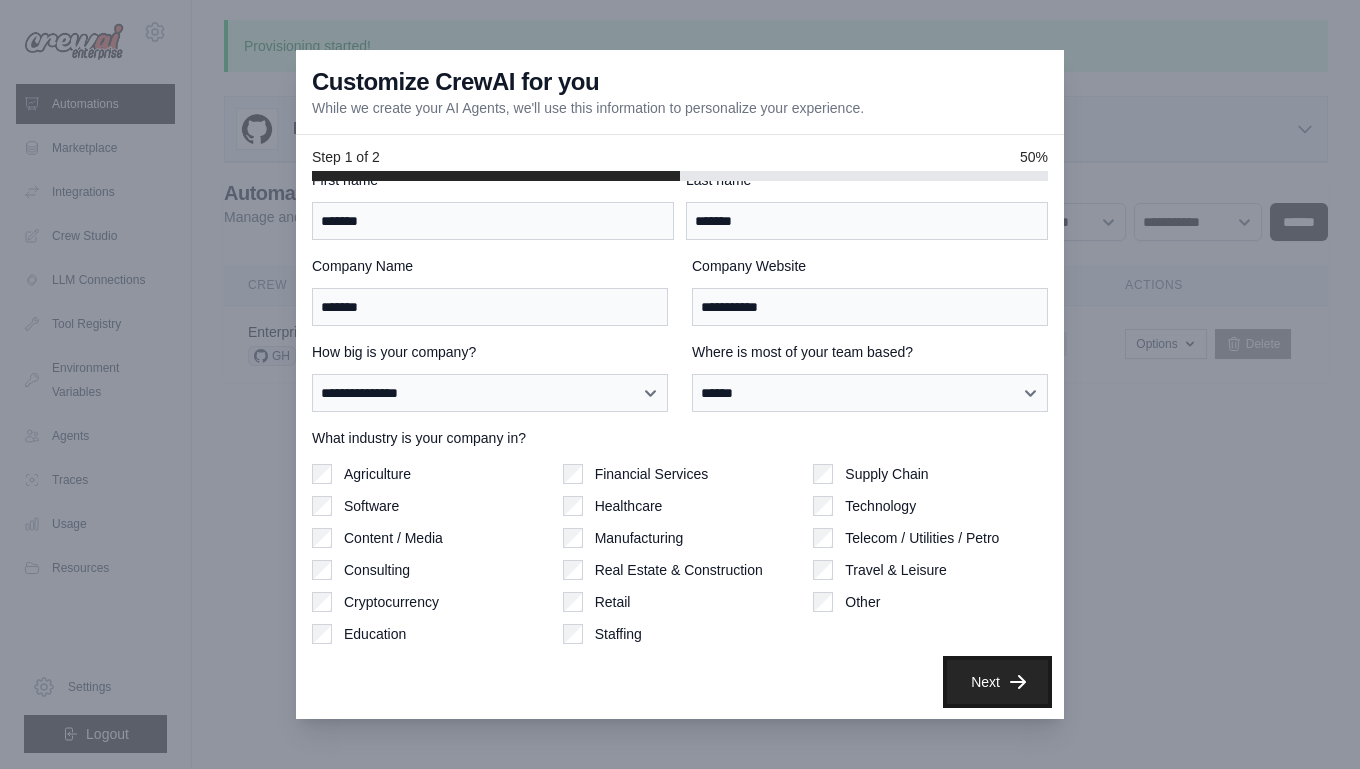 click on "Next" at bounding box center (997, 682) 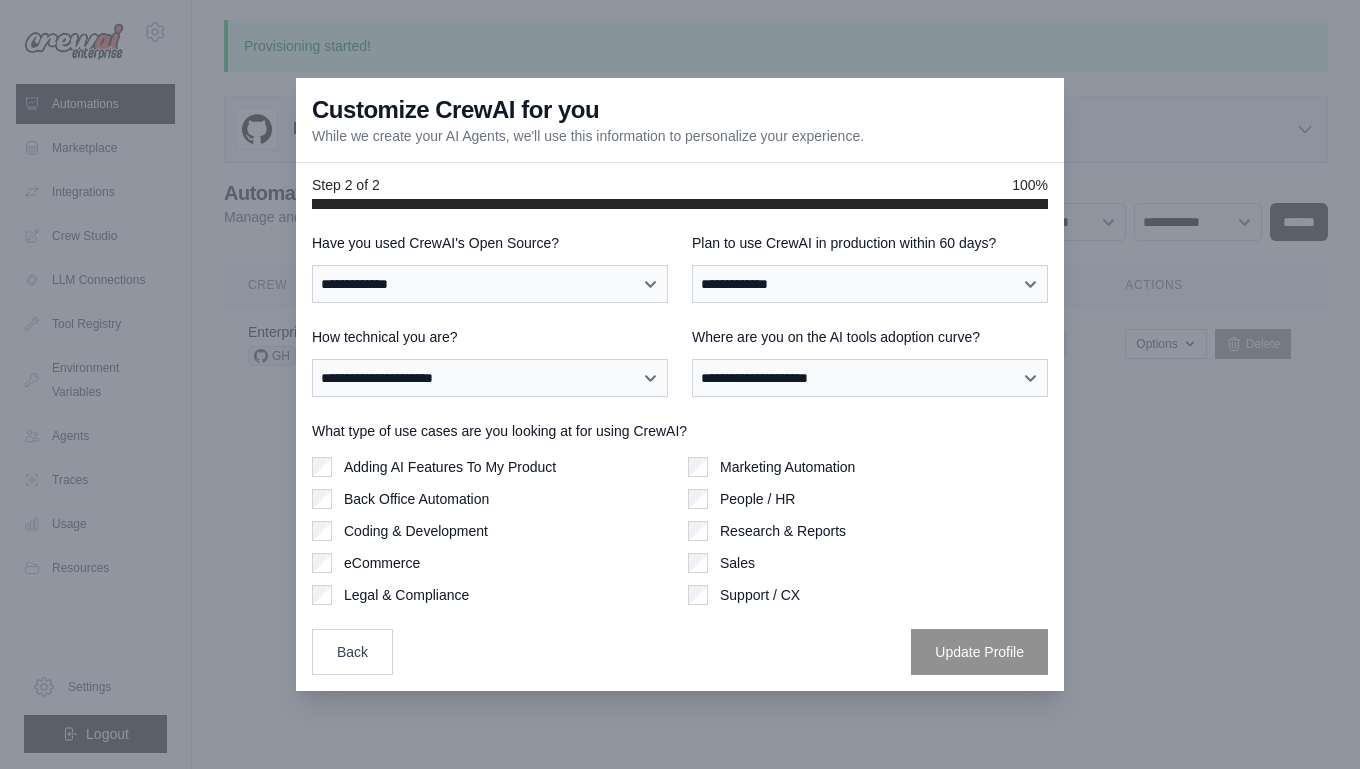 scroll, scrollTop: 0, scrollLeft: 0, axis: both 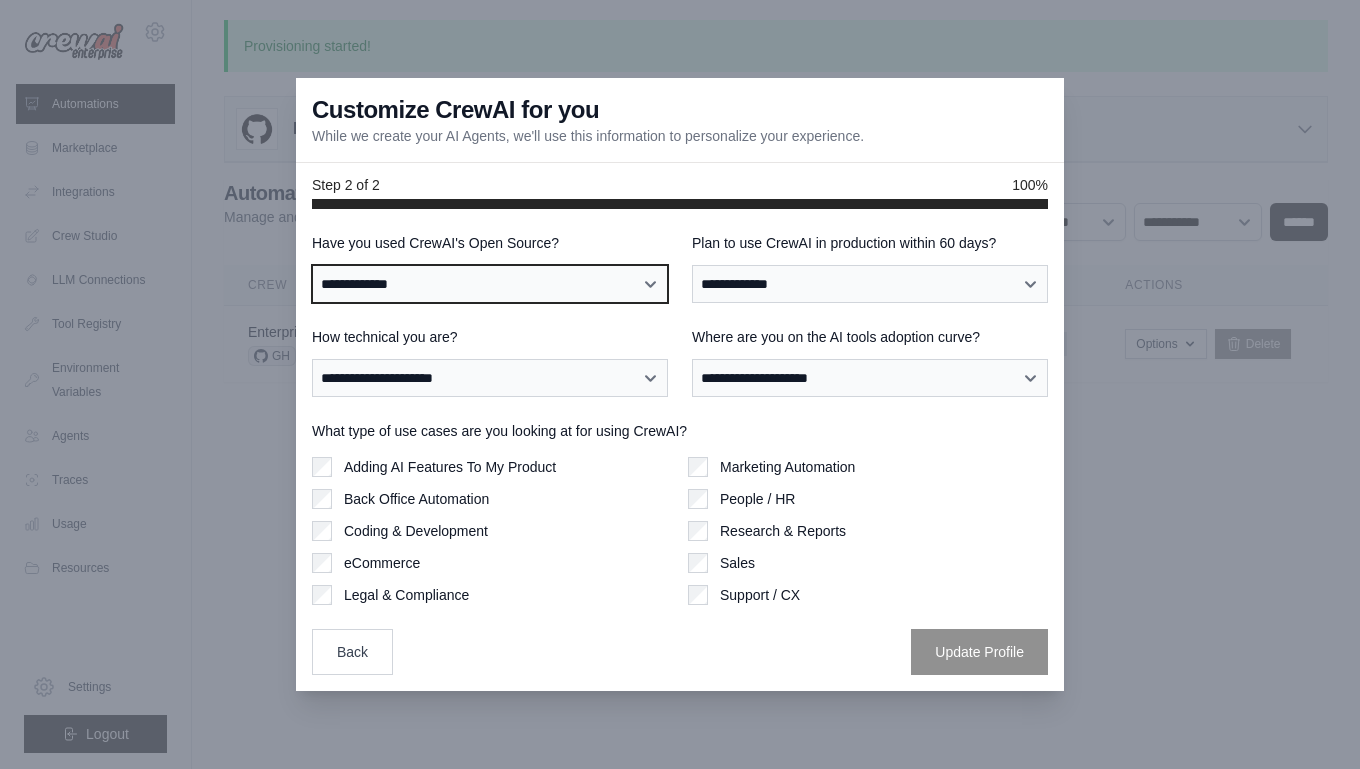 click on "**********" at bounding box center [490, 284] 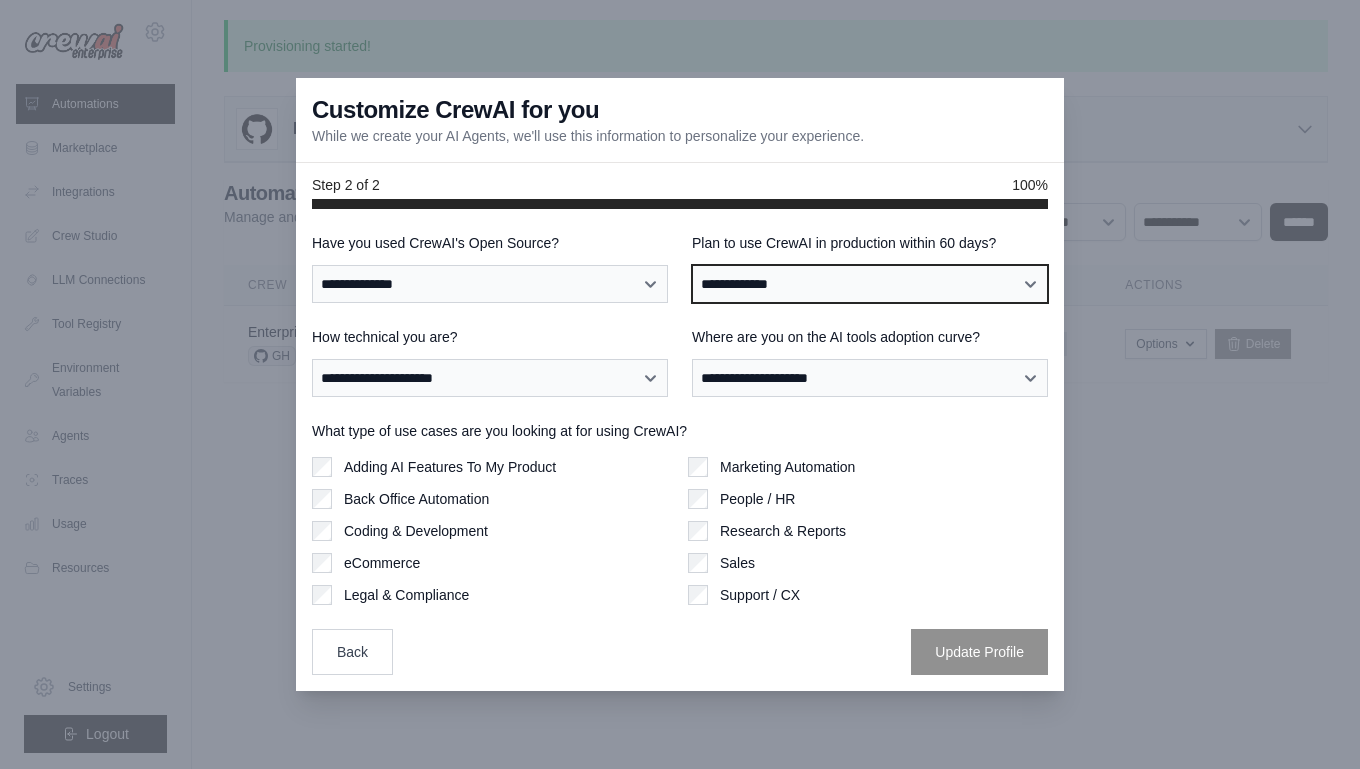 click on "**********" at bounding box center (870, 284) 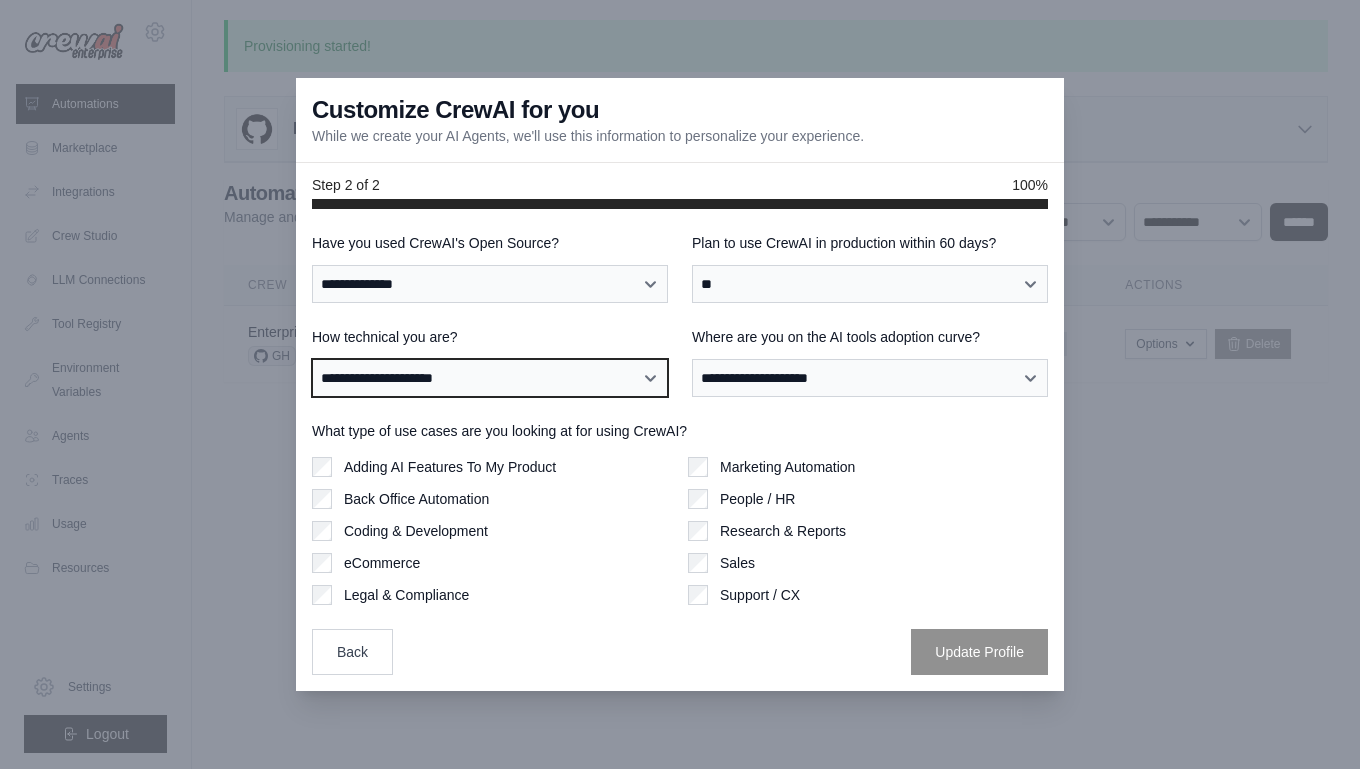 click on "**********" at bounding box center (490, 378) 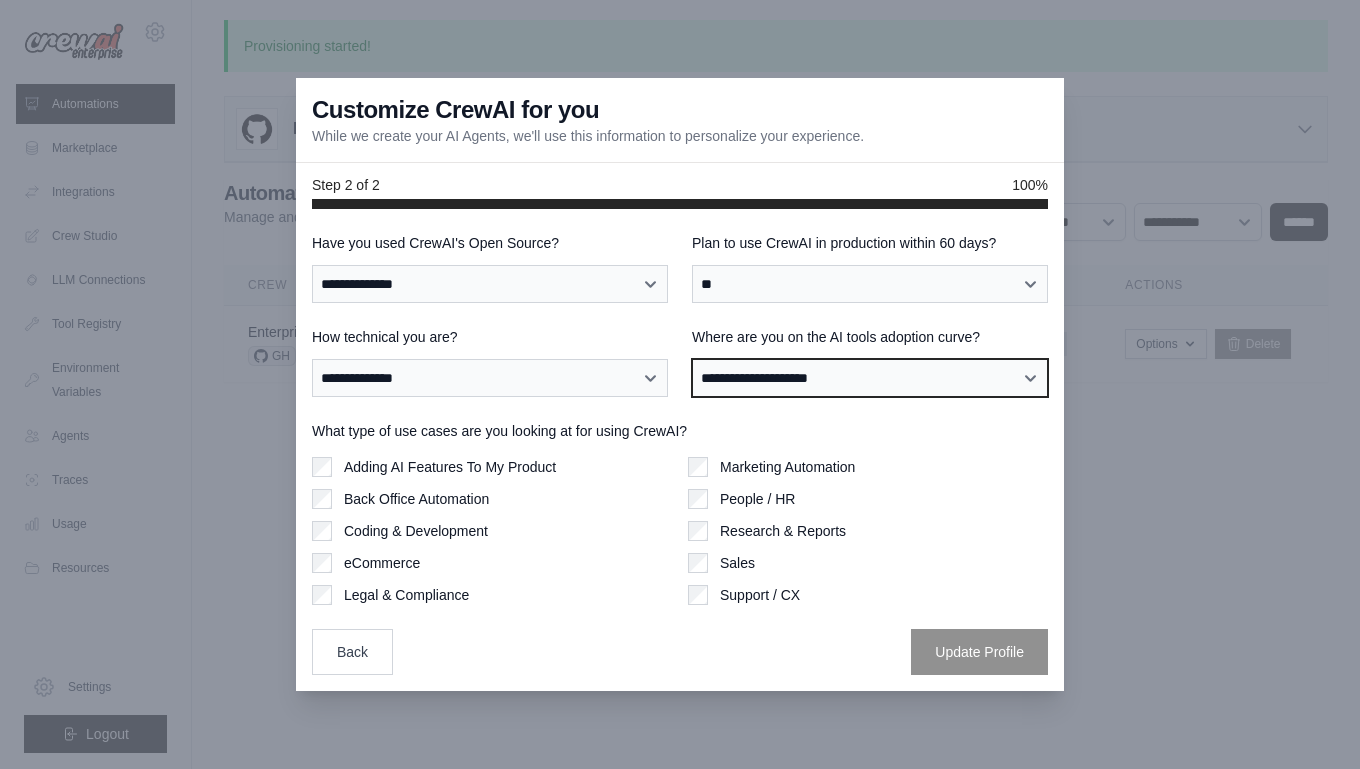 click on "**********" at bounding box center [870, 378] 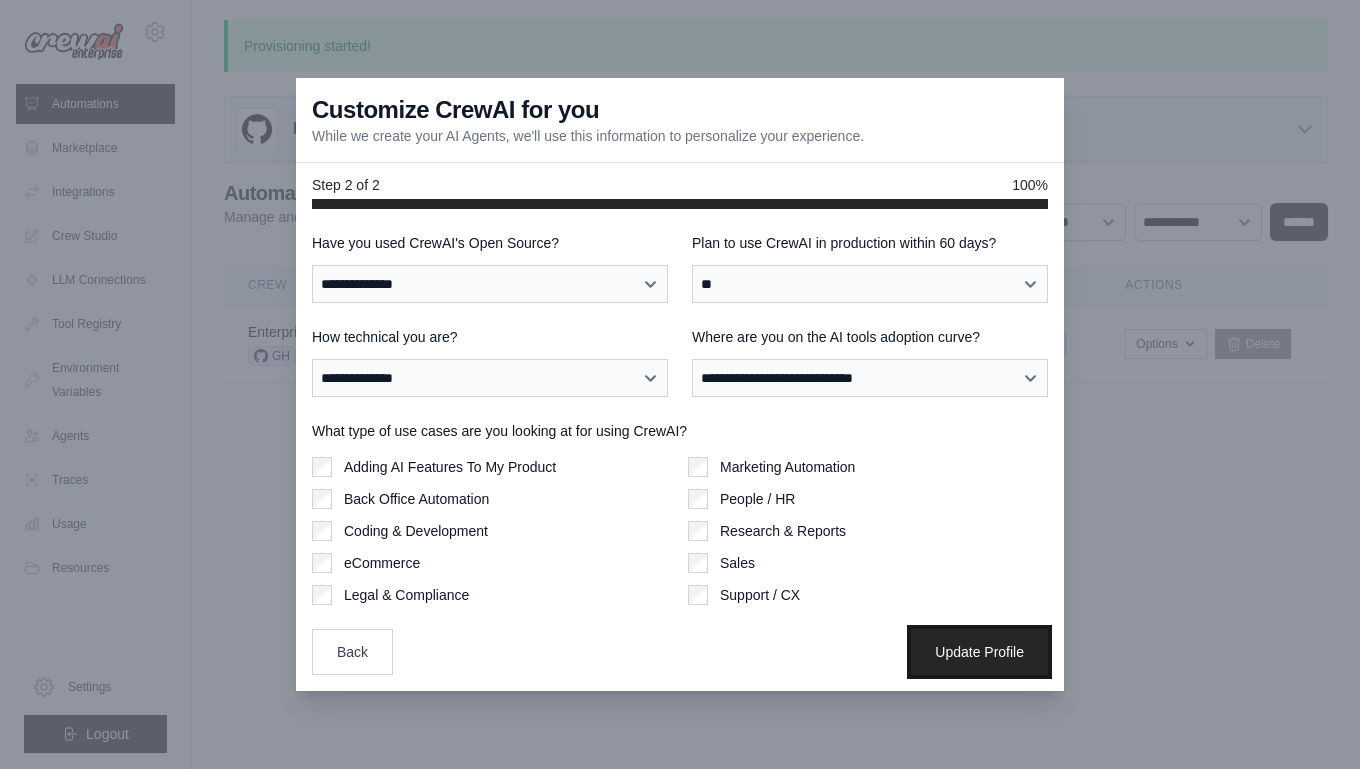 click on "Update Profile" at bounding box center (979, 652) 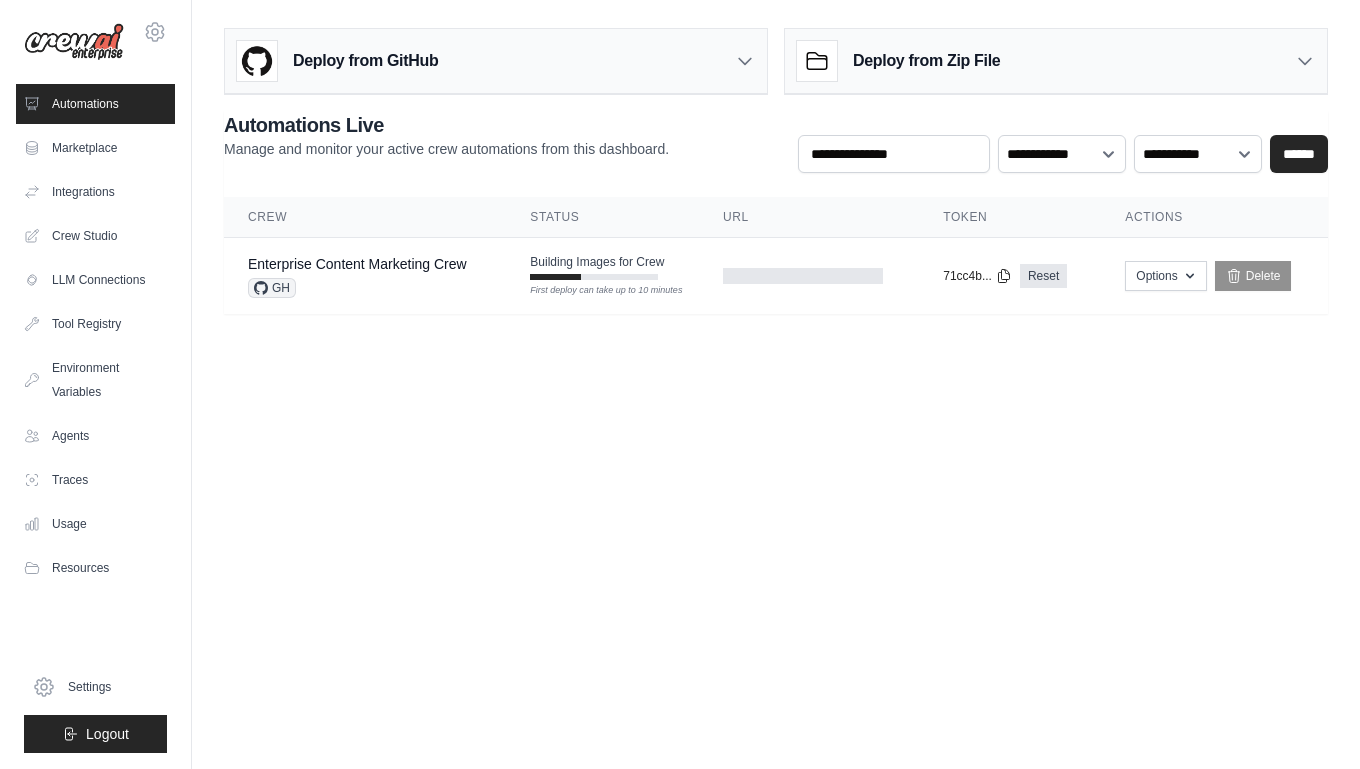 scroll, scrollTop: 0, scrollLeft: 0, axis: both 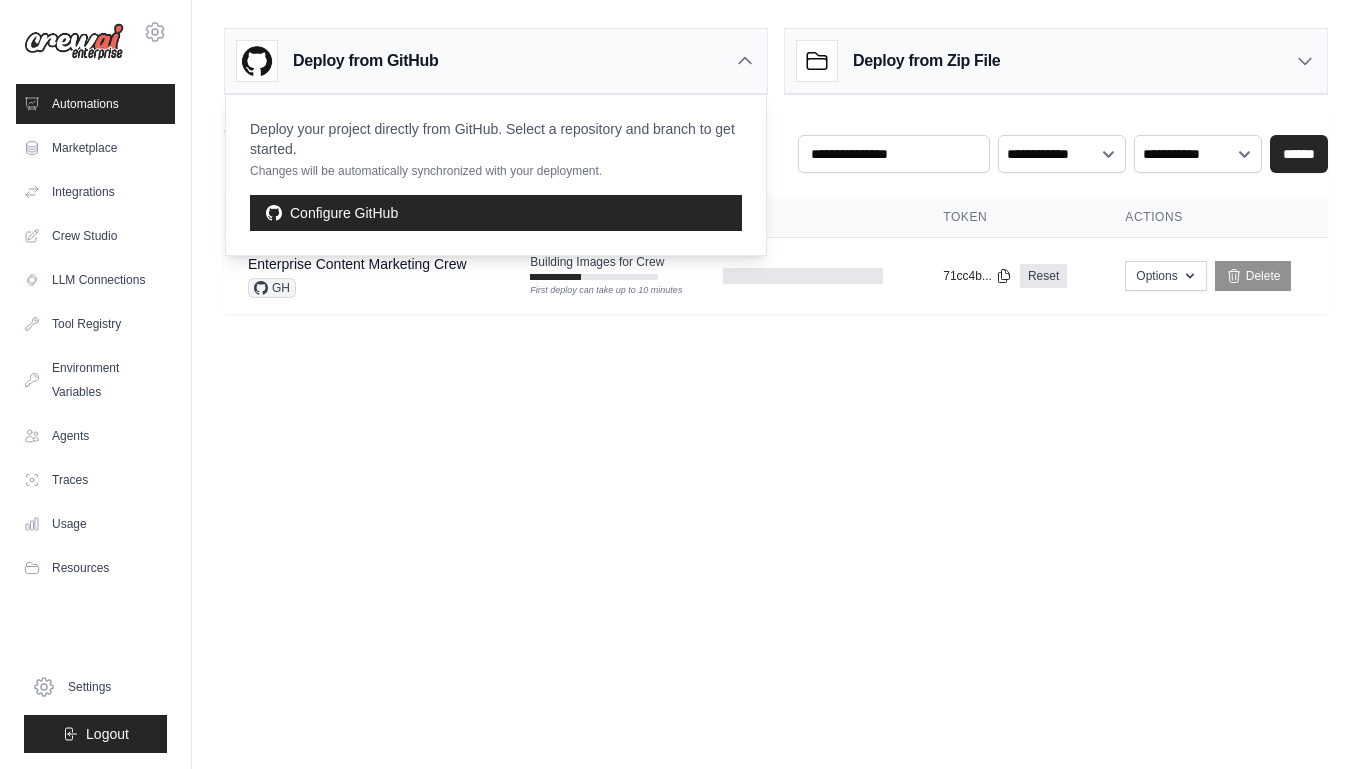 click on "pmasiphelps@gmail.com
Settings
Automations
Marketplace
Integrations" at bounding box center (680, 384) 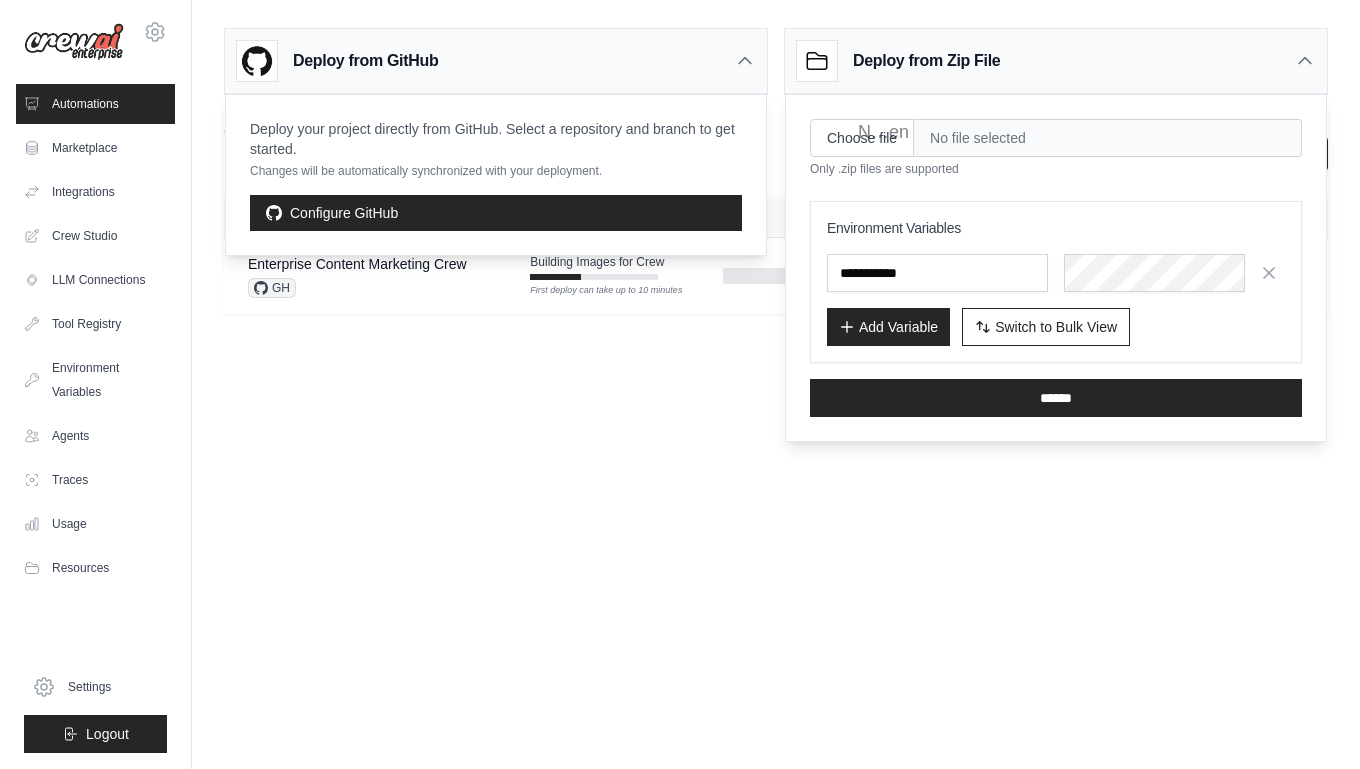click on "pmasiphelps@gmail.com
Settings
Automations
Marketplace
Integrations" at bounding box center [680, 384] 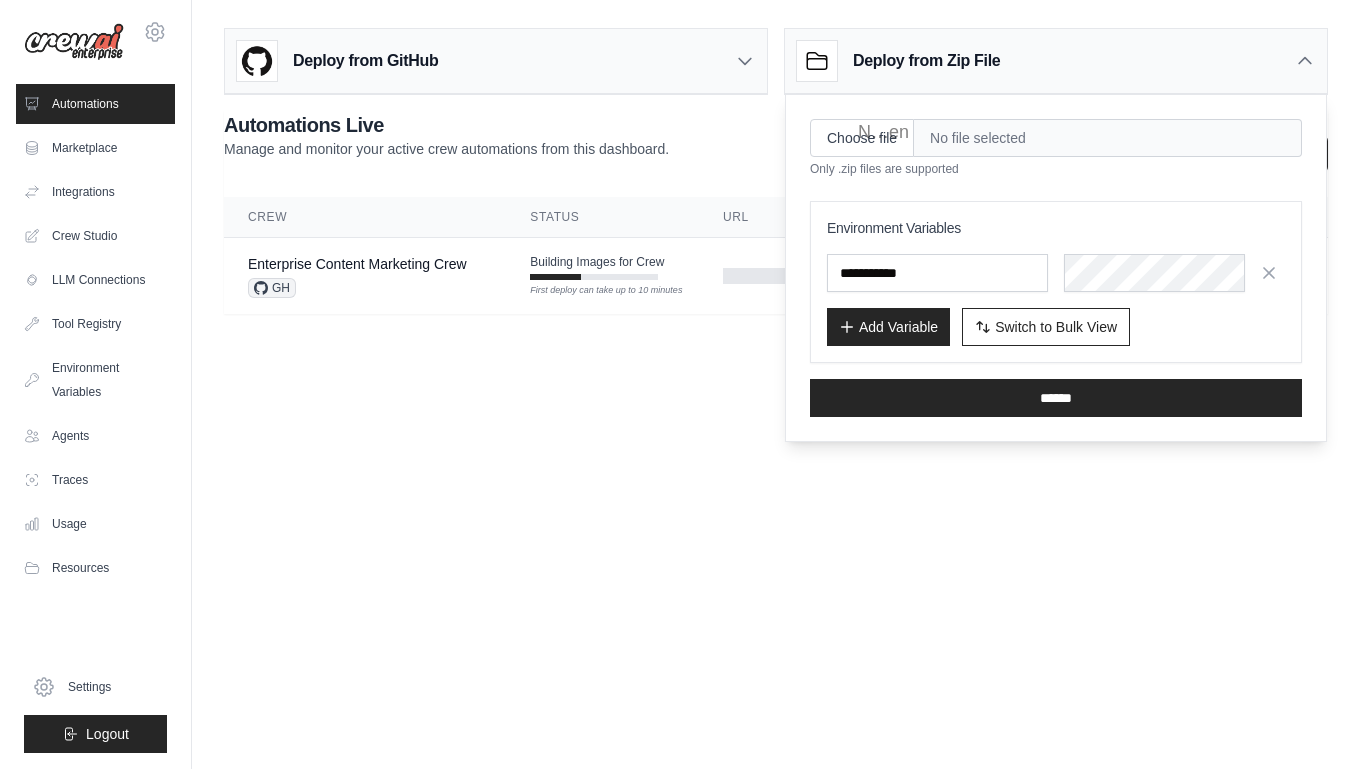 click on "Deploy from Zip File" at bounding box center [898, 61] 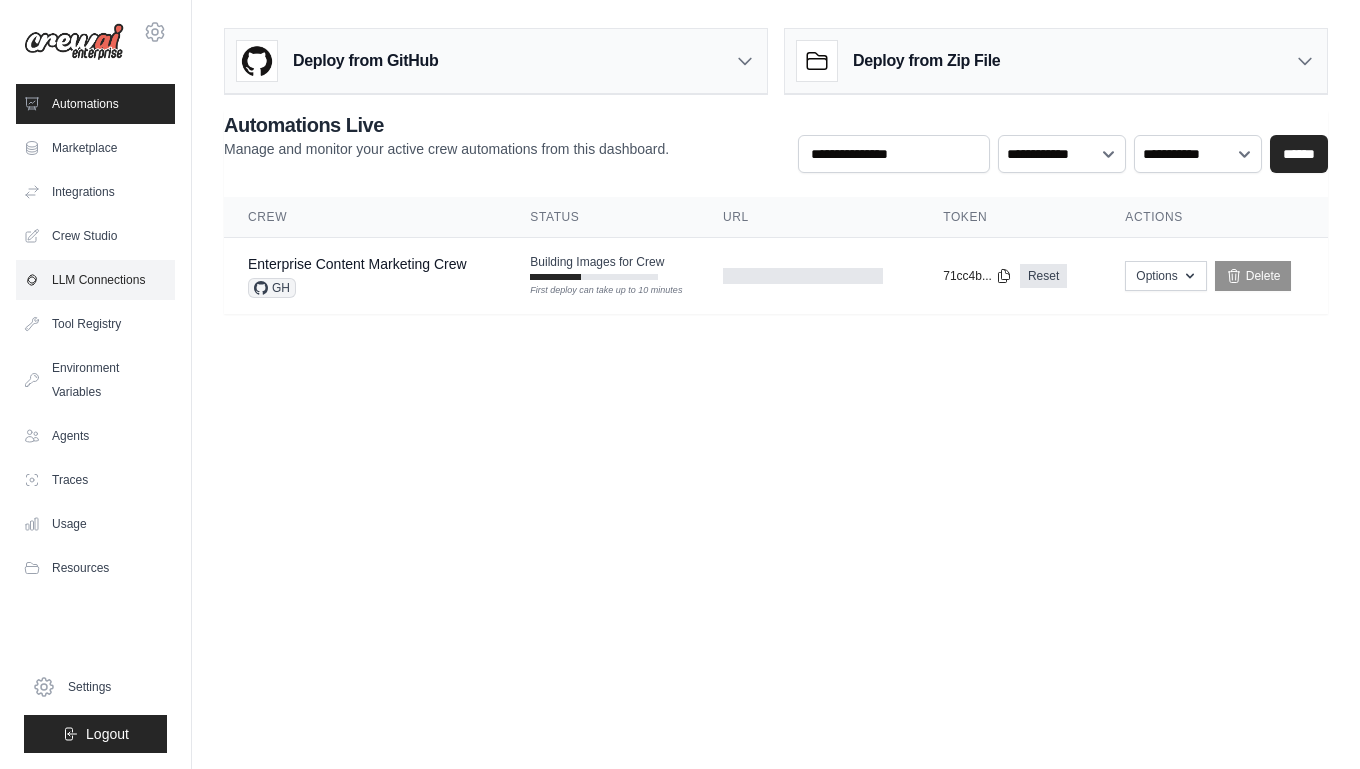 click on "LLM Connections" at bounding box center (95, 280) 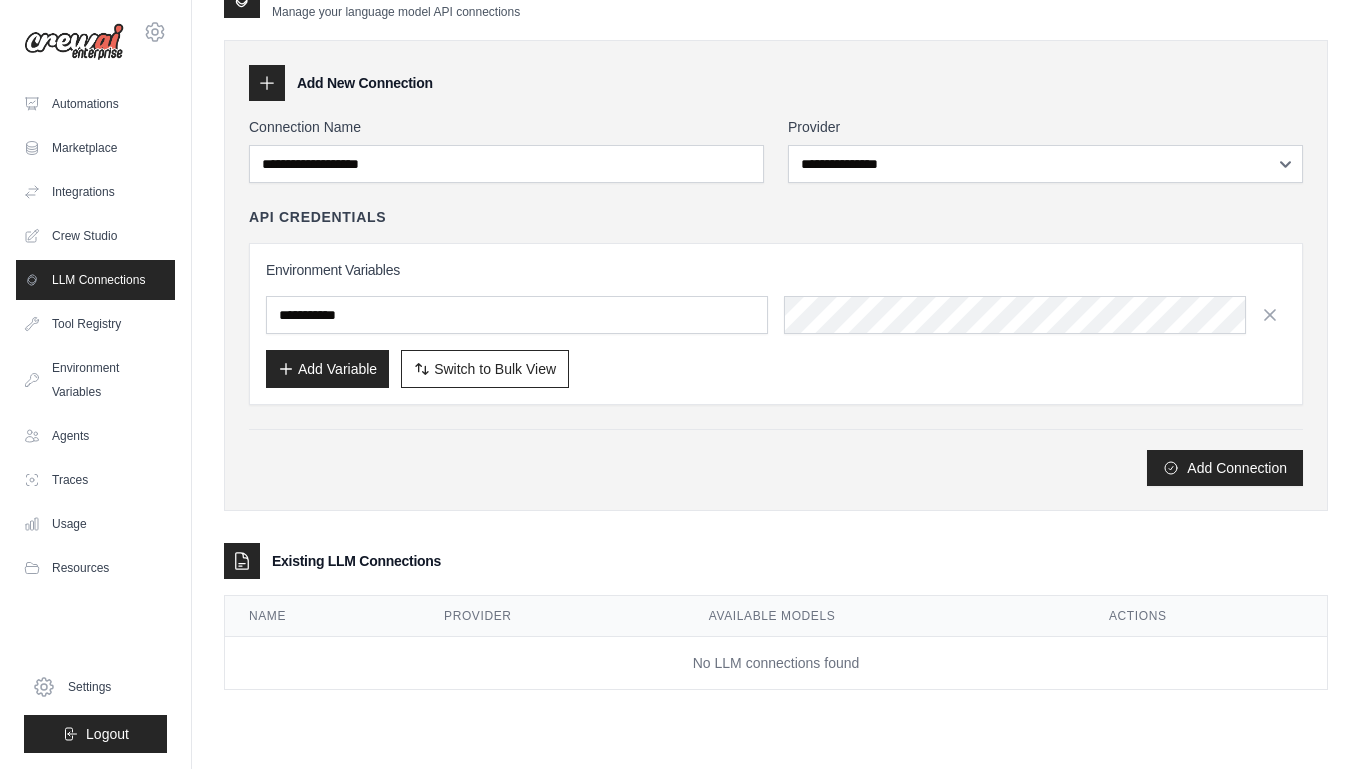 scroll, scrollTop: 0, scrollLeft: 0, axis: both 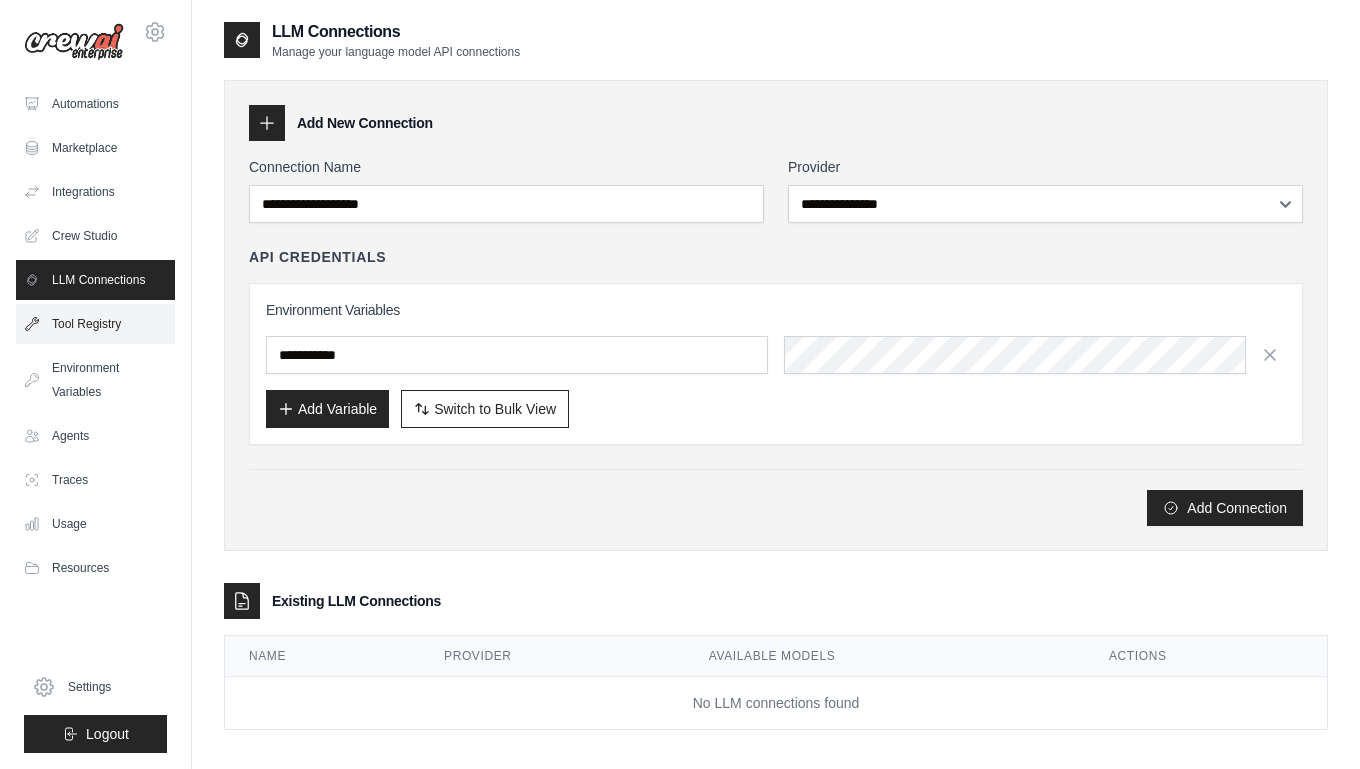 click on "Tool Registry" at bounding box center [95, 324] 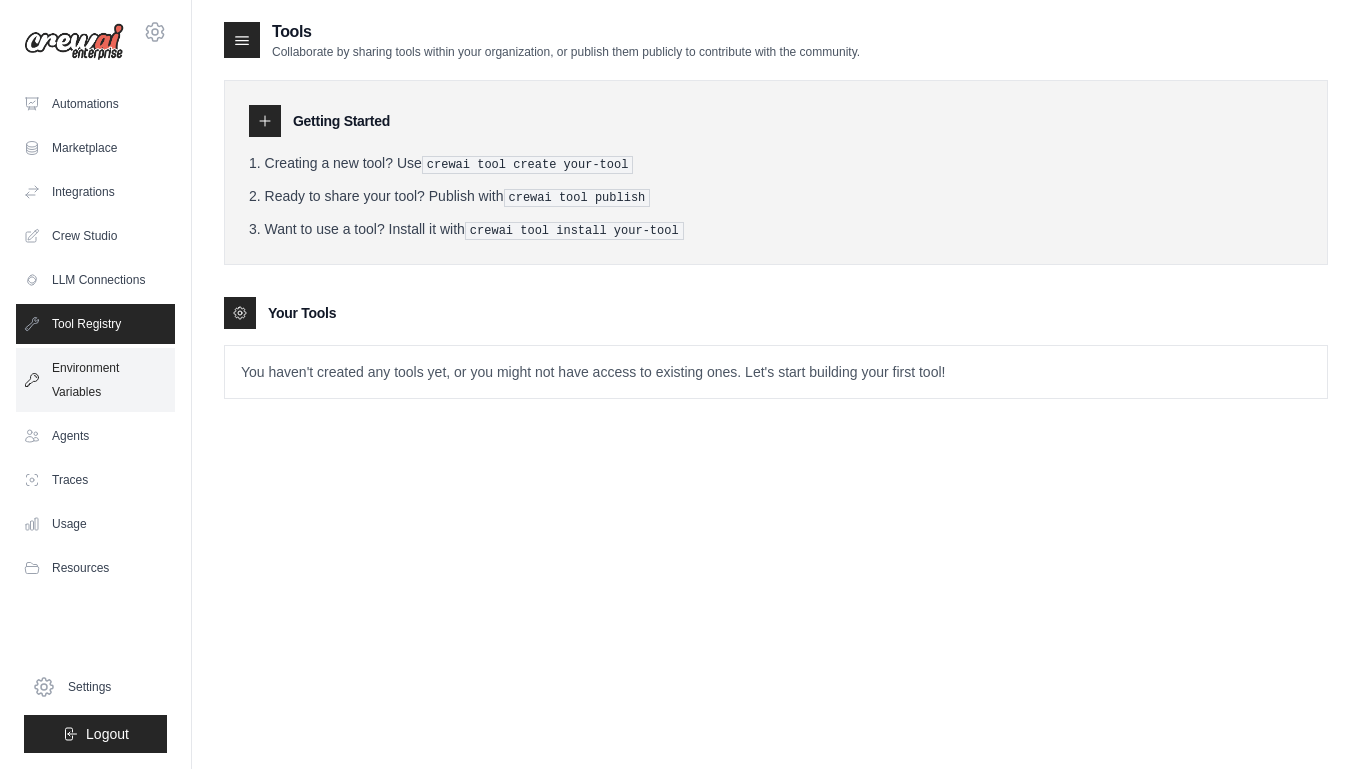 click on "Environment Variables" at bounding box center [95, 380] 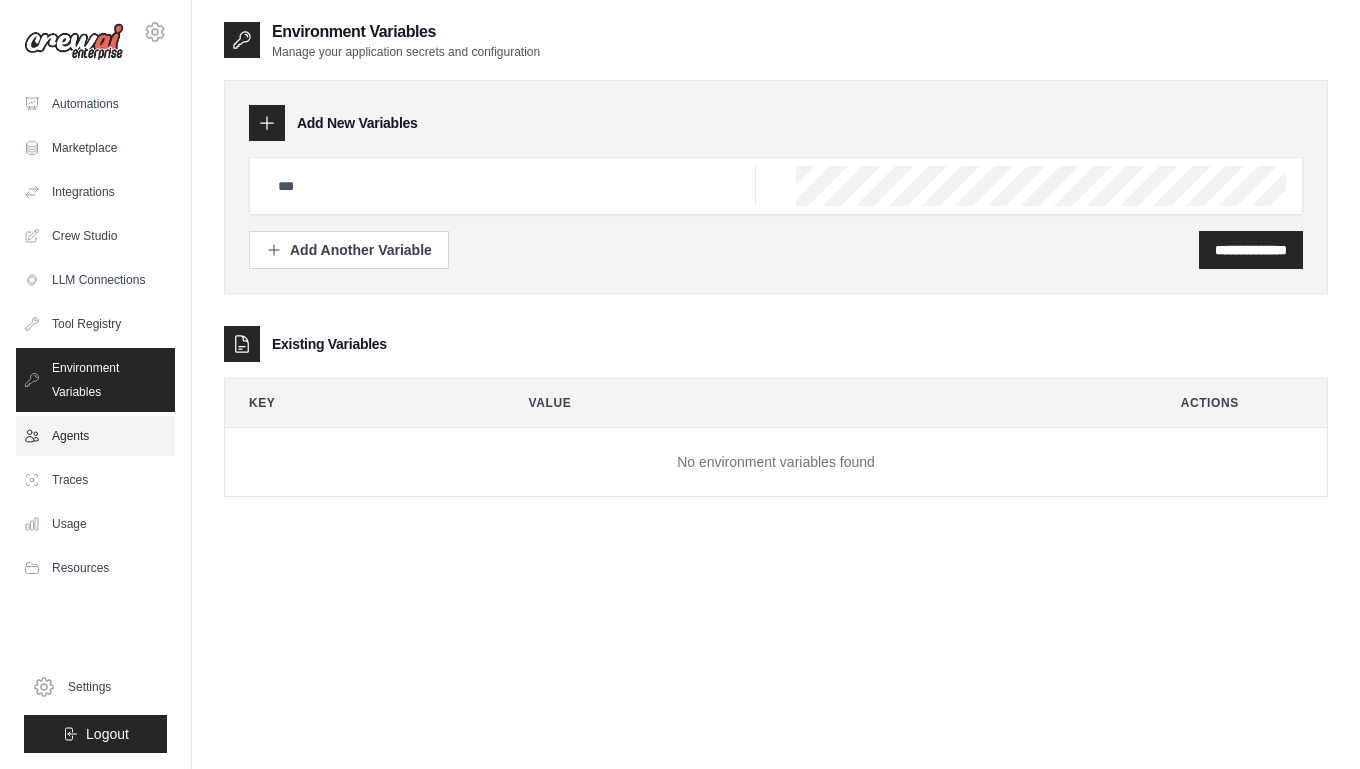 click on "Agents" at bounding box center [95, 436] 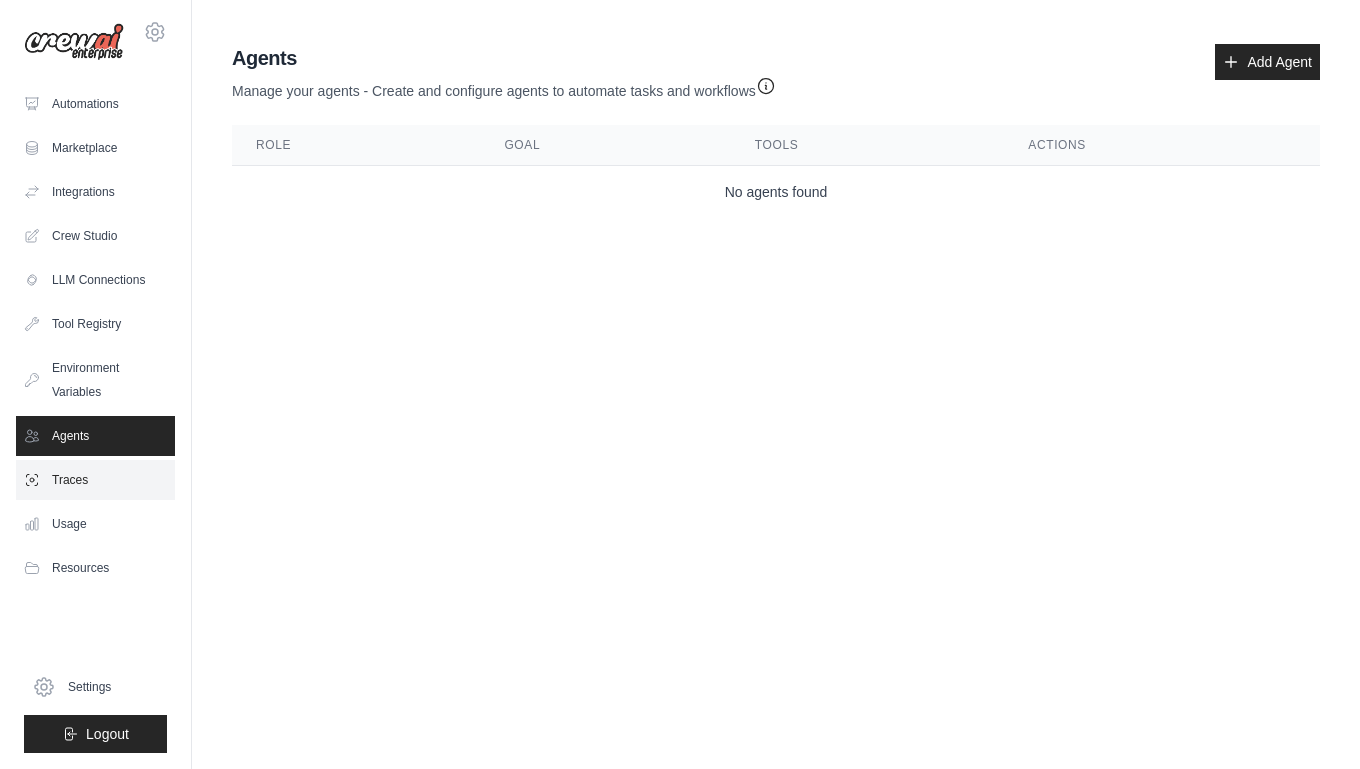 click on "Traces" at bounding box center [95, 480] 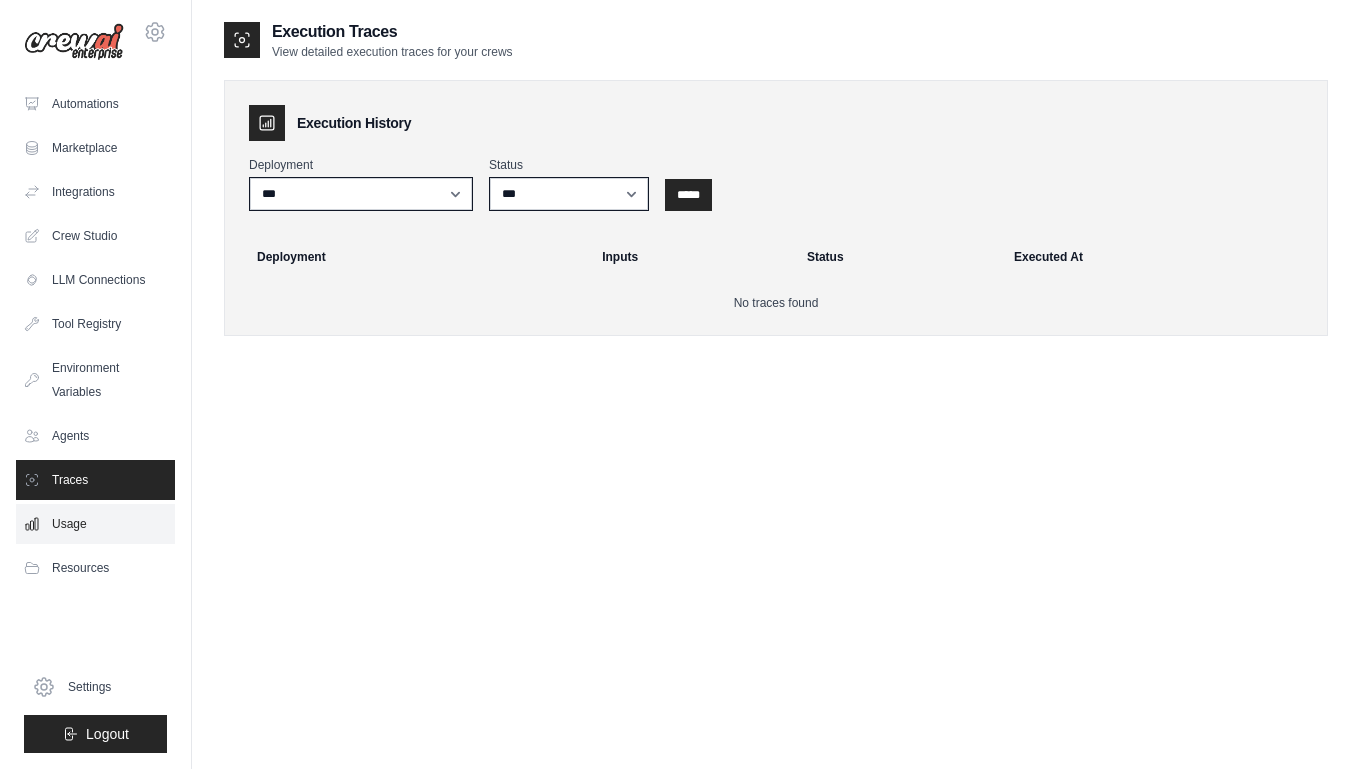 click on "Usage" at bounding box center [95, 524] 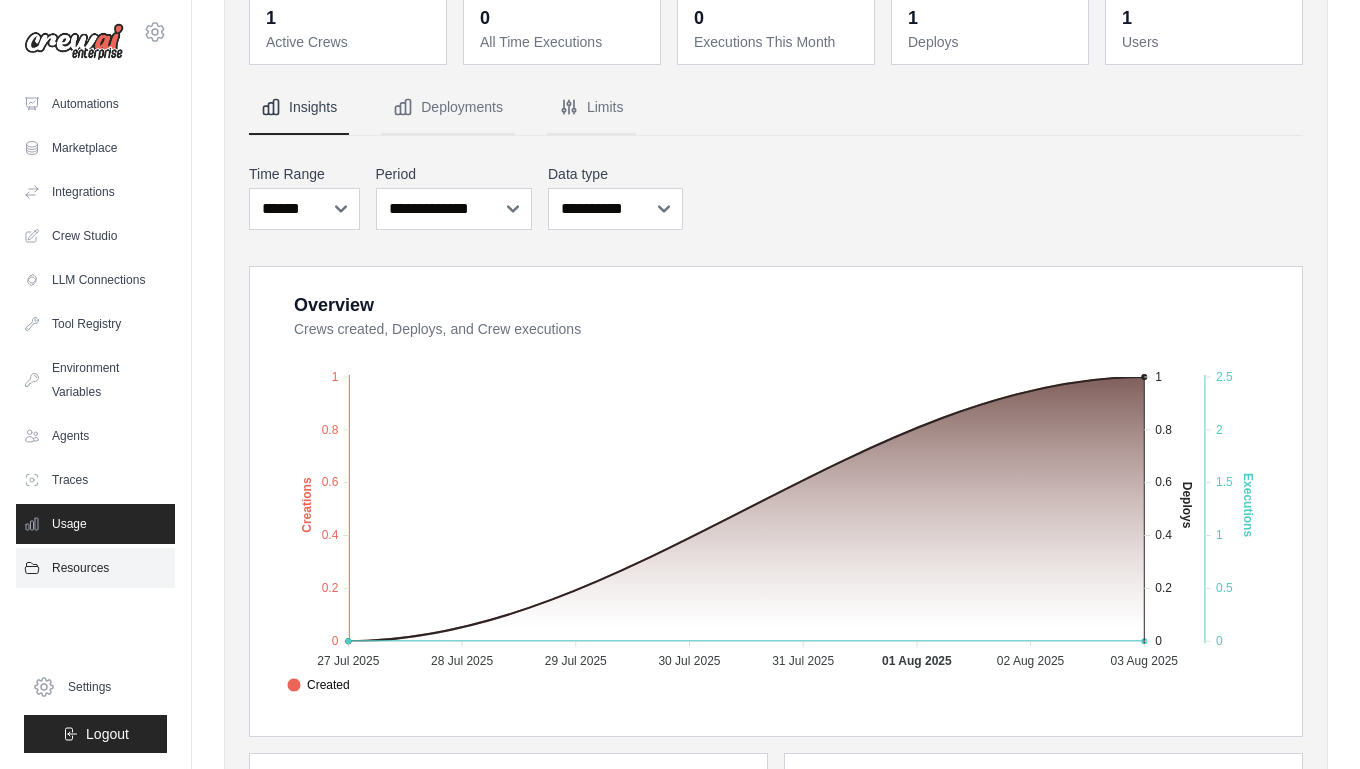 scroll, scrollTop: 0, scrollLeft: 0, axis: both 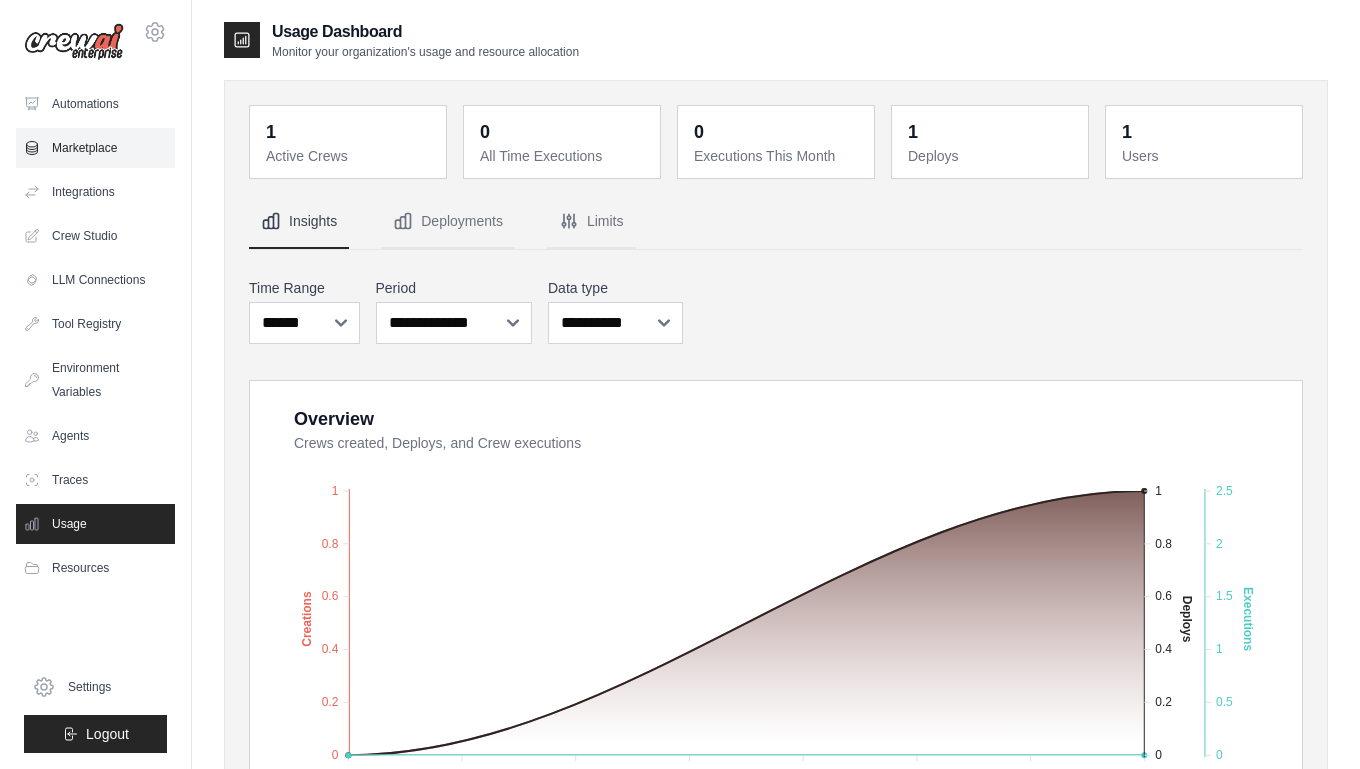 click on "Marketplace" at bounding box center (95, 148) 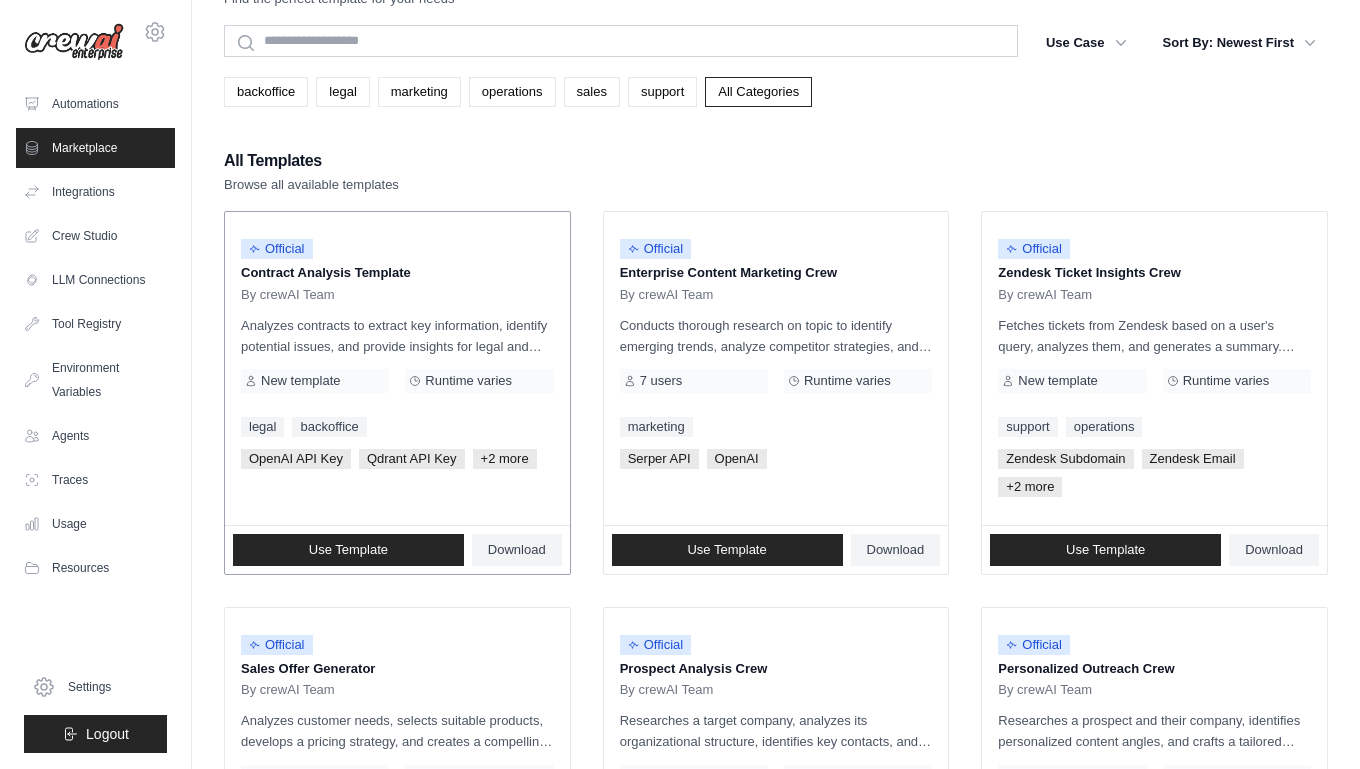 scroll, scrollTop: 0, scrollLeft: 0, axis: both 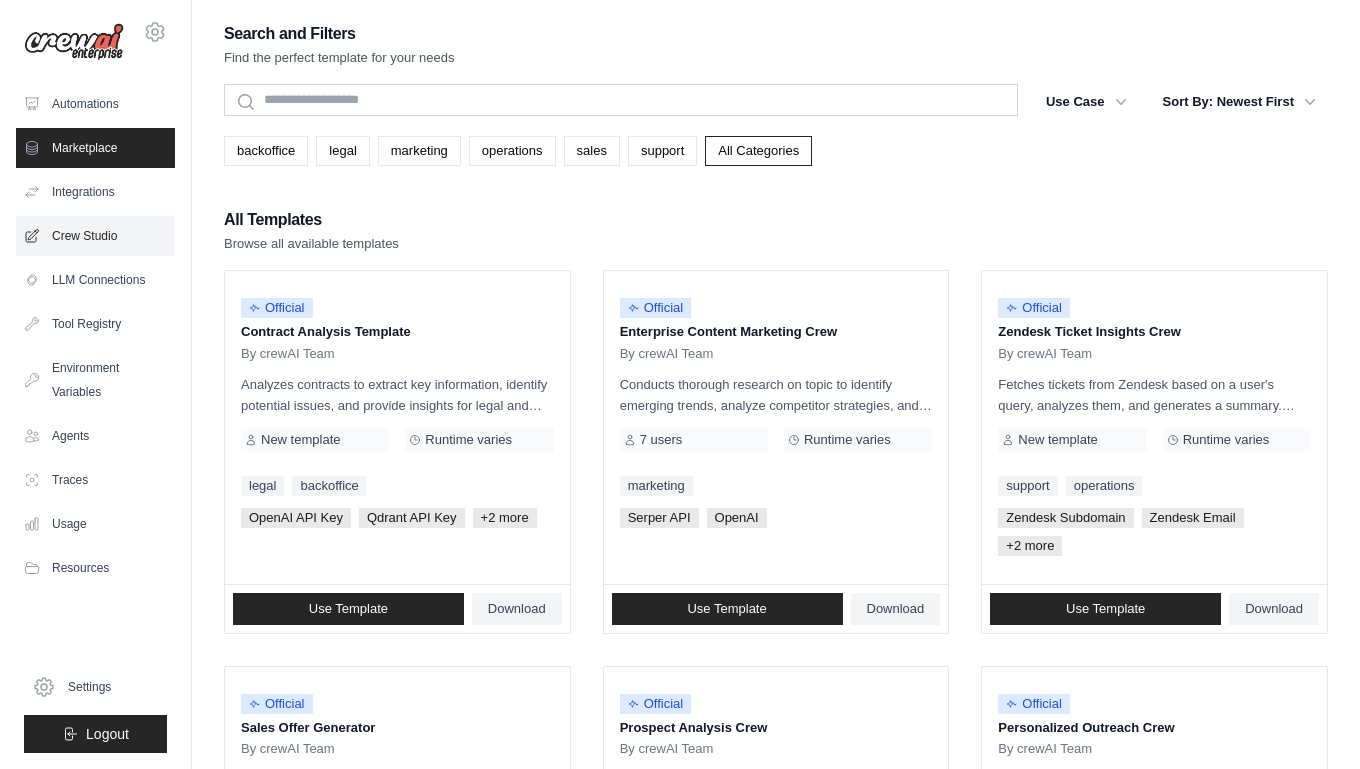 click on "Crew Studio" at bounding box center [95, 236] 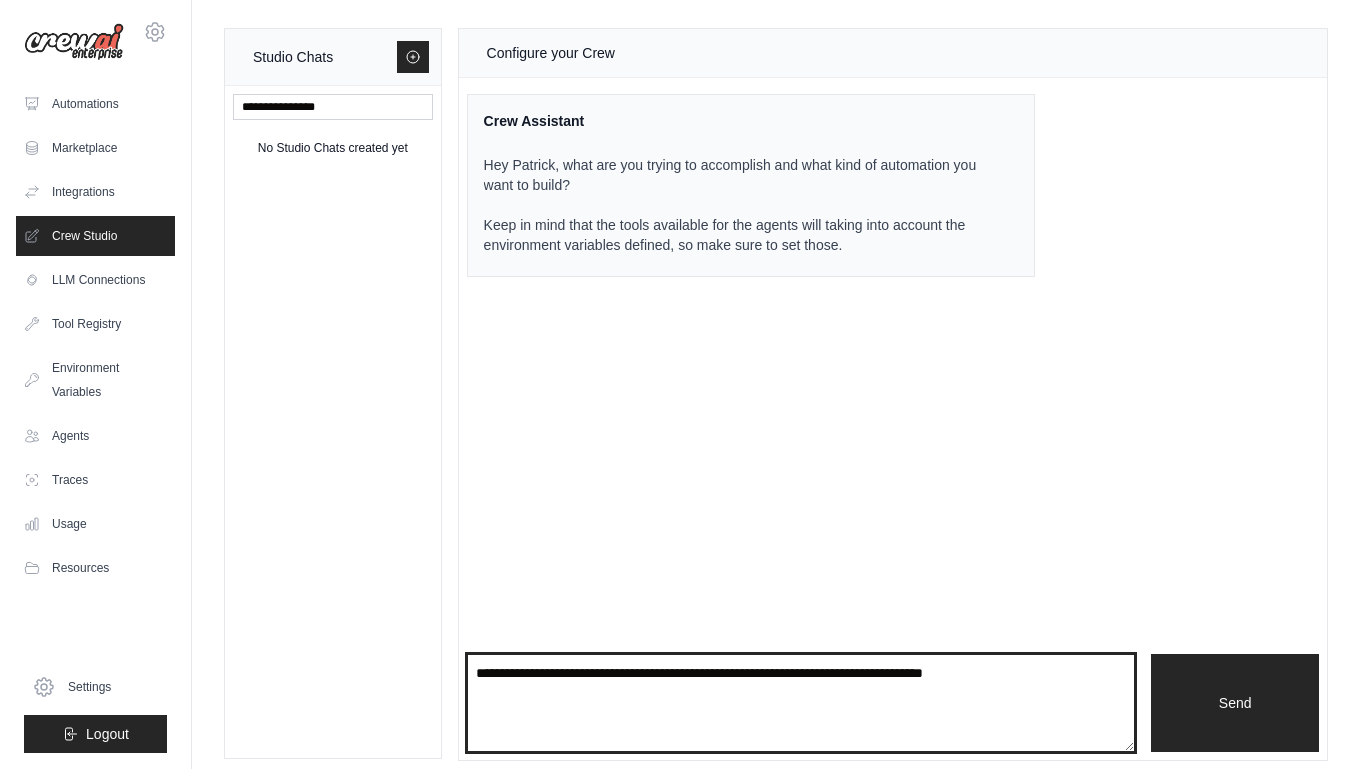 click at bounding box center [801, 703] 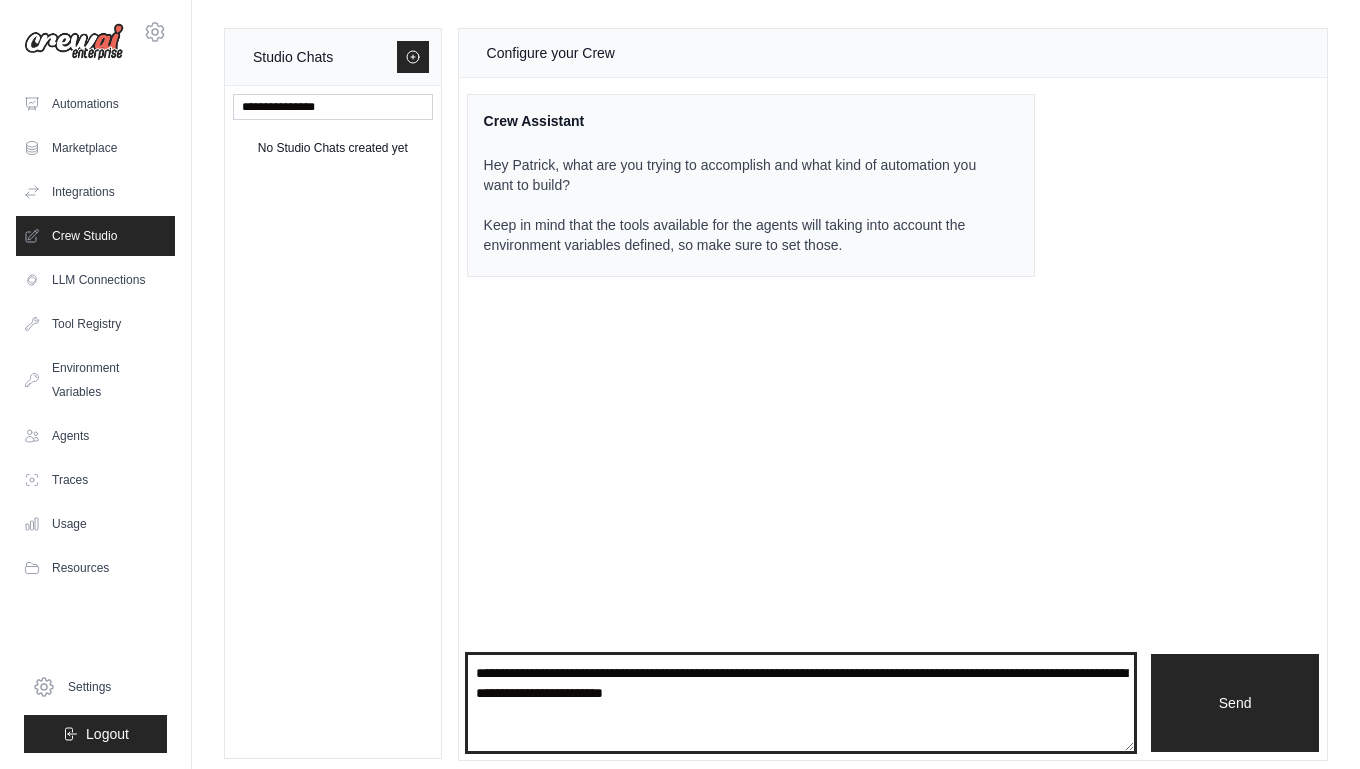 click on "**********" at bounding box center (801, 703) 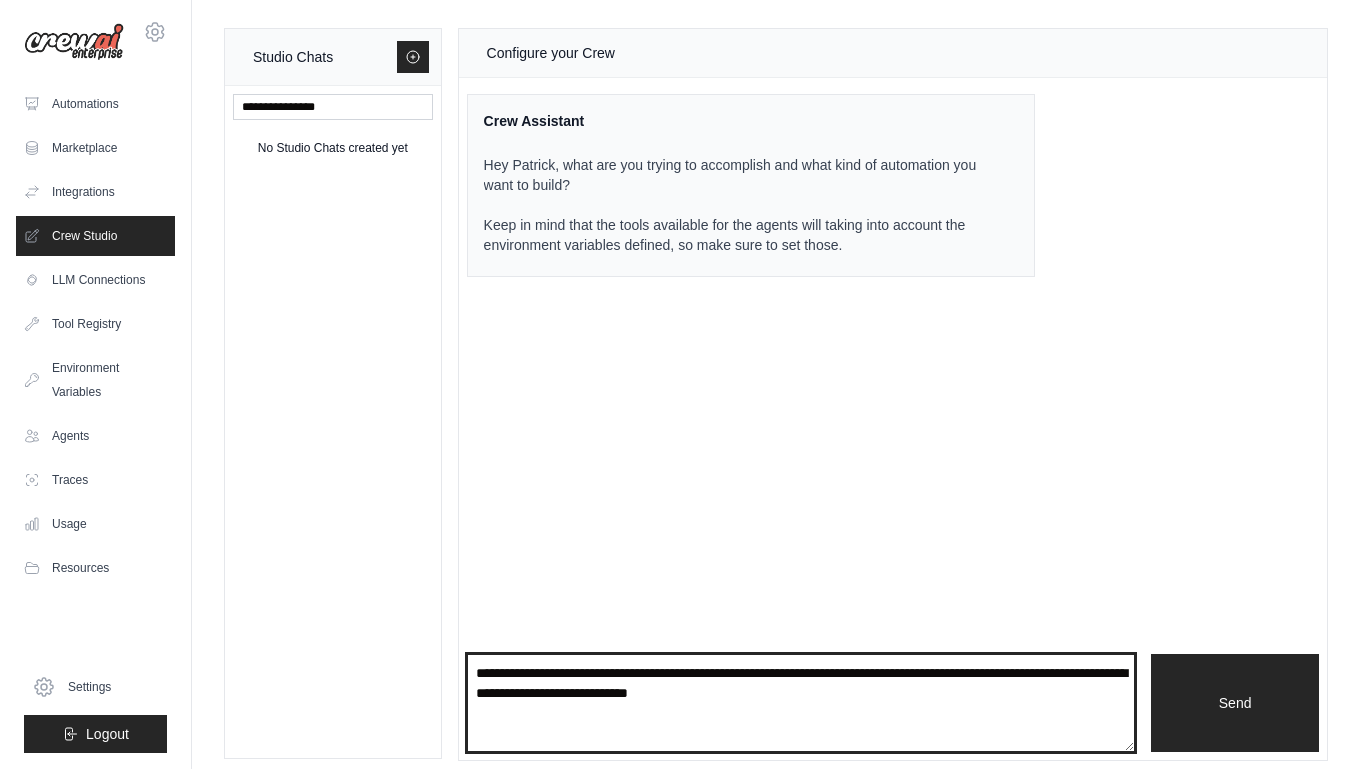 click on "**********" at bounding box center [801, 703] 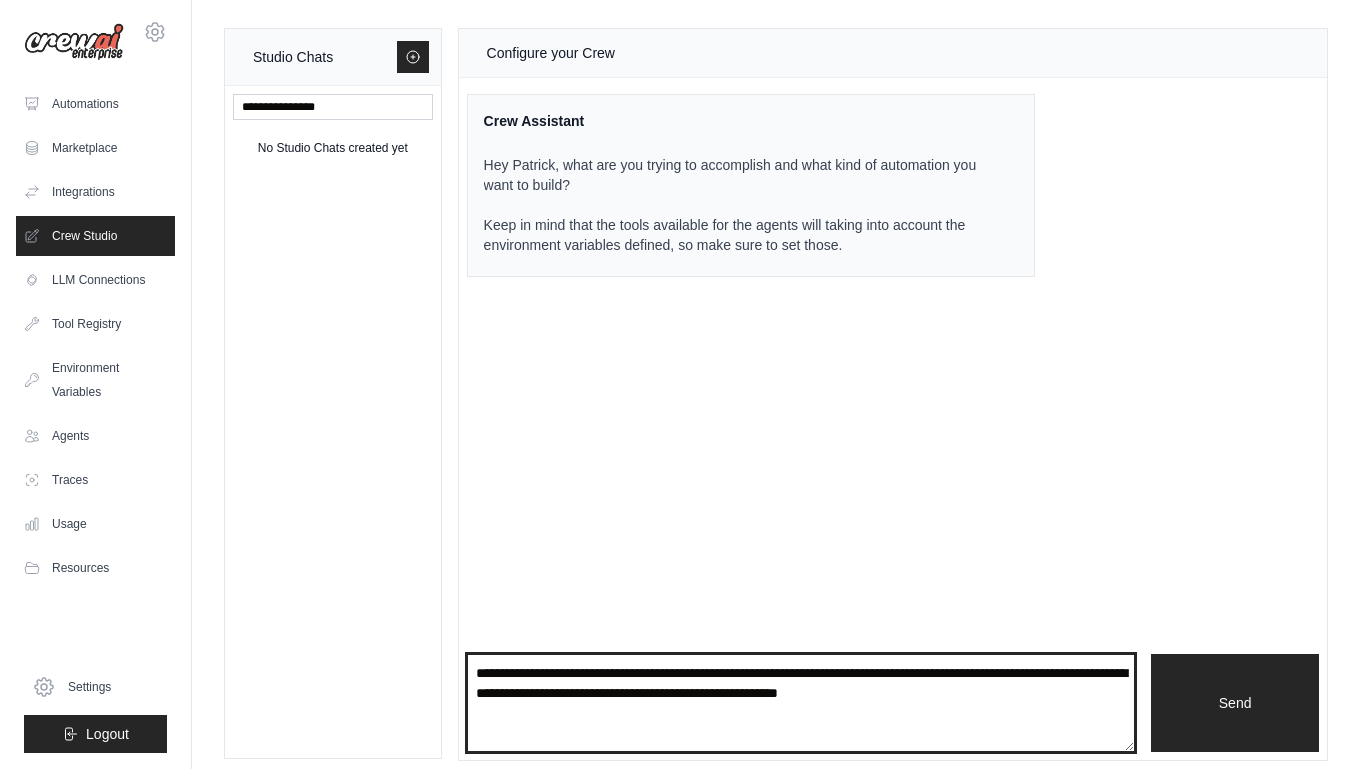 drag, startPoint x: 981, startPoint y: 692, endPoint x: 577, endPoint y: 698, distance: 404.04456 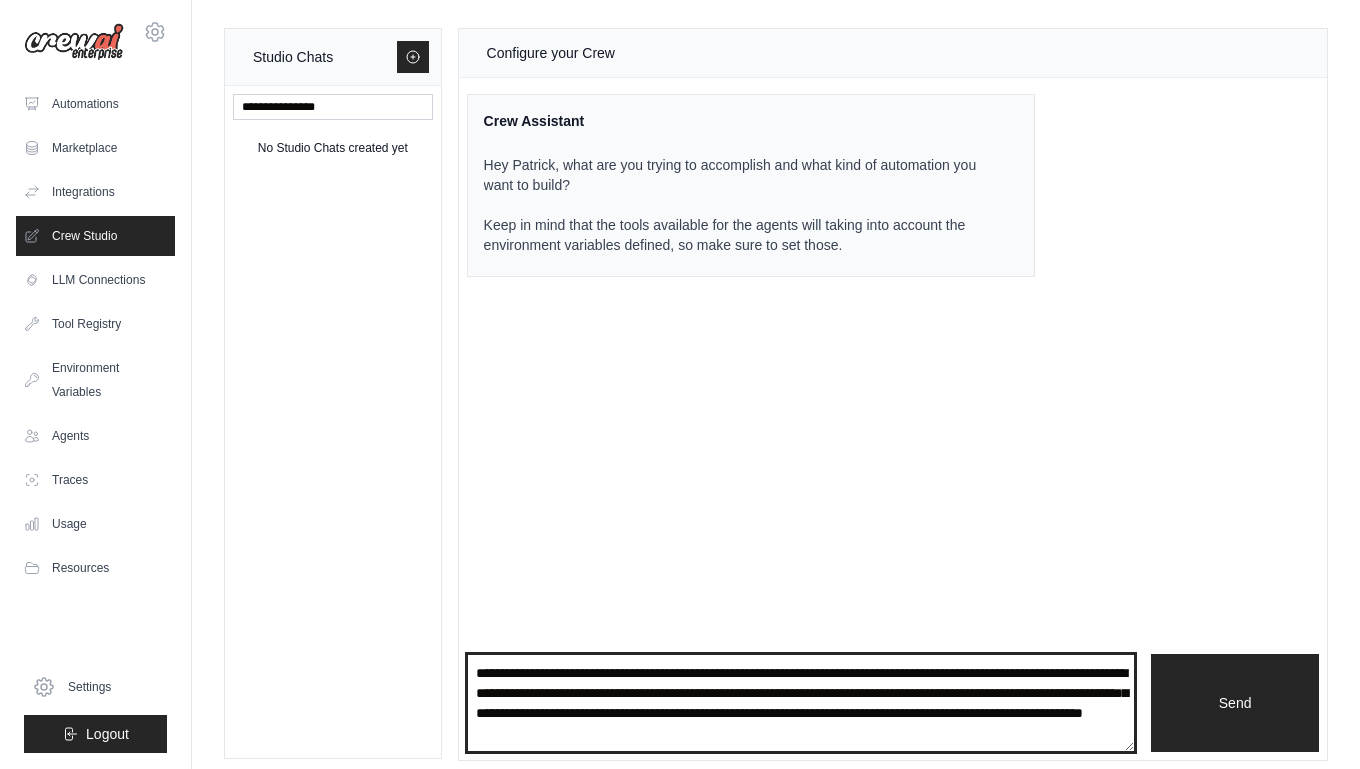 click on "**********" at bounding box center (801, 703) 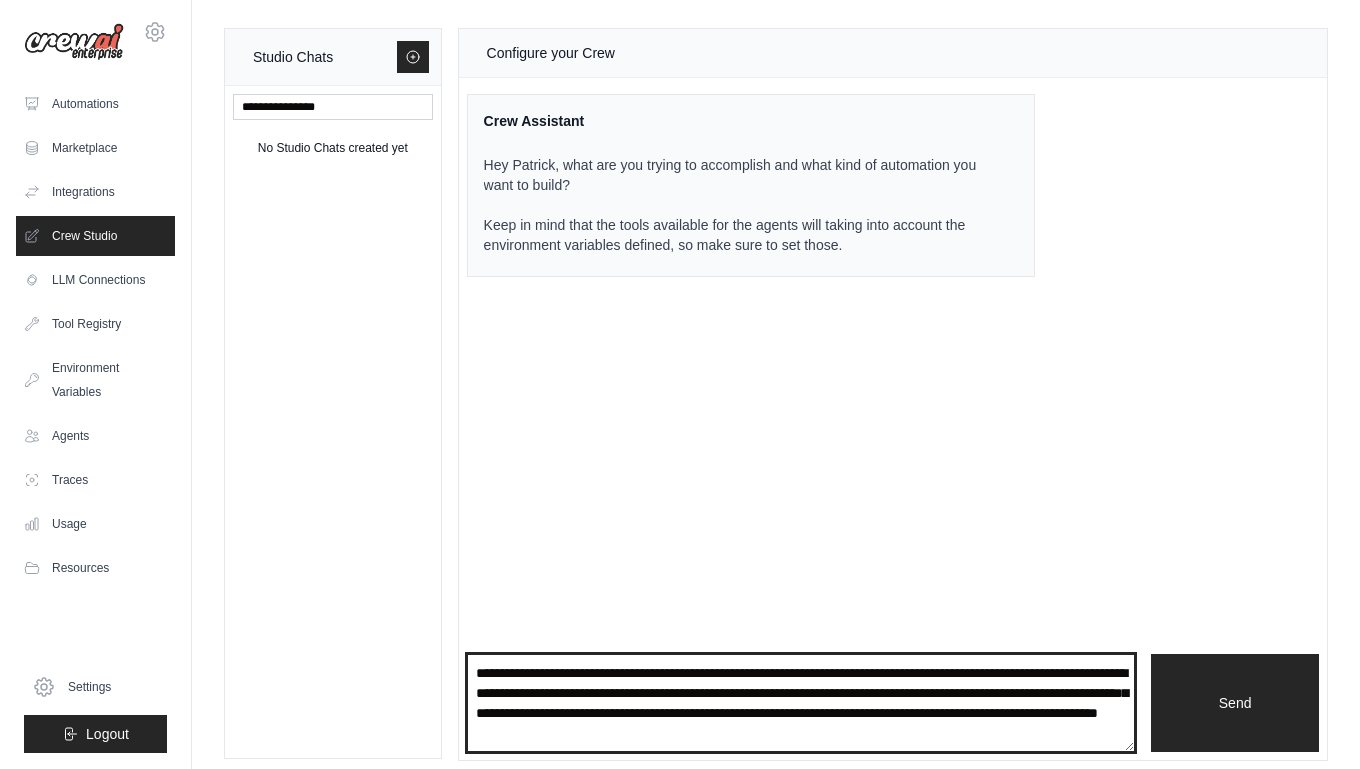 click on "**********" at bounding box center [801, 703] 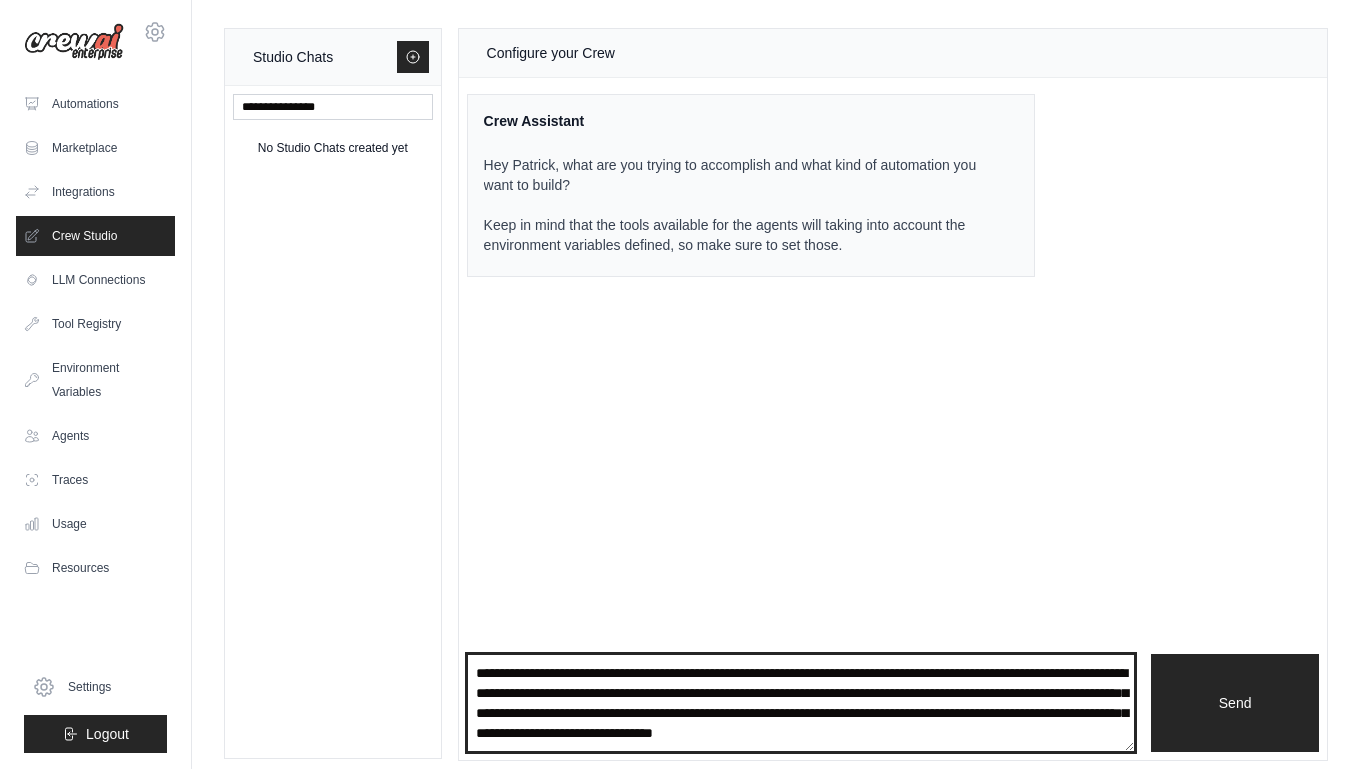 scroll, scrollTop: 10, scrollLeft: 0, axis: vertical 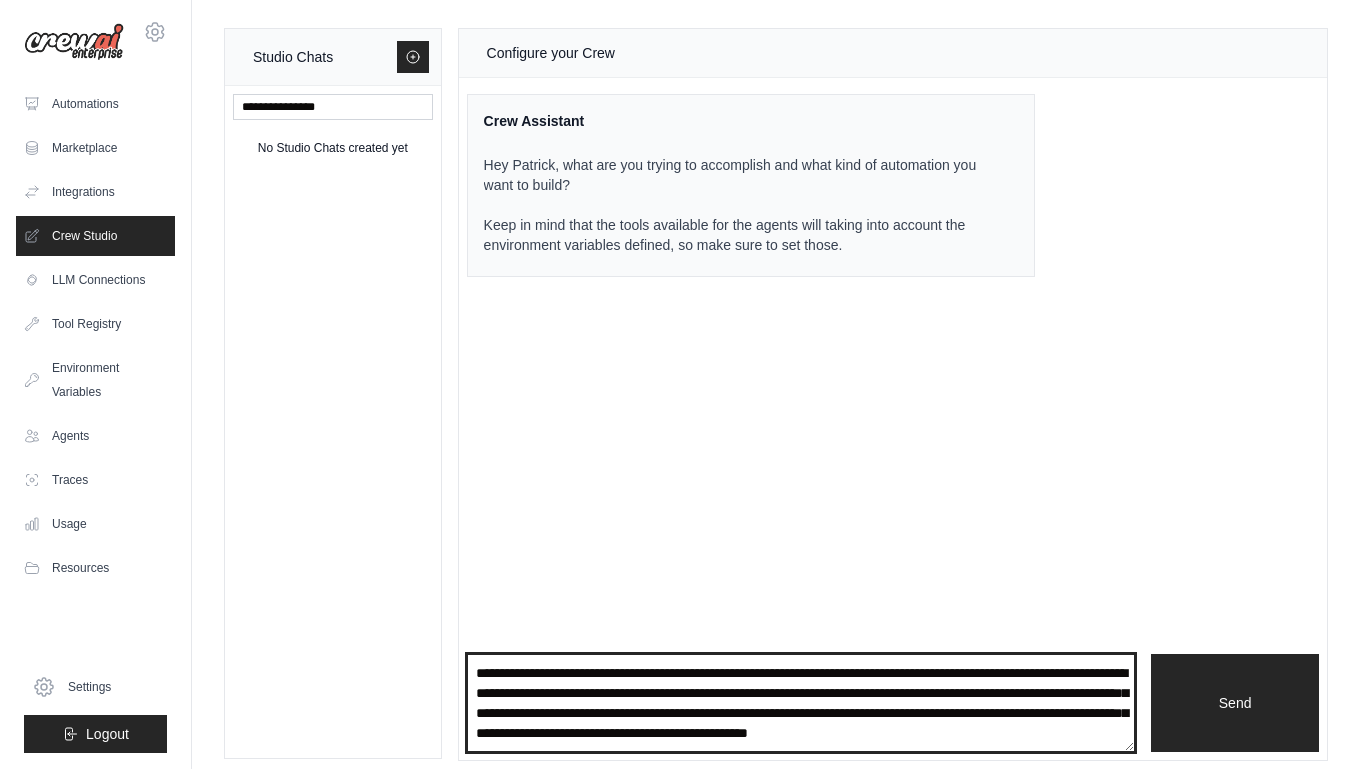 click on "**********" at bounding box center (801, 703) 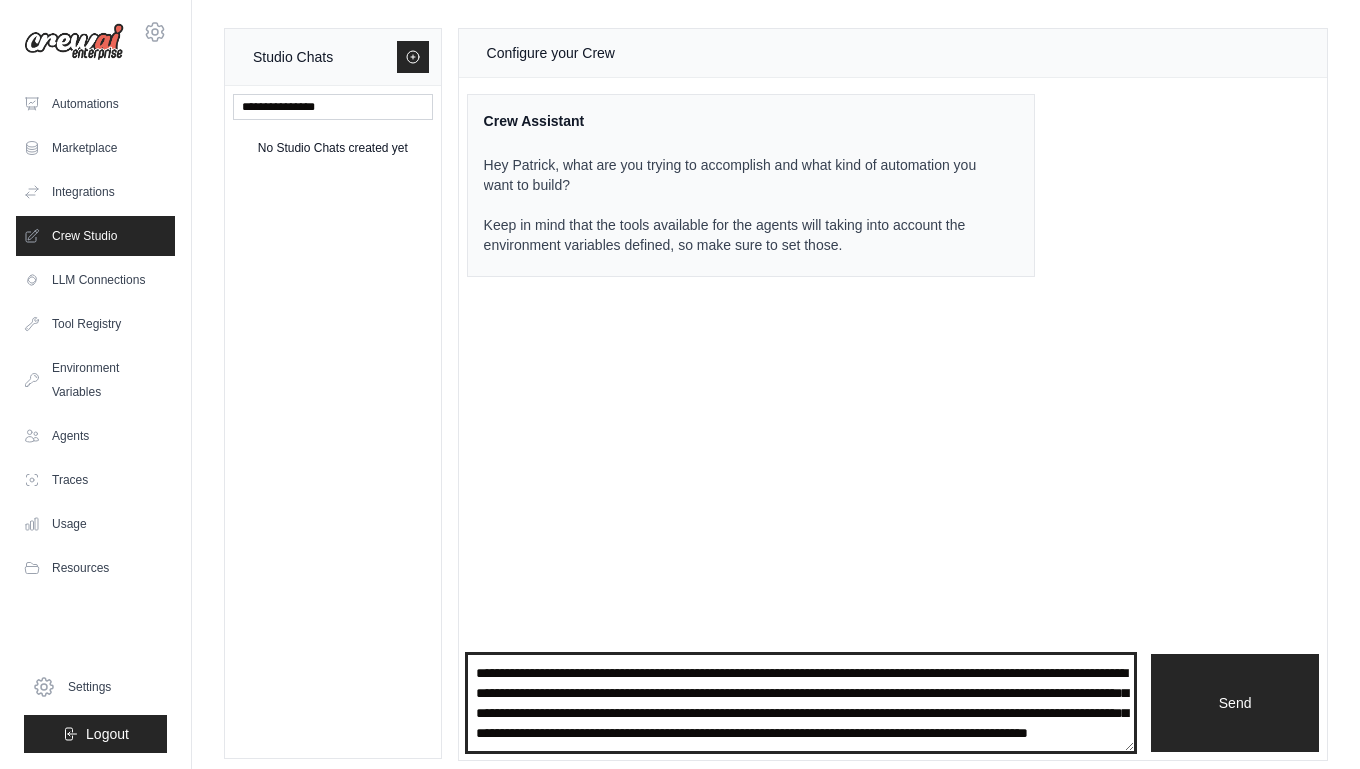 click on "**********" at bounding box center (801, 703) 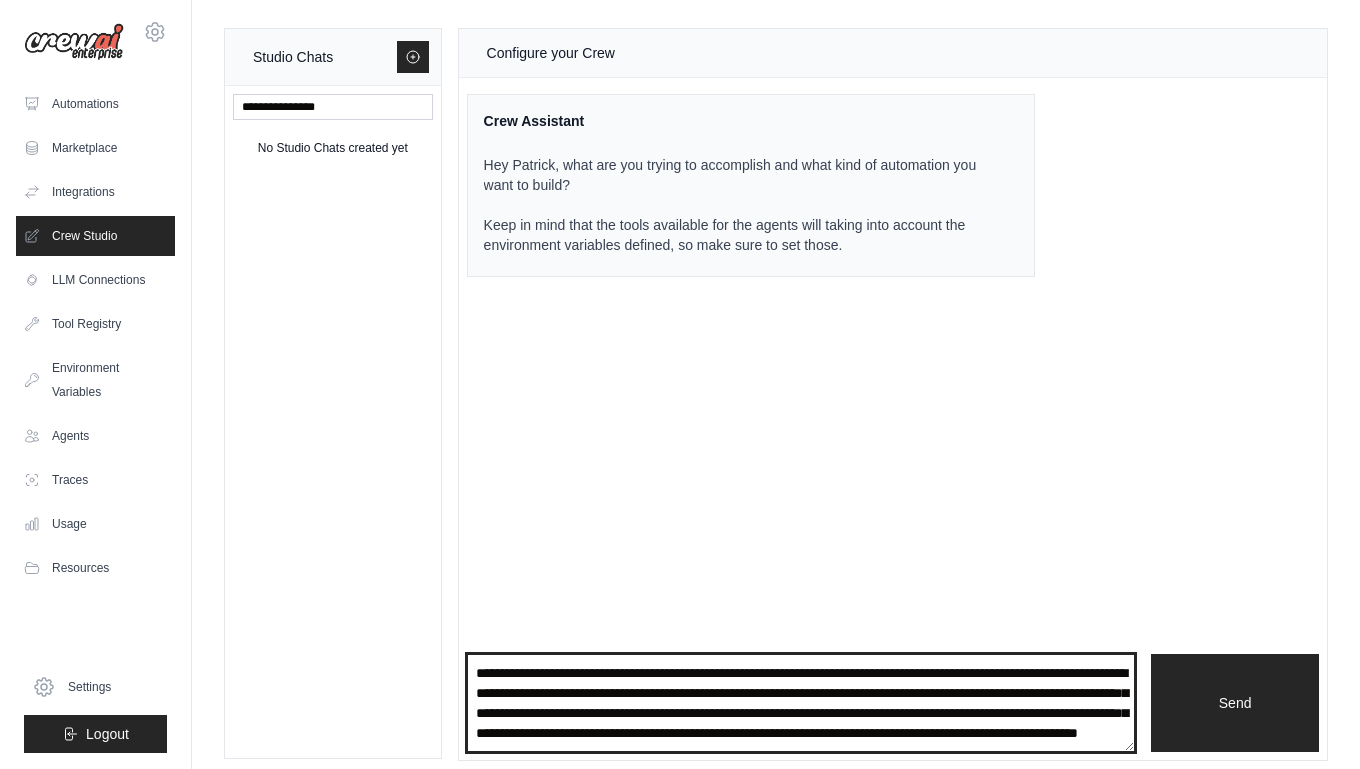 click on "**********" at bounding box center (801, 703) 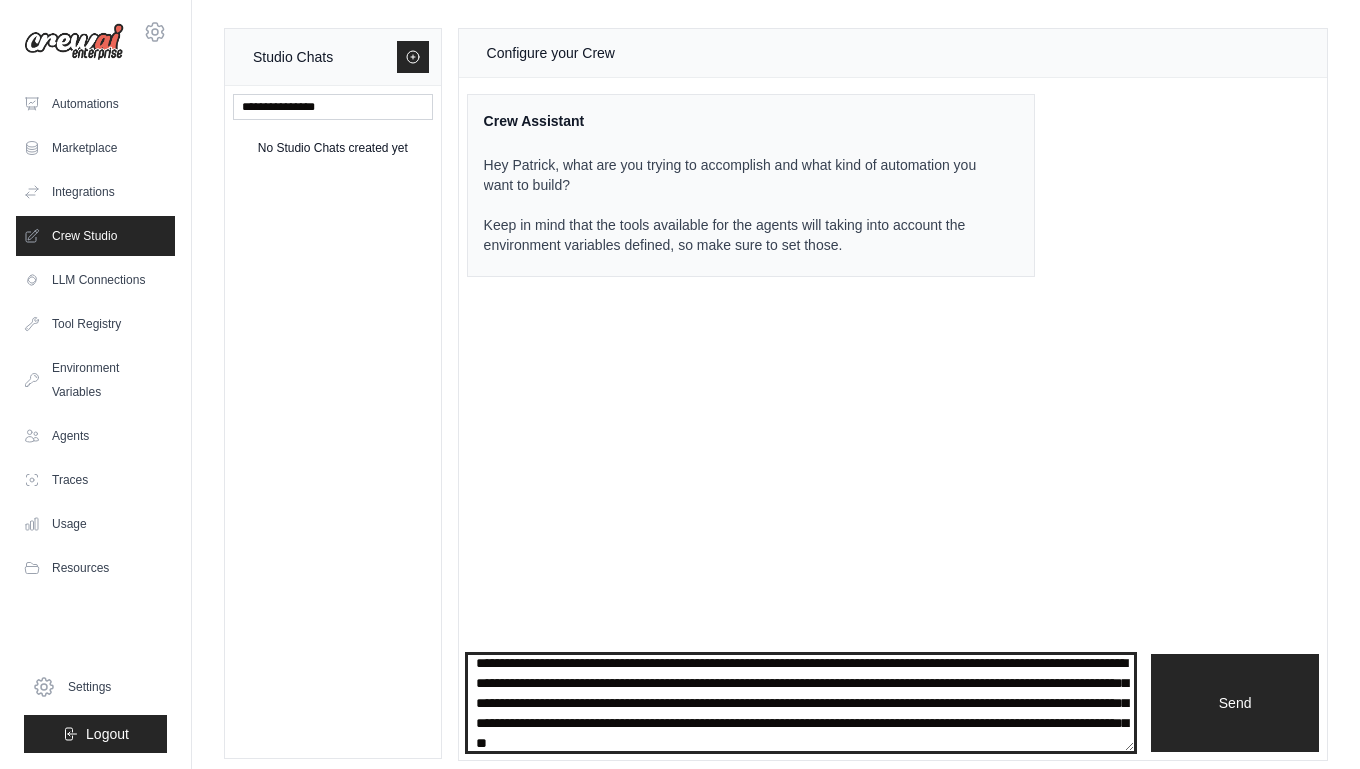 scroll, scrollTop: 30, scrollLeft: 0, axis: vertical 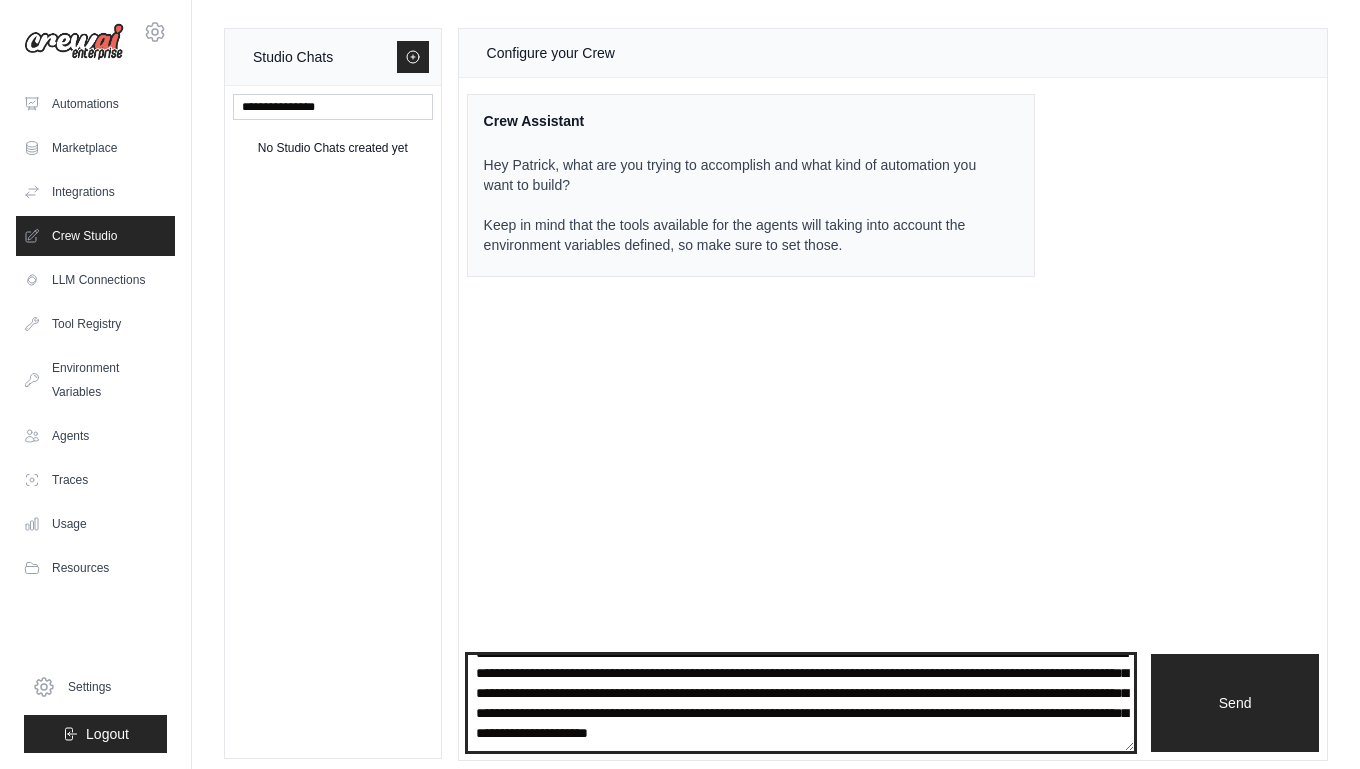 type on "**********" 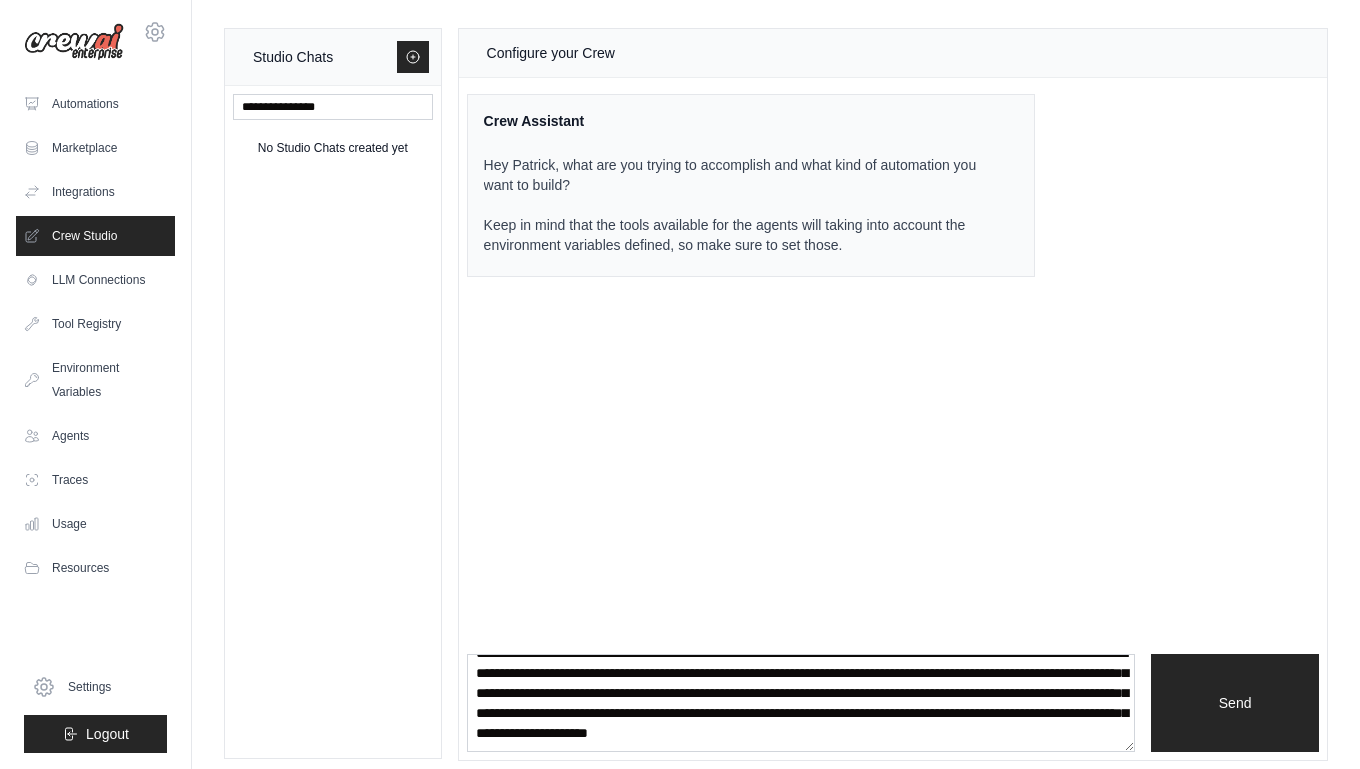 scroll, scrollTop: 0, scrollLeft: 0, axis: both 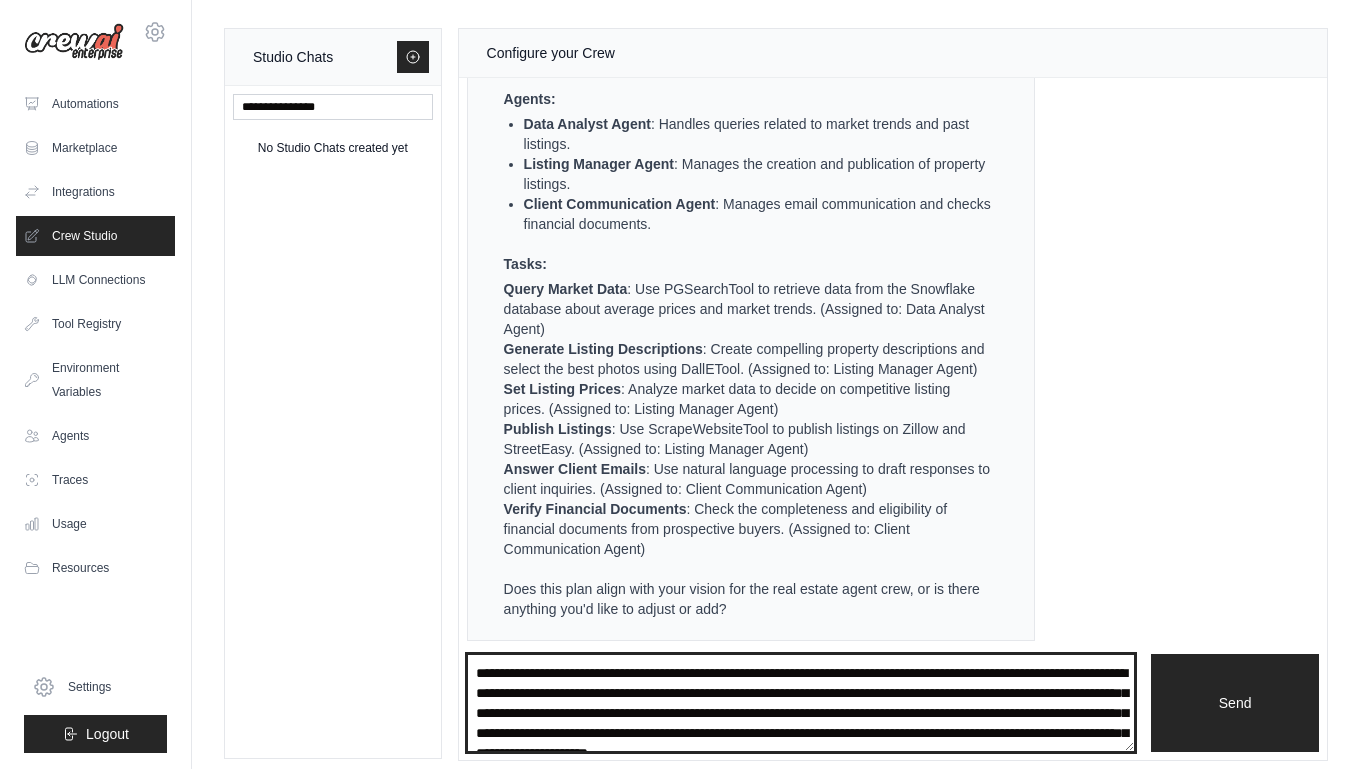 click on "**********" at bounding box center (801, 703) 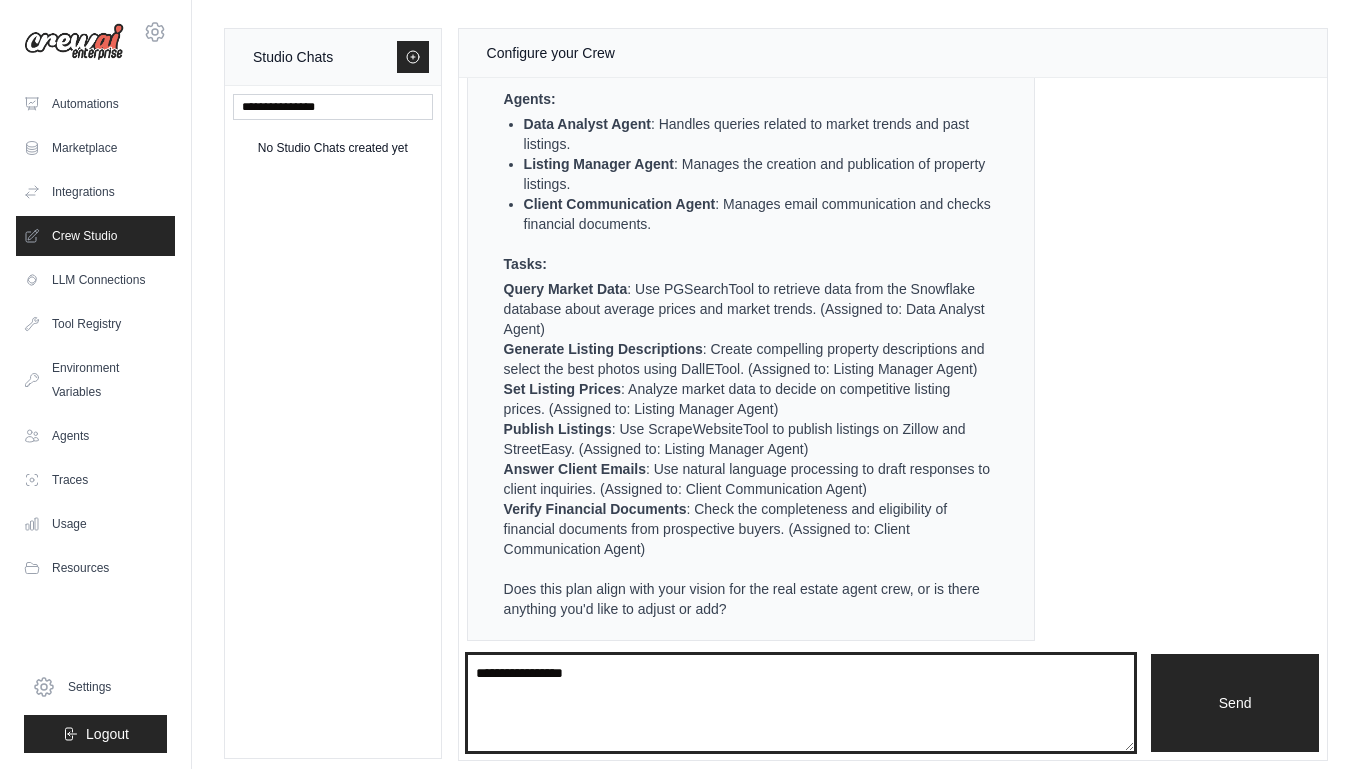 type on "**********" 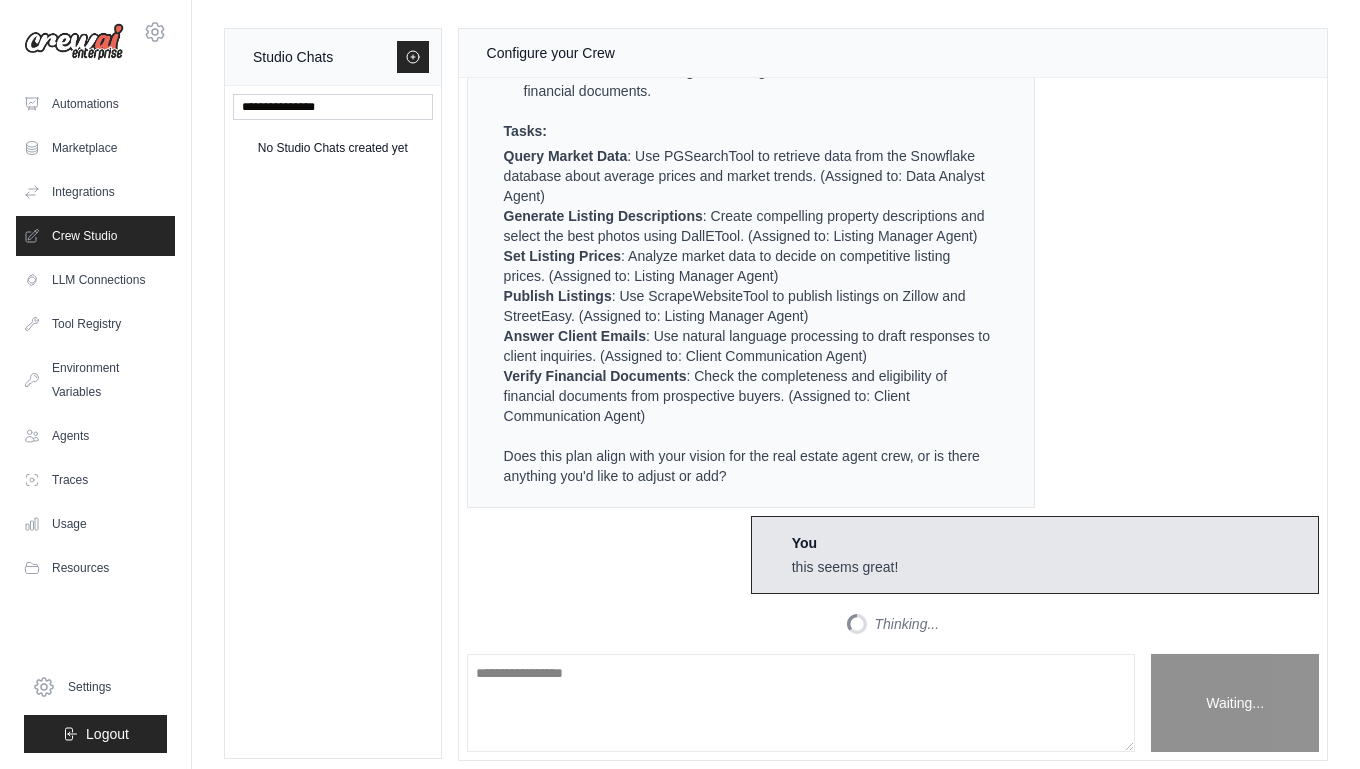 scroll, scrollTop: 1277, scrollLeft: 0, axis: vertical 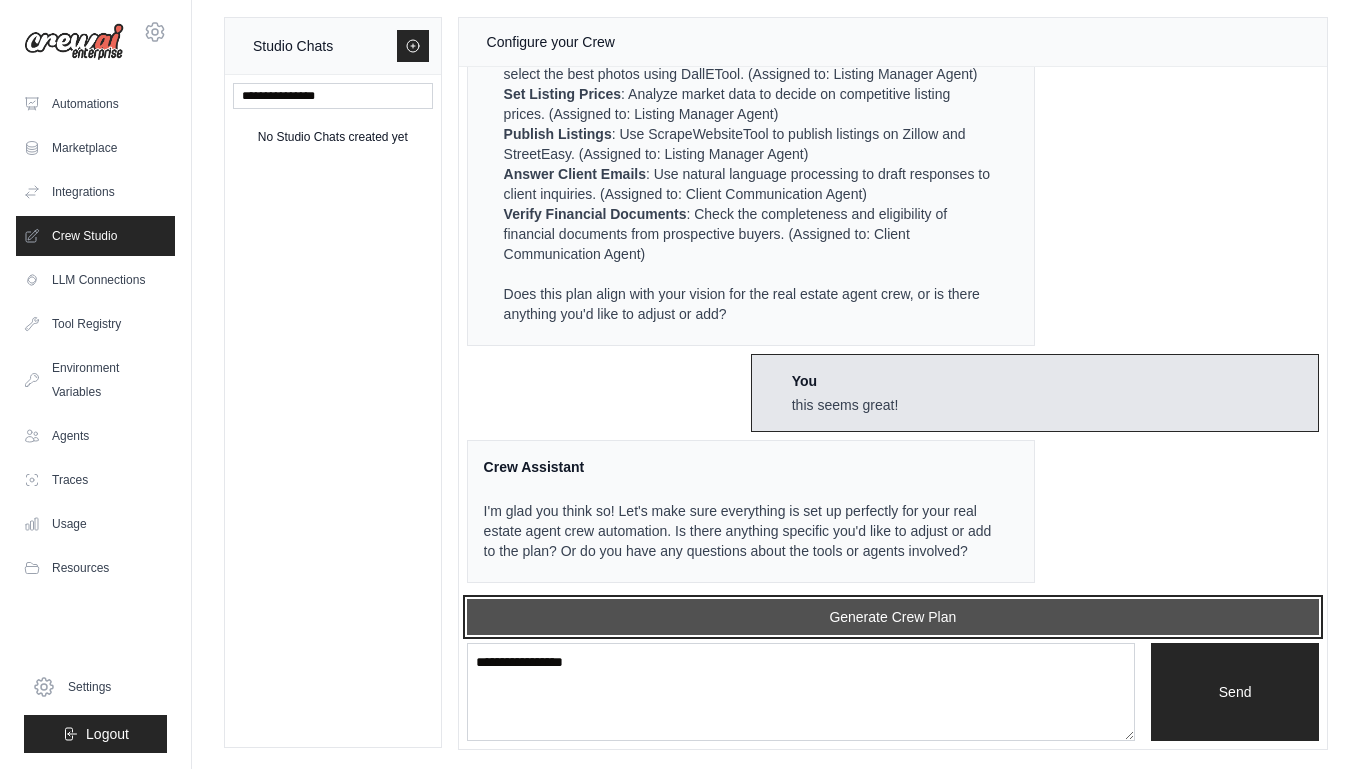 click on "Generate Crew Plan" at bounding box center (893, 617) 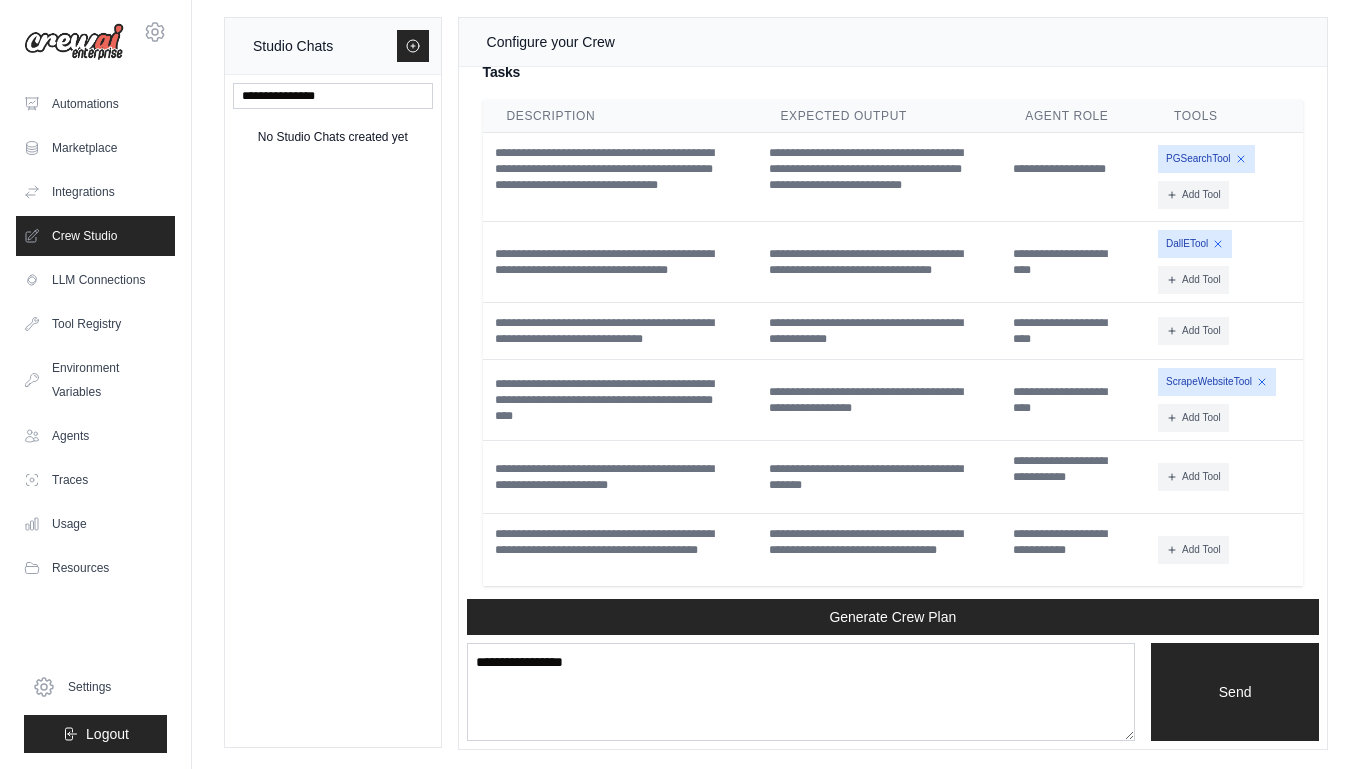 scroll, scrollTop: 2367, scrollLeft: 0, axis: vertical 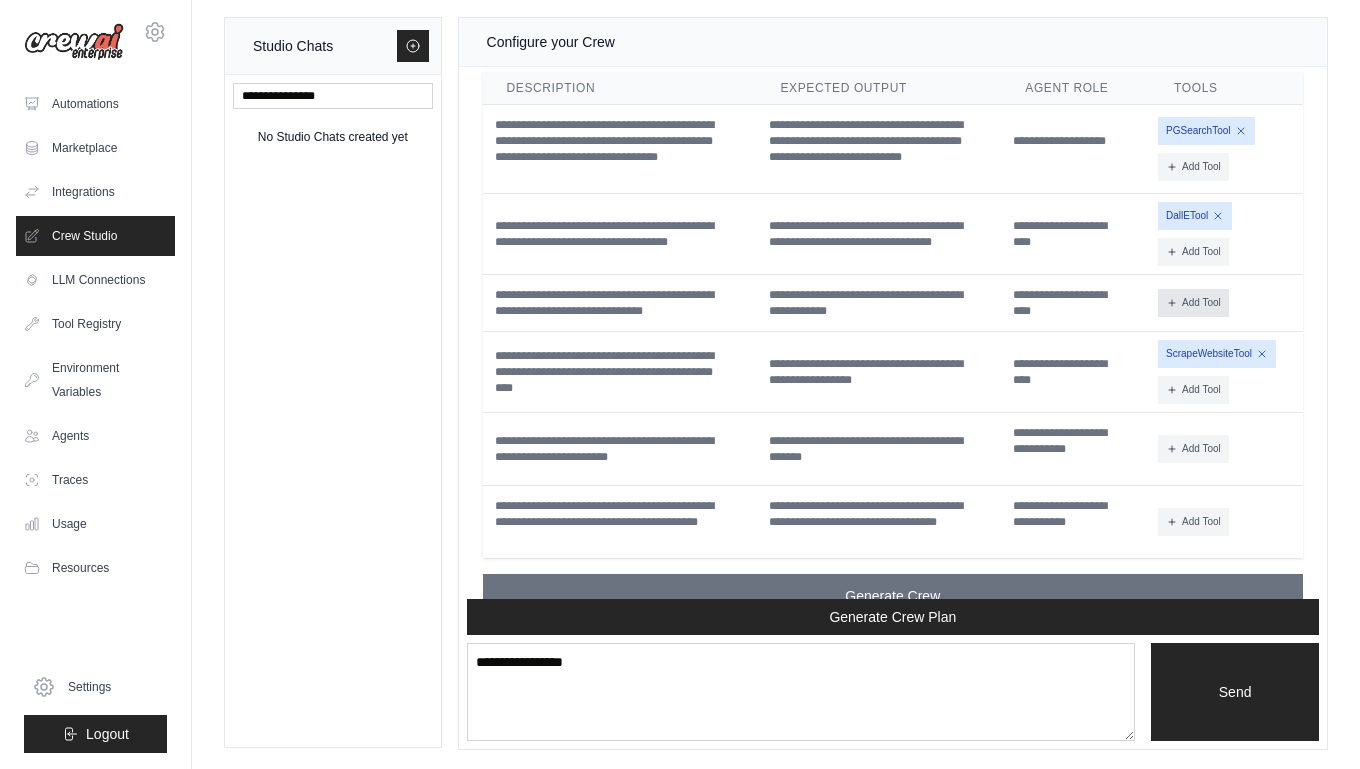 click on "Add Tool" at bounding box center [1193, 303] 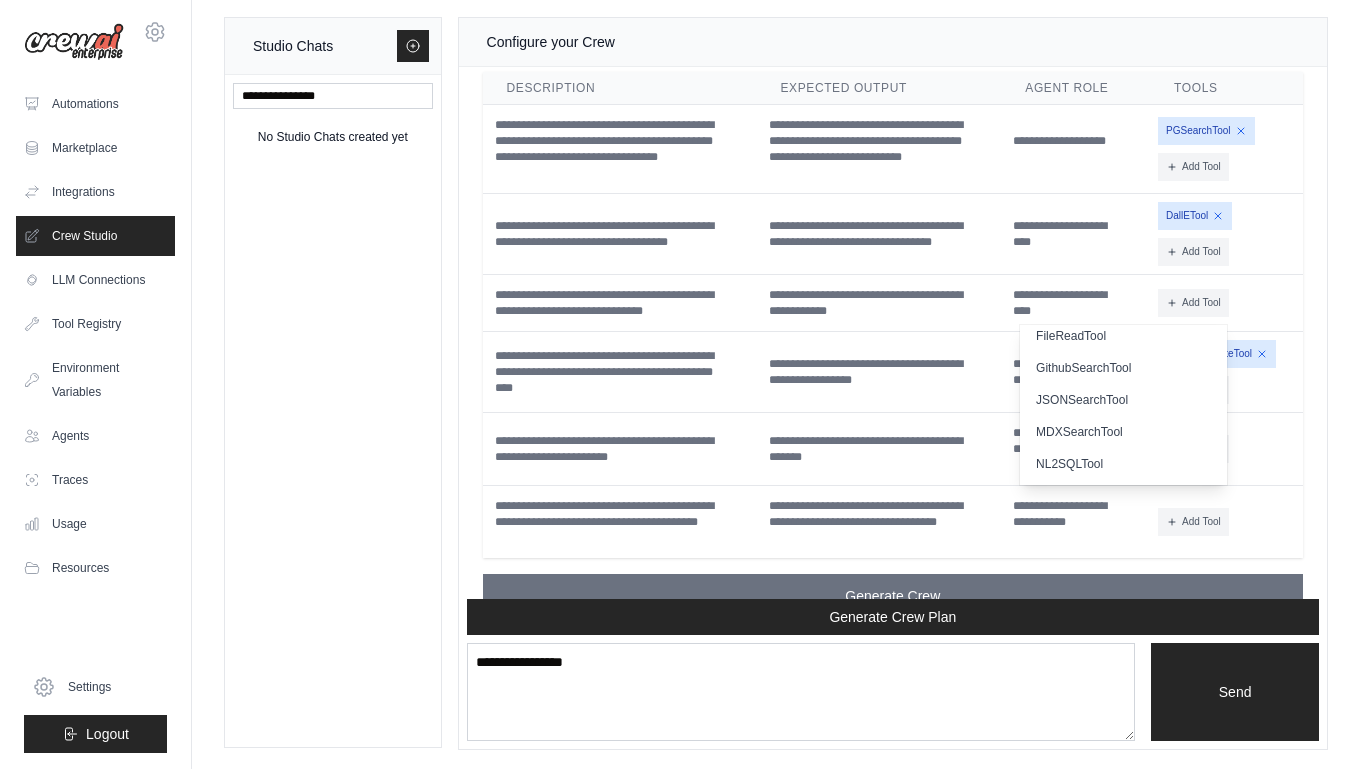 scroll, scrollTop: 203, scrollLeft: 0, axis: vertical 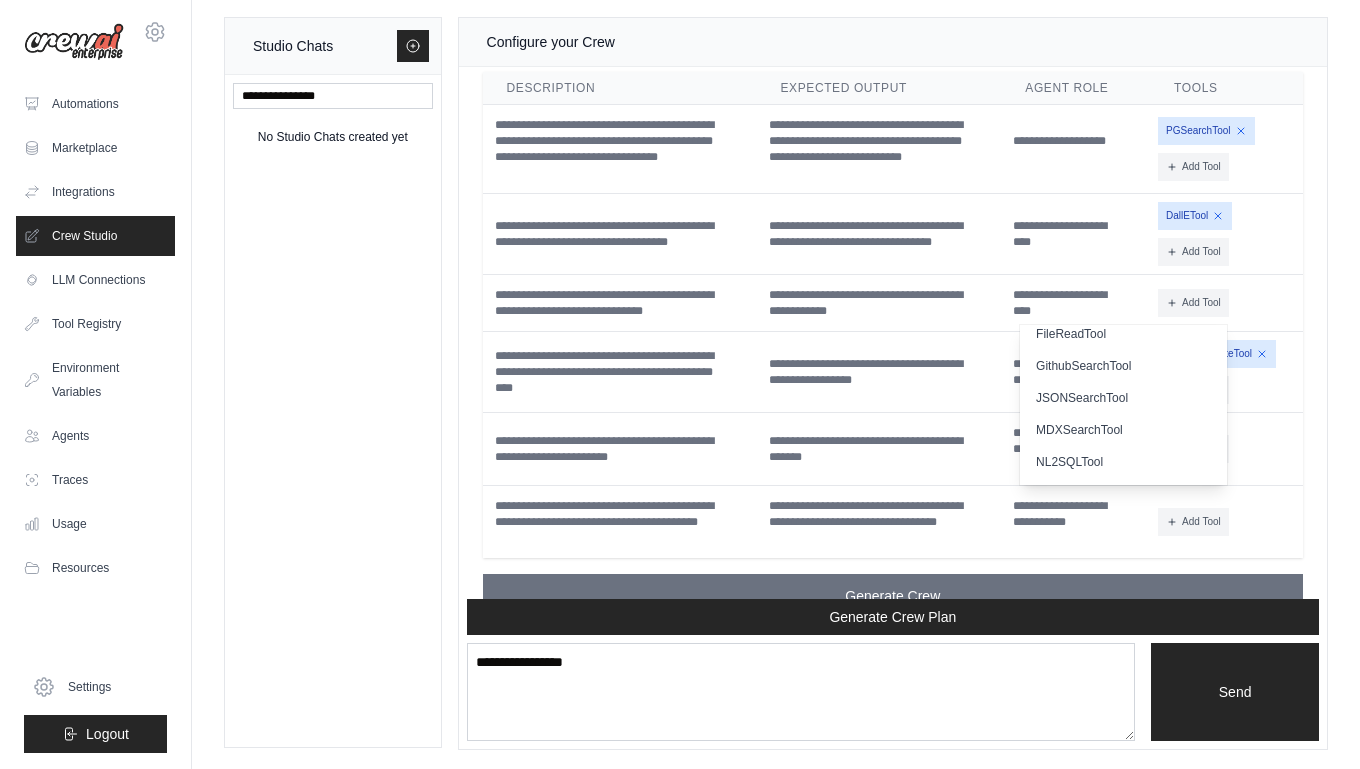 click on "Add Tool
CodeDocsSearchTool
CSVSearchTool
DallETool
DirectoryReadTool" at bounding box center [1226, 303] 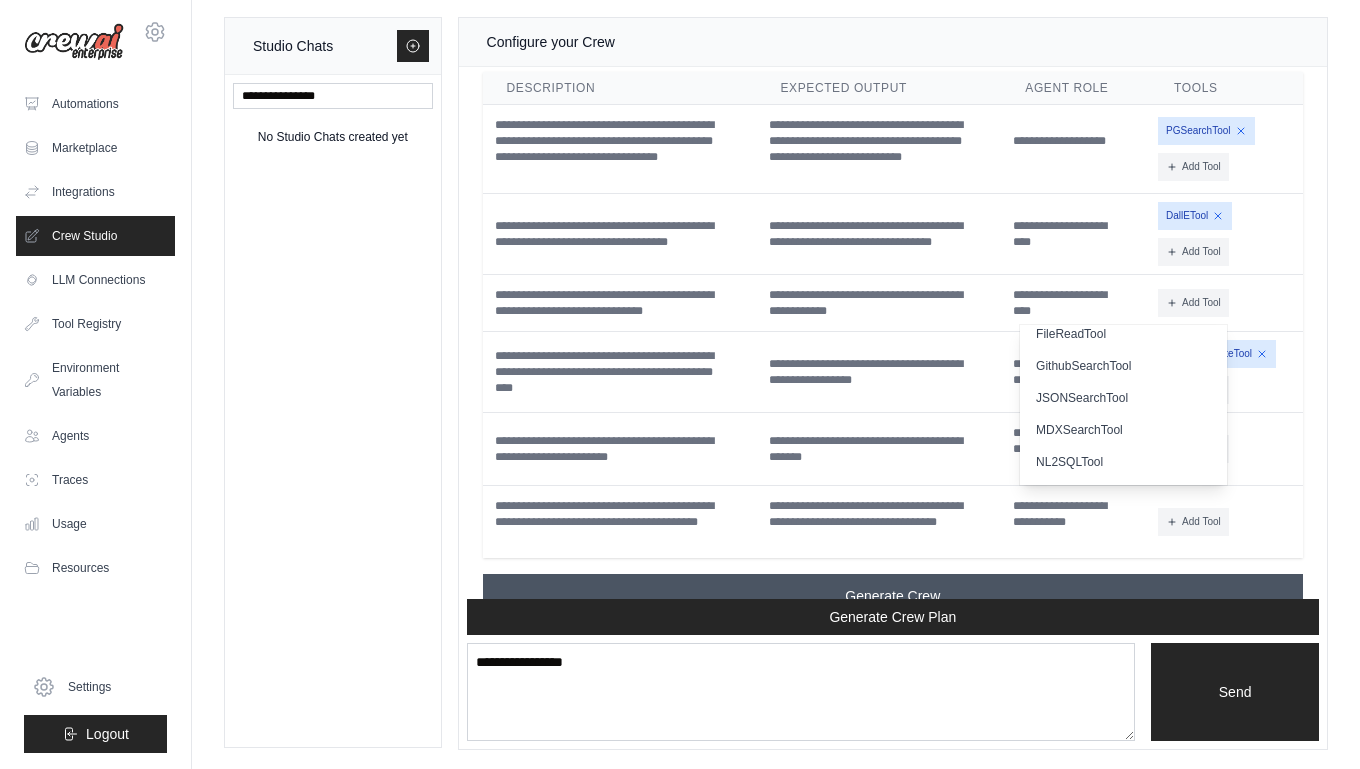 click on "Generate Crew" at bounding box center (893, 596) 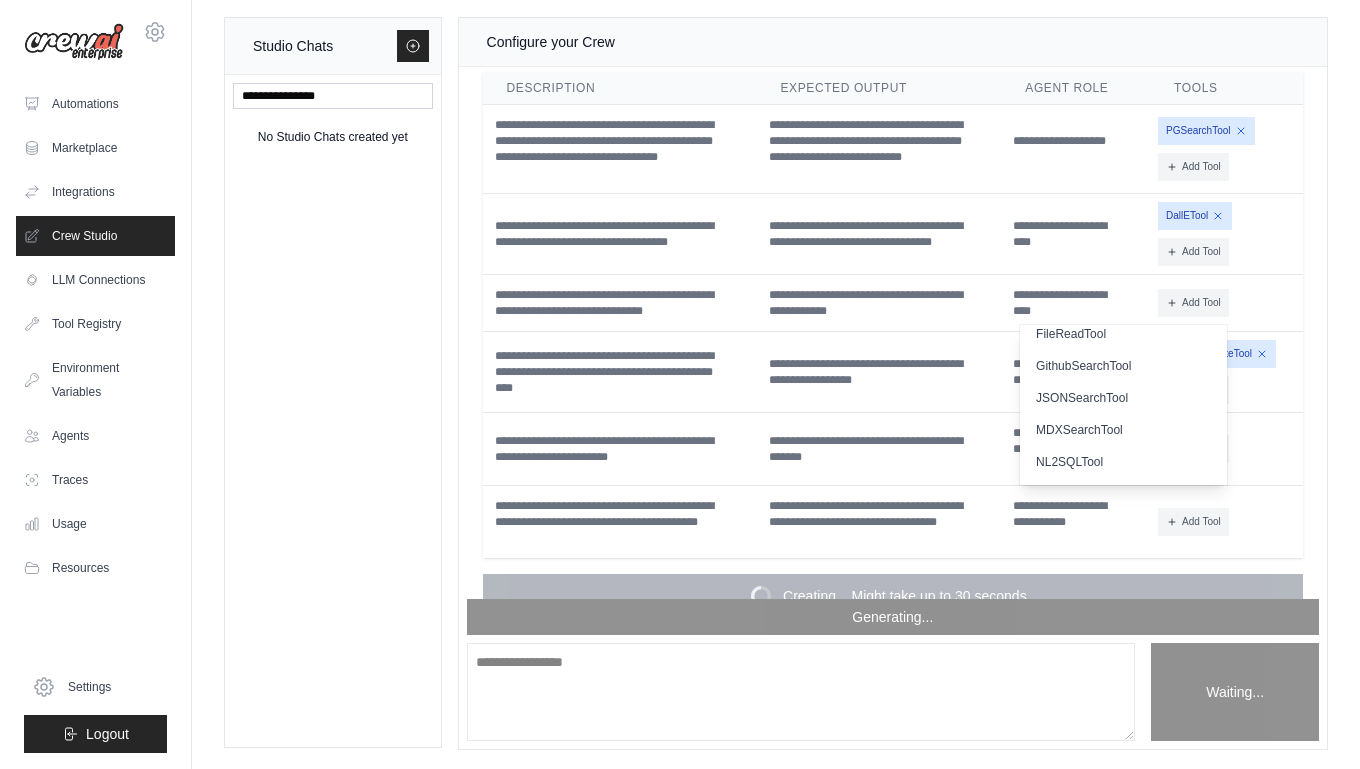 click on "Crew Assistant Hey Patrick, what are you trying to accomplish and what kind of automation you want to build? Keep in mind that the tools available for the agents will taking into account the environment variables defined, so make sure to set those. You i want to build a real estate agent crew that can help with all kinds of tasks a real estate agent needs to do, including 1) answering questions about past listings, market trends, and data in a Snowflake table (e.g. what's the average price per square foot for 3BR 2BR in prospect heights brooklyn?), 2) writing listing descriptions, choosing photos, deciding on listing prices, and publishing listings to zillow and streeteasy, 3) answering emails from prospective buyers, checking their financial documents for completeness and eligibility Crew Assistant
Automation Plan:
Create an automated crew to assist real estate agents with data analysis, listing management, and client communication.
Output:
Inputs:
Email access for communication with clients" at bounding box center [893, 333] 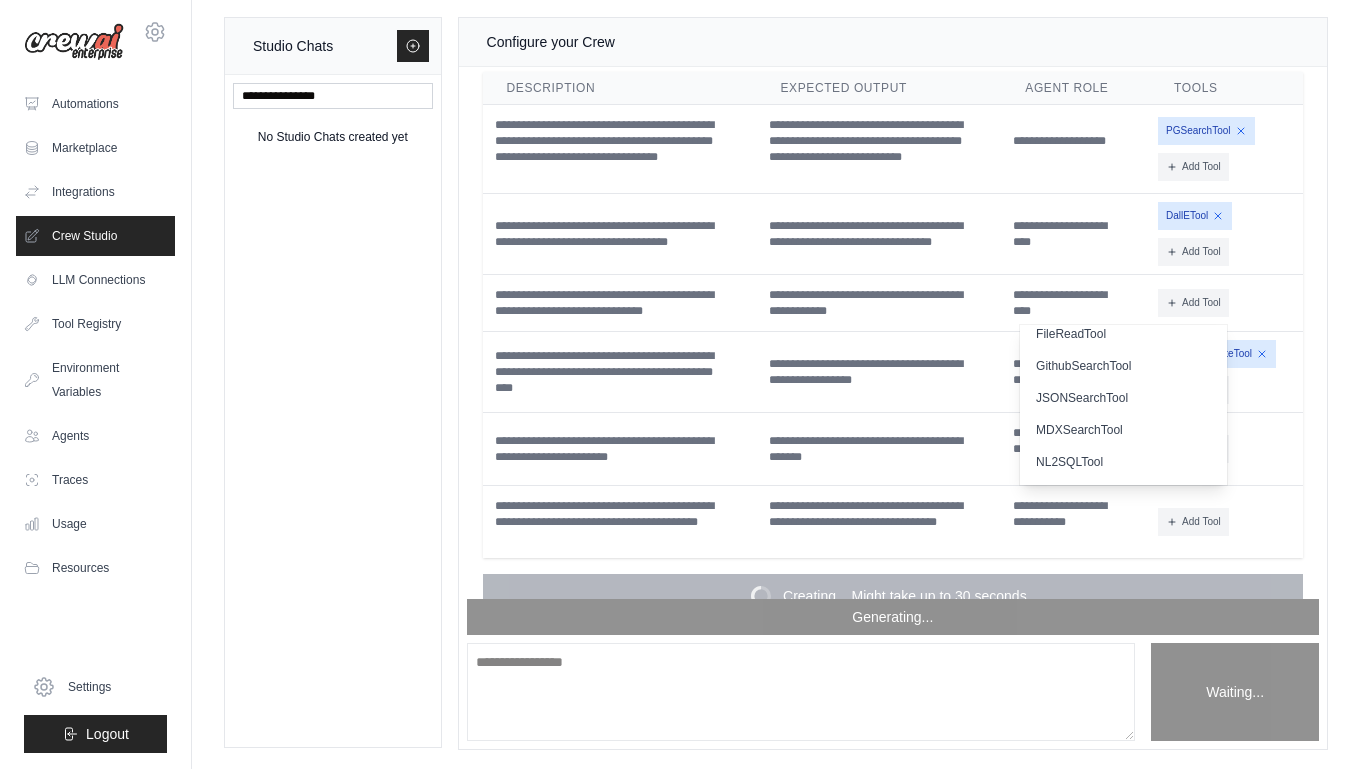 scroll, scrollTop: 2410, scrollLeft: 0, axis: vertical 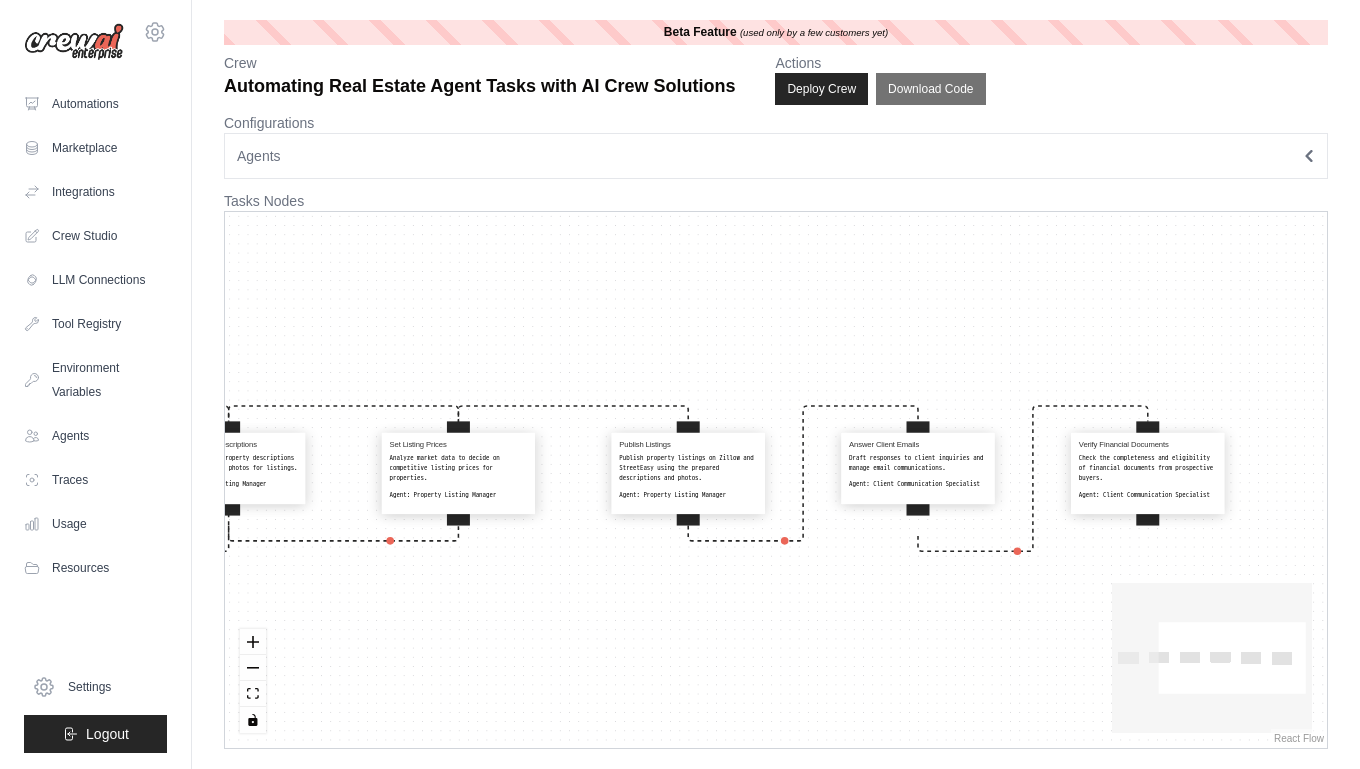 drag, startPoint x: 921, startPoint y: 592, endPoint x: 587, endPoint y: 574, distance: 334.48468 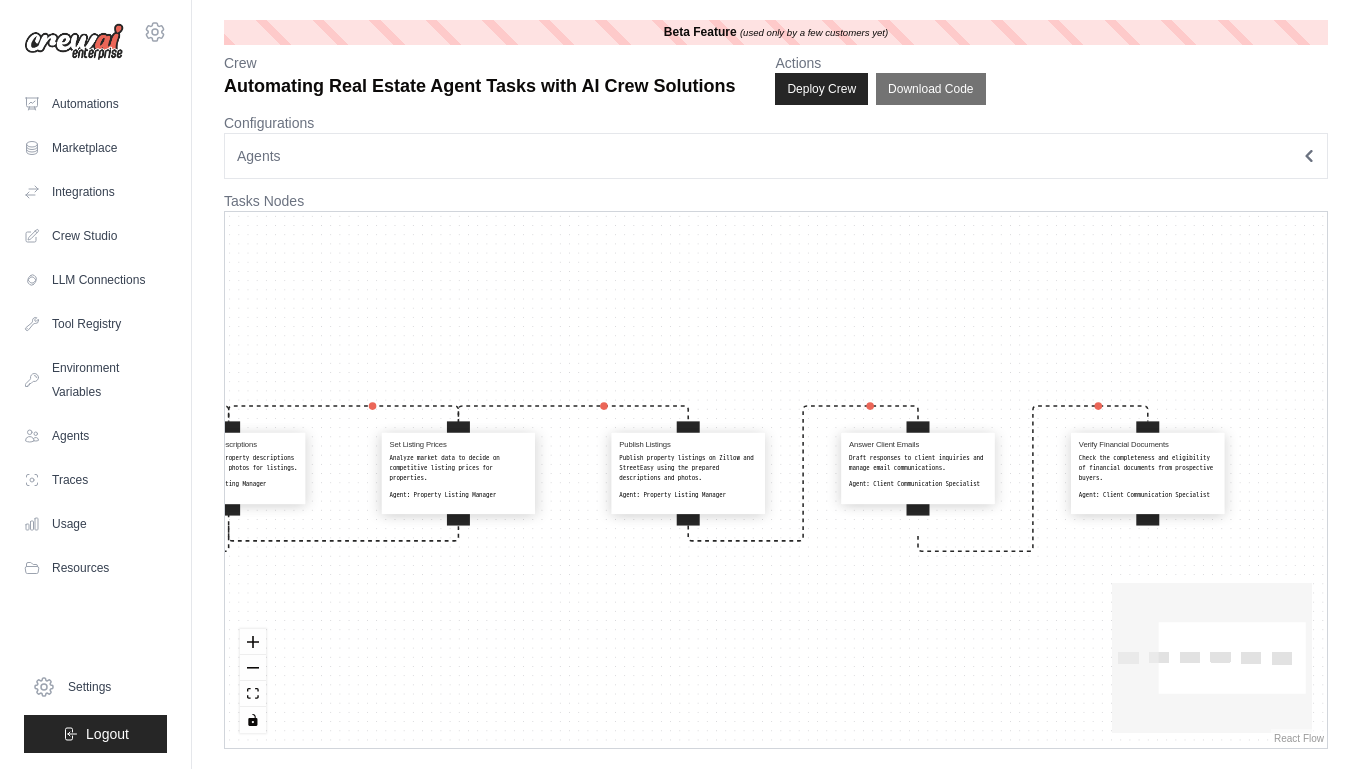 click on "Query Market Data Retrieve data from the Snowflake database about average prices and market trends for specific property types and locations. Agent:   Market Data Analyst Generate Listing Descriptions Create compelling property descriptions and select the best photos for listings. Agent:   Property Listing Manager Set Listing Prices Analyze market data to decide on competitive listing prices for properties. Agent:   Property Listing Manager Publish Listings Publish property listings on Zillow and StreetEasy using the prepared descriptions and photos. Agent:   Property Listing Manager Answer Client Emails Draft responses to client inquiries and manage email communications. Agent:   Client Communication Specialist Verify Financial Documents Check the completeness and eligibility of financial documents from prospective buyers. Agent:   Client Communication Specialist" at bounding box center [776, 480] 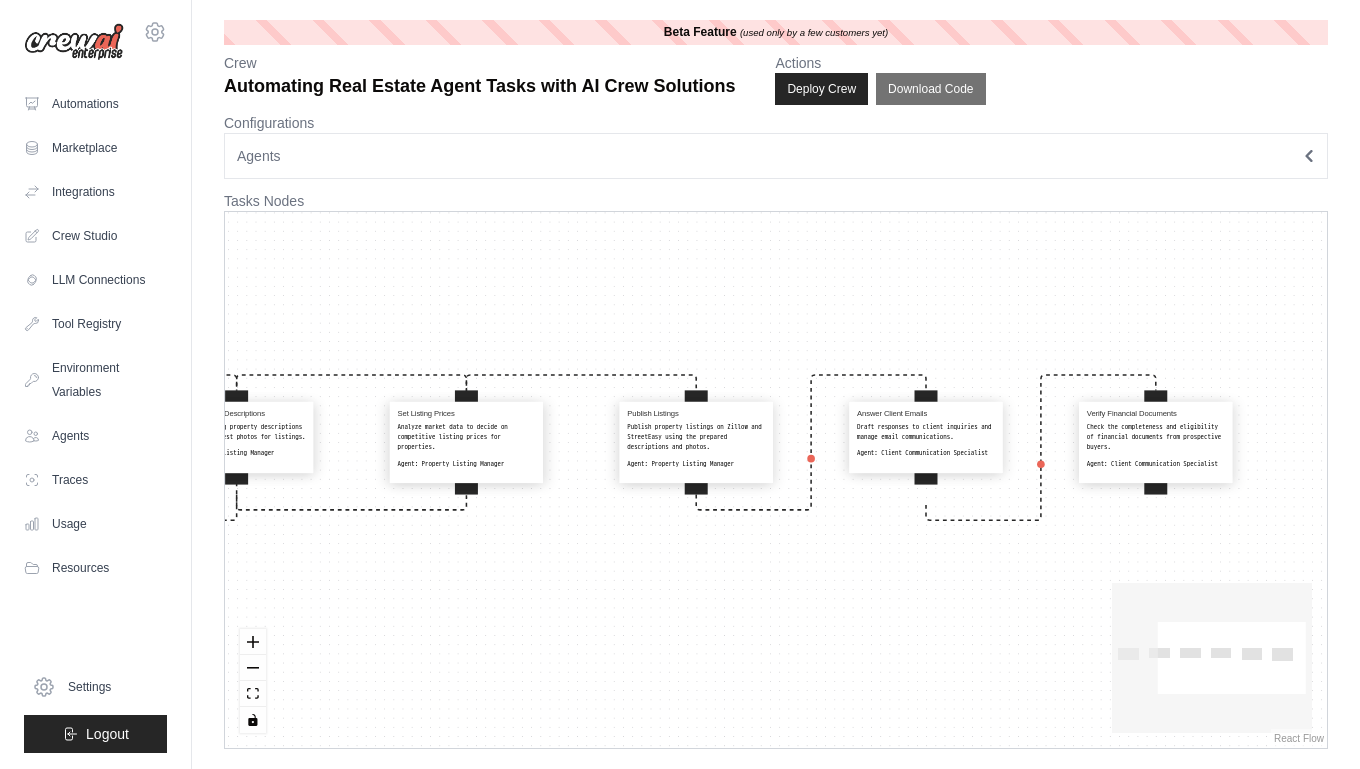 drag, startPoint x: 540, startPoint y: 584, endPoint x: 572, endPoint y: 557, distance: 41.868843 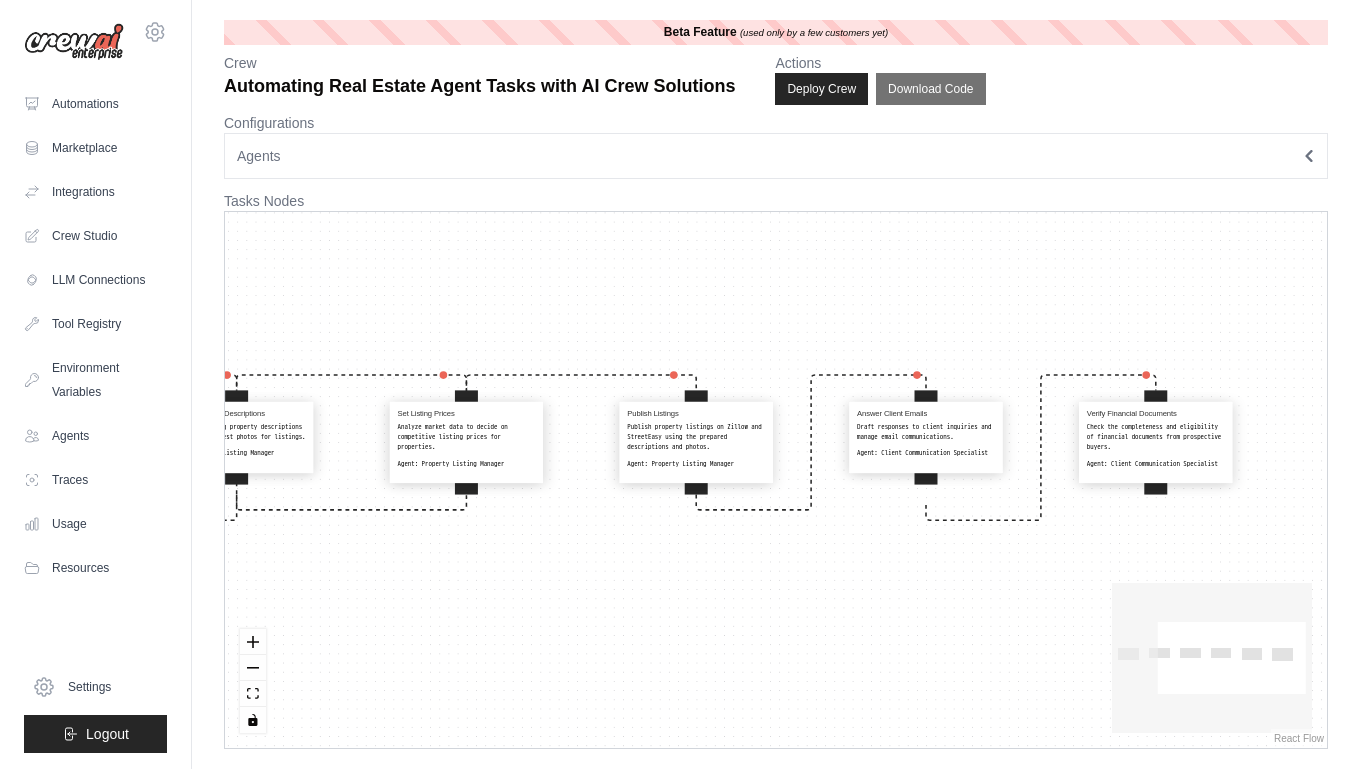 click on "Query Market Data Retrieve data from the Snowflake database about average prices and market trends for specific property types and locations. Agent:   Market Data Analyst Generate Listing Descriptions Create compelling property descriptions and select the best photos for listings. Agent:   Property Listing Manager Set Listing Prices Analyze market data to decide on competitive listing prices for properties. Agent:   Property Listing Manager Publish Listings Publish property listings on Zillow and StreetEasy using the prepared descriptions and photos. Agent:   Property Listing Manager Answer Client Emails Draft responses to client inquiries and manage email communications. Agent:   Client Communication Specialist Verify Financial Documents Check the completeness and eligibility of financial documents from prospective buyers. Agent:   Client Communication Specialist" at bounding box center (776, 480) 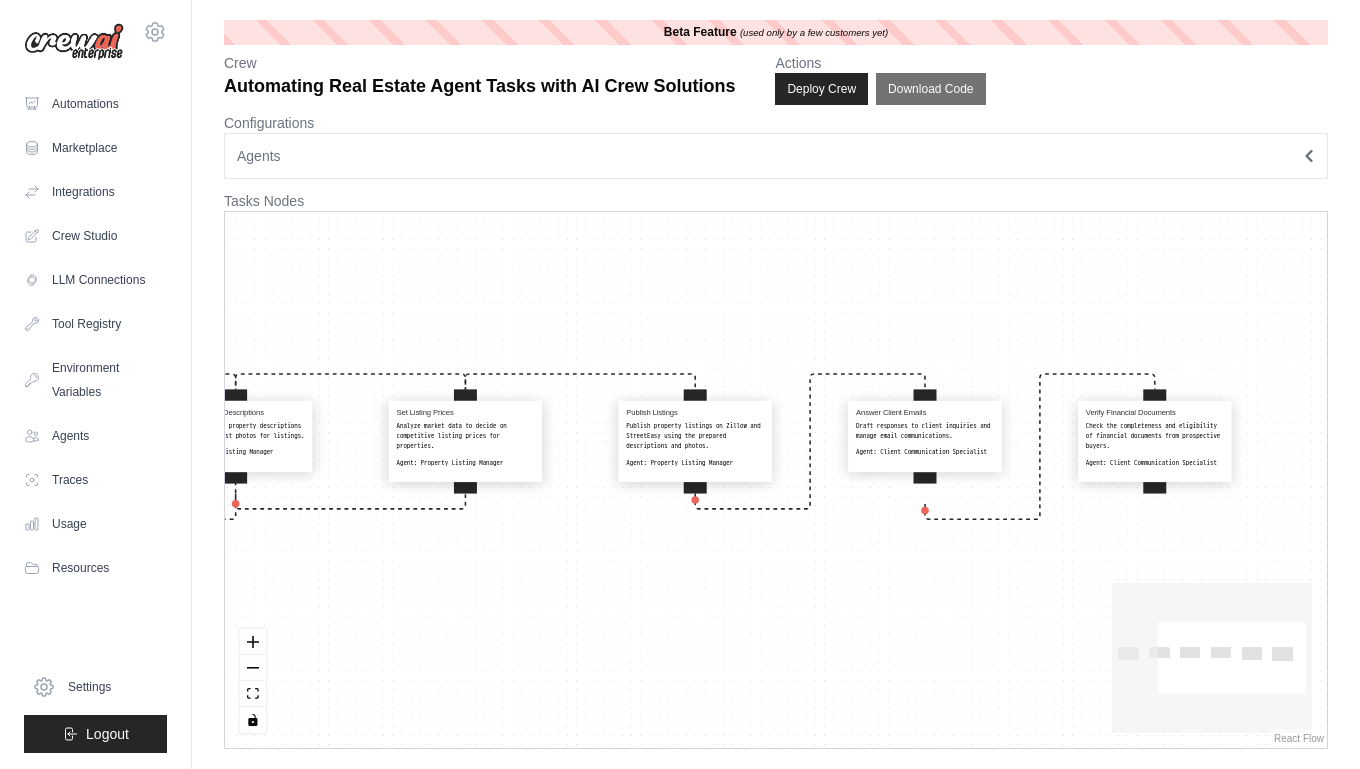 click on "Agents" at bounding box center [776, 156] 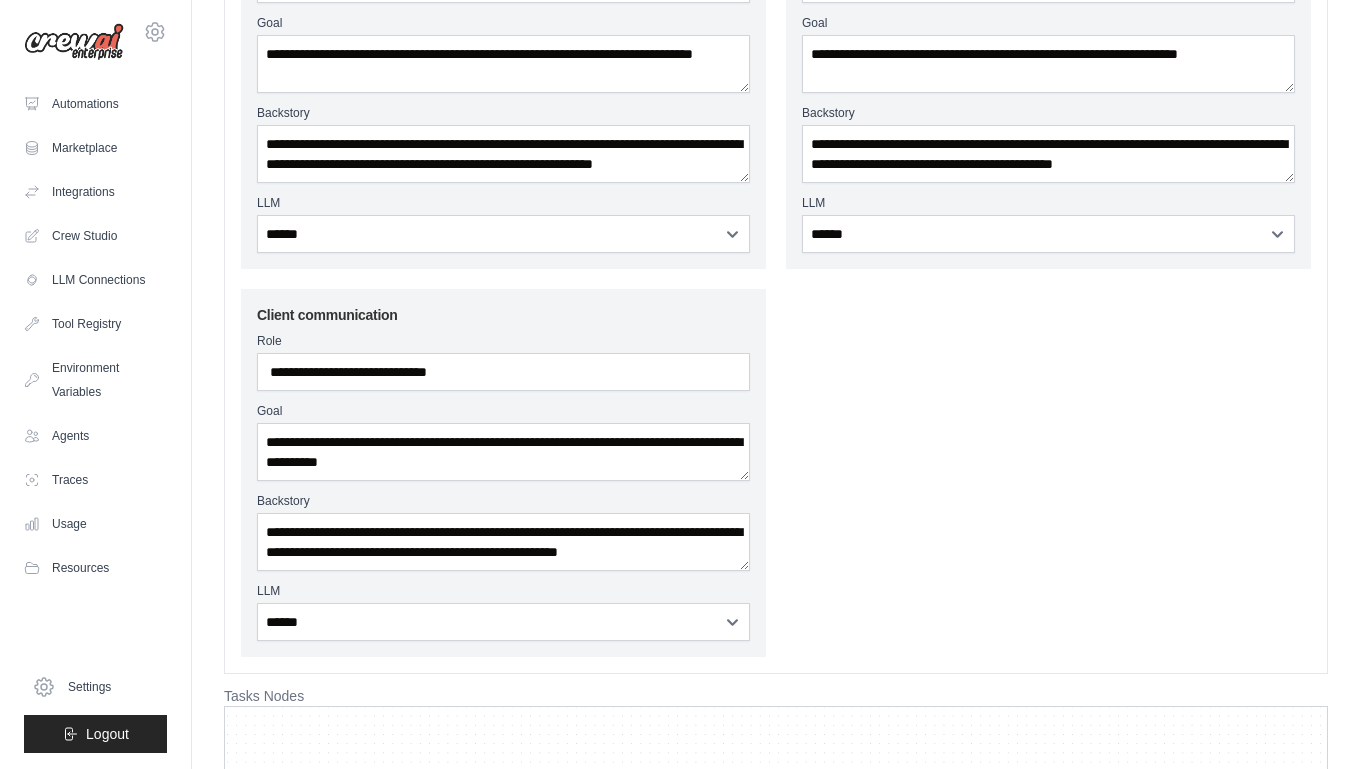 scroll, scrollTop: 311, scrollLeft: 0, axis: vertical 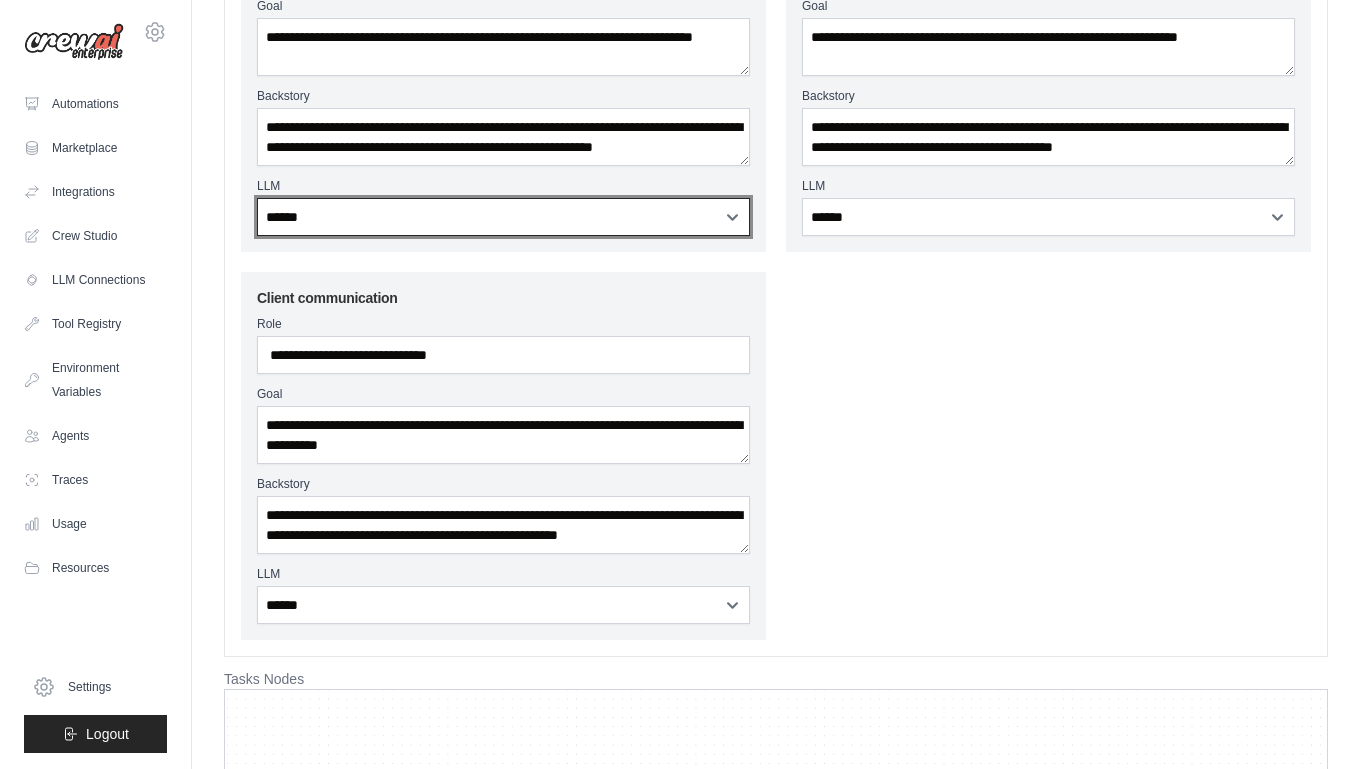 click on "**********" at bounding box center (503, 217) 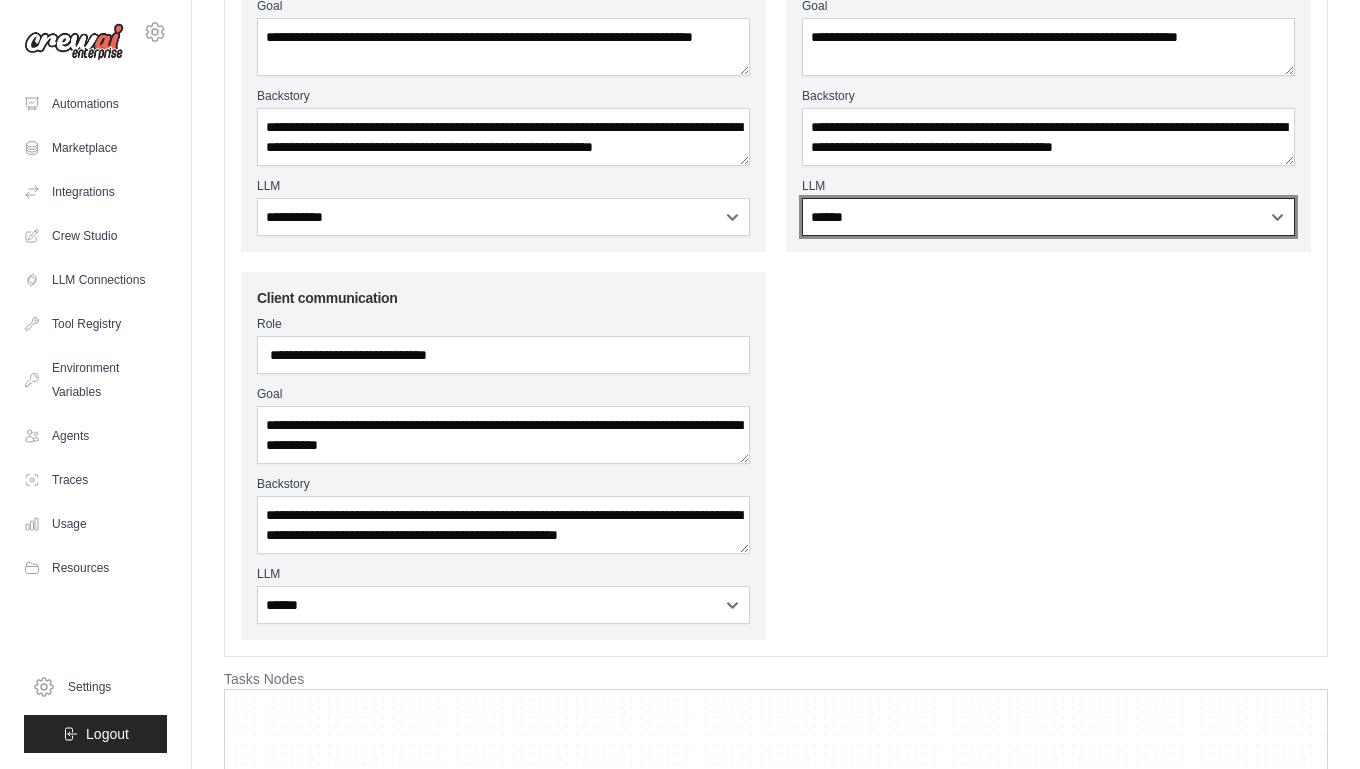 click on "**********" at bounding box center (1048, 217) 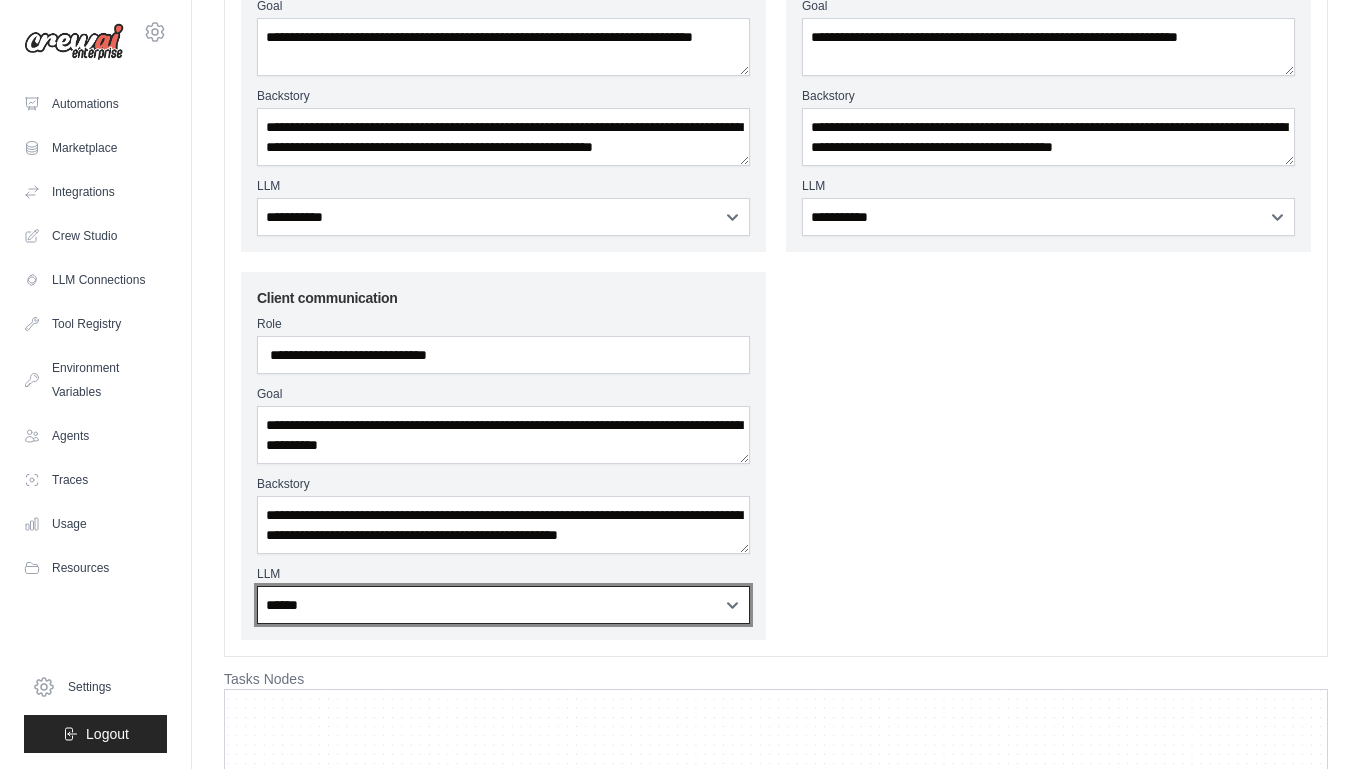 click on "**********" at bounding box center (503, 605) 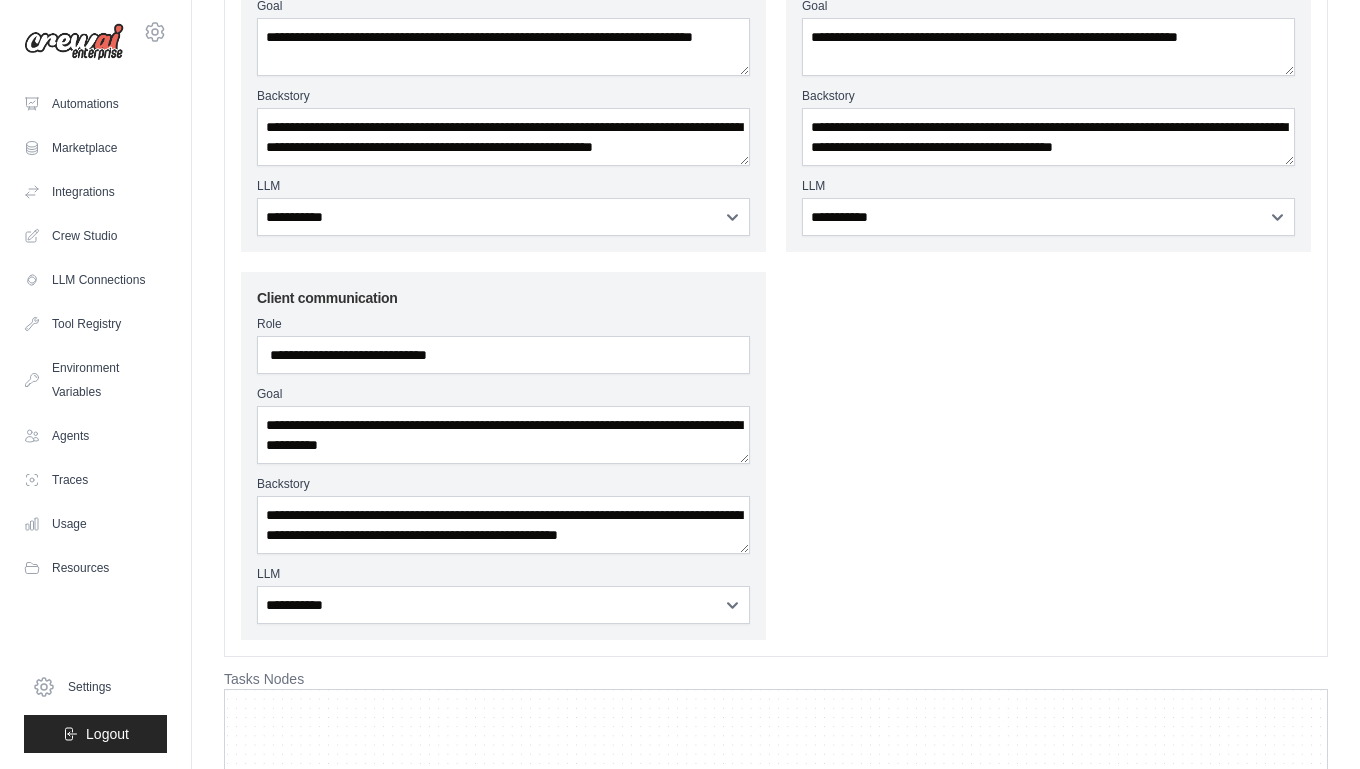 click on "**********" at bounding box center [776, 262] 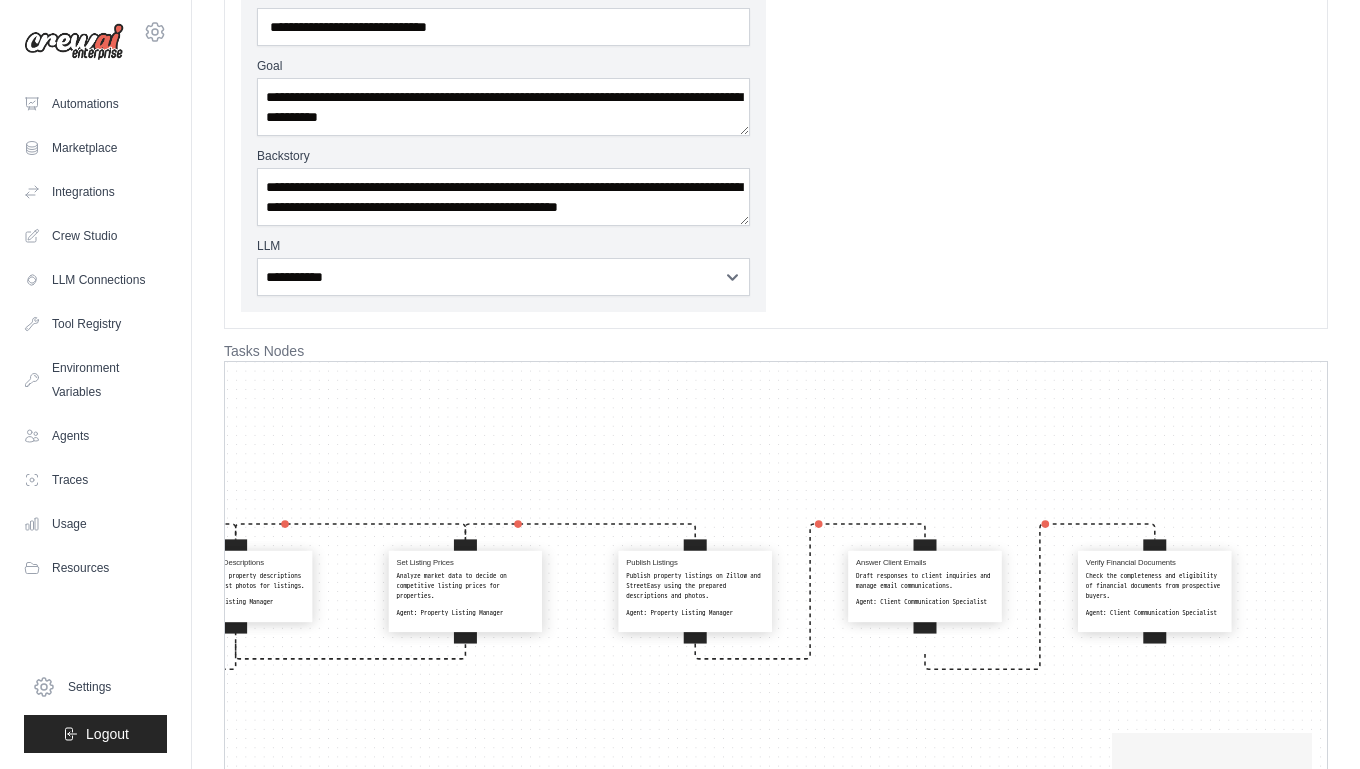 scroll, scrollTop: 789, scrollLeft: 0, axis: vertical 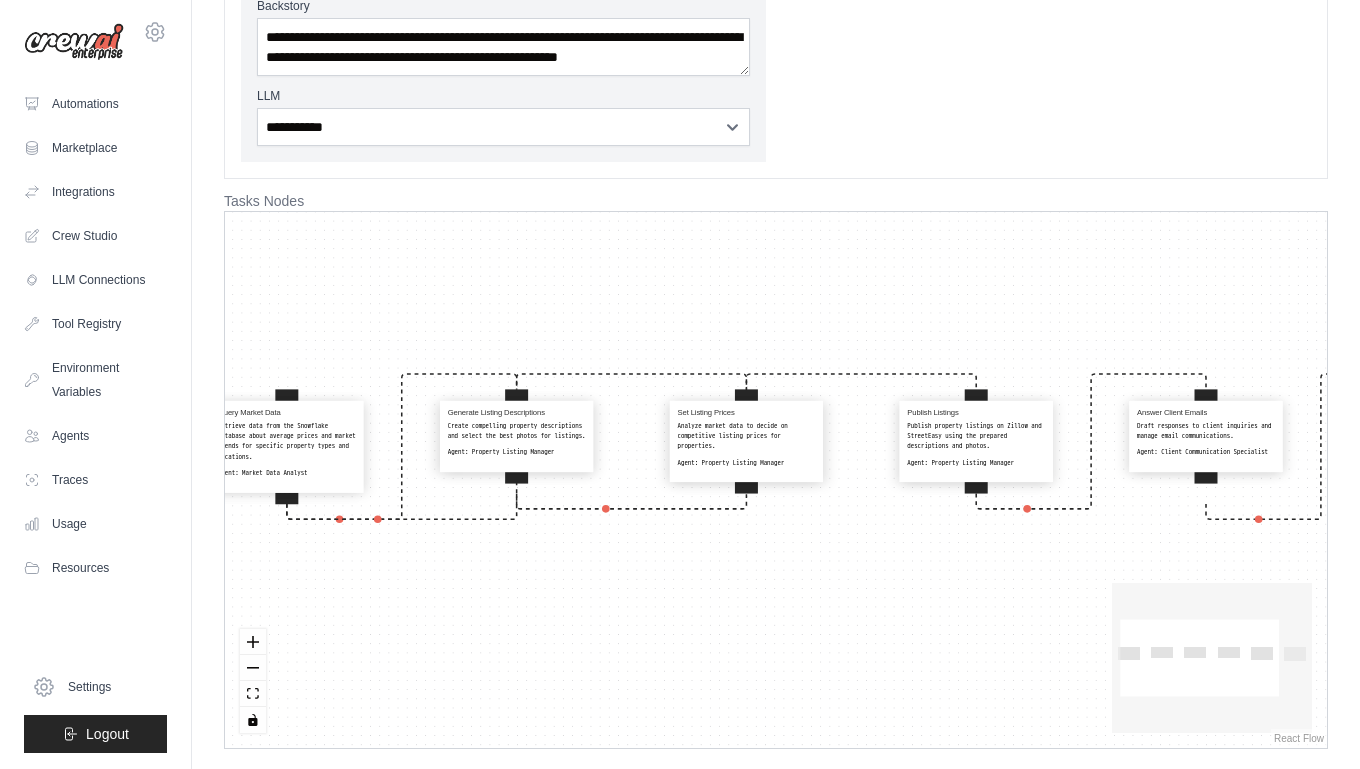 drag, startPoint x: 728, startPoint y: 546, endPoint x: 1008, endPoint y: 543, distance: 280.01608 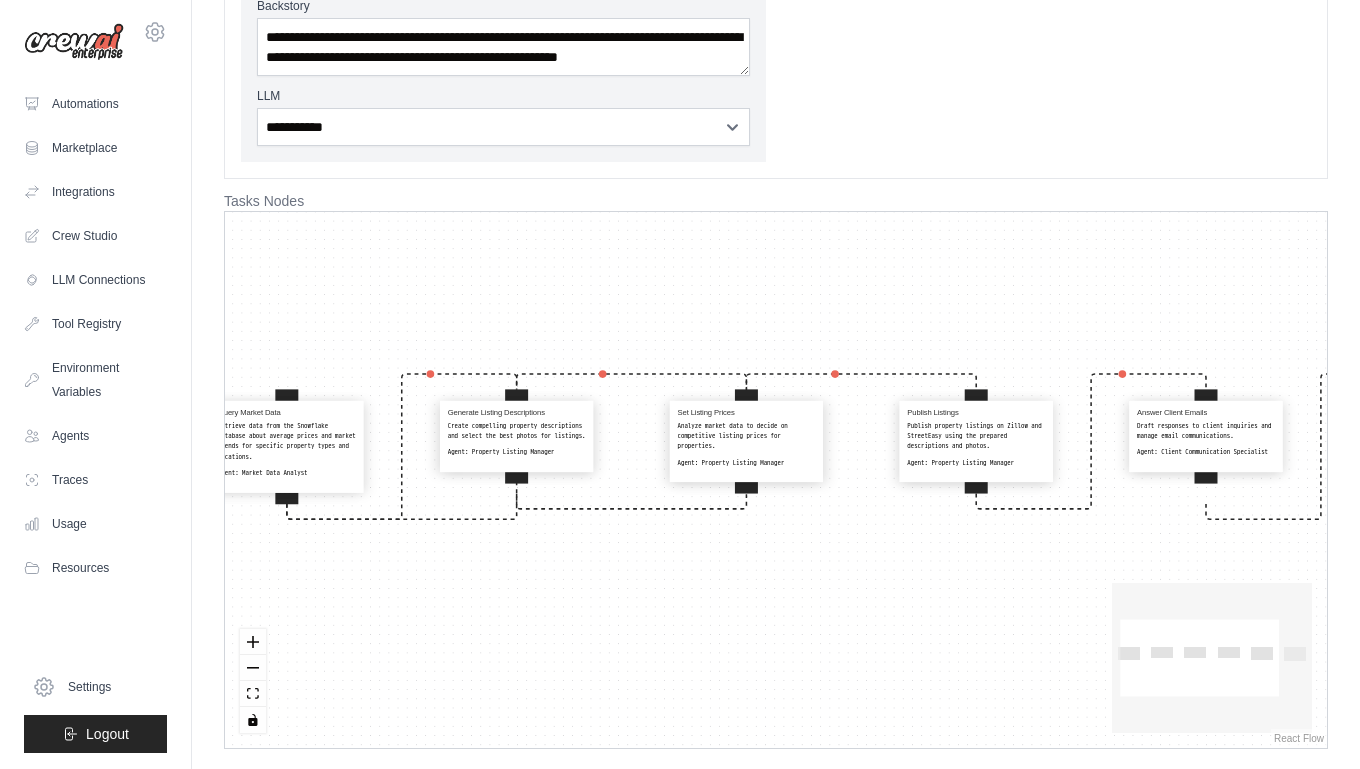 click on "Query Market Data Retrieve data from the Snowflake database about average prices and market trends for specific property types and locations. Agent:   Market Data Analyst Generate Listing Descriptions Create compelling property descriptions and select the best photos for listings. Agent:   Property Listing Manager Set Listing Prices Analyze market data to decide on competitive listing prices for properties. Agent:   Property Listing Manager Publish Listings Publish property listings on Zillow and StreetEasy using the prepared descriptions and photos. Agent:   Property Listing Manager Answer Client Emails Draft responses to client inquiries and manage email communications. Agent:   Client Communication Specialist Verify Financial Documents Check the completeness and eligibility of financial documents from prospective buyers. Agent:   Client Communication Specialist" at bounding box center (776, 480) 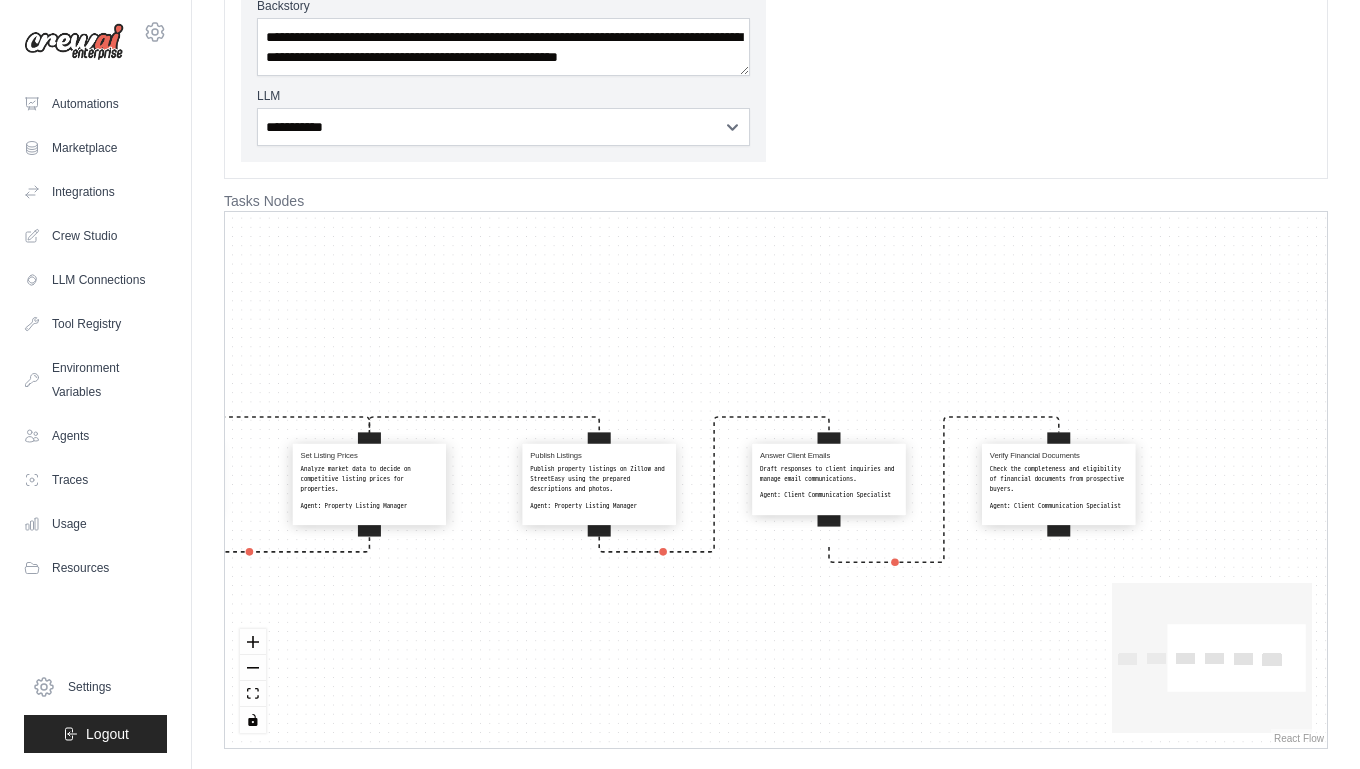 drag, startPoint x: 982, startPoint y: 546, endPoint x: 604, endPoint y: 590, distance: 380.55222 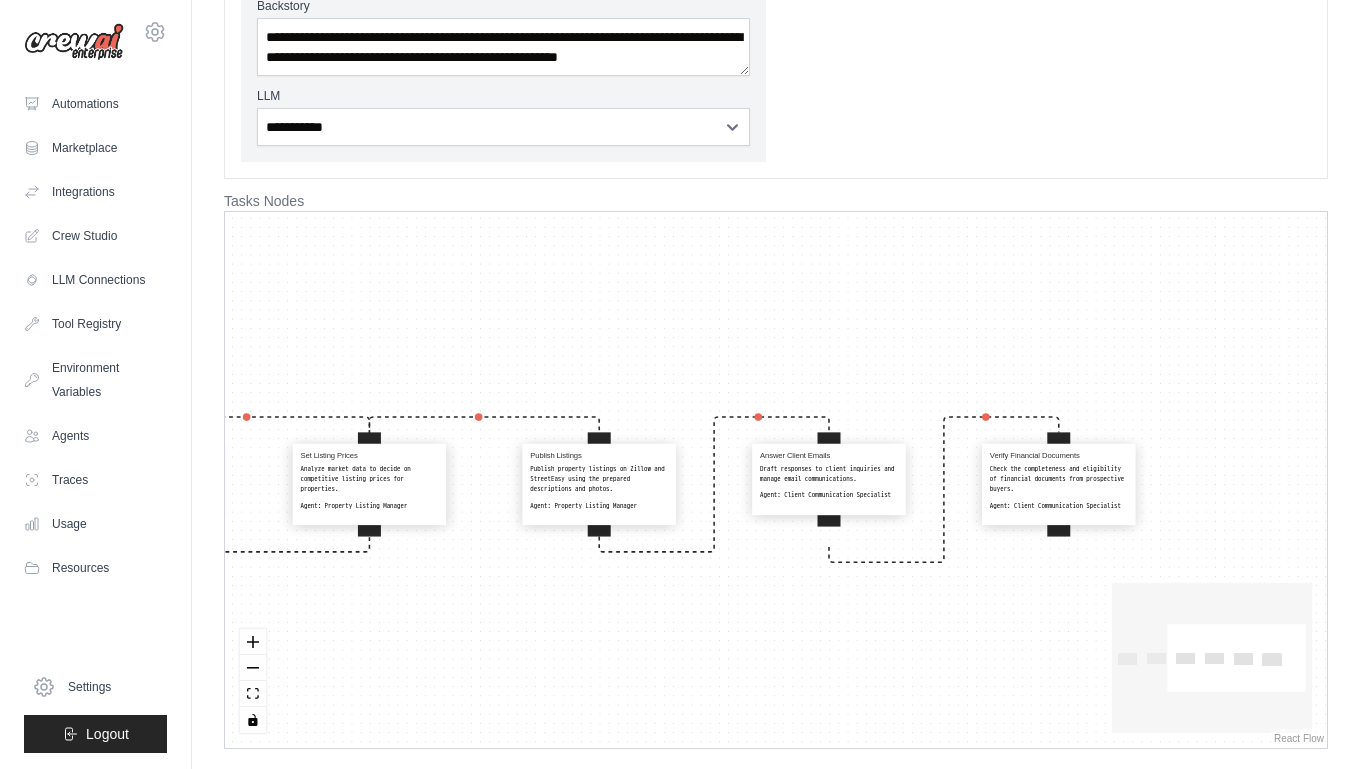 click on "Query Market Data Retrieve data from the Snowflake database about average prices and market trends for specific property types and locations. Agent:   Market Data Analyst Generate Listing Descriptions Create compelling property descriptions and select the best photos for listings. Agent:   Property Listing Manager Set Listing Prices Analyze market data to decide on competitive listing prices for properties. Agent:   Property Listing Manager Publish Listings Publish property listings on Zillow and StreetEasy using the prepared descriptions and photos. Agent:   Property Listing Manager Answer Client Emails Draft responses to client inquiries and manage email communications. Agent:   Client Communication Specialist Verify Financial Documents Check the completeness and eligibility of financial documents from prospective buyers. Agent:   Client Communication Specialist" at bounding box center (776, 480) 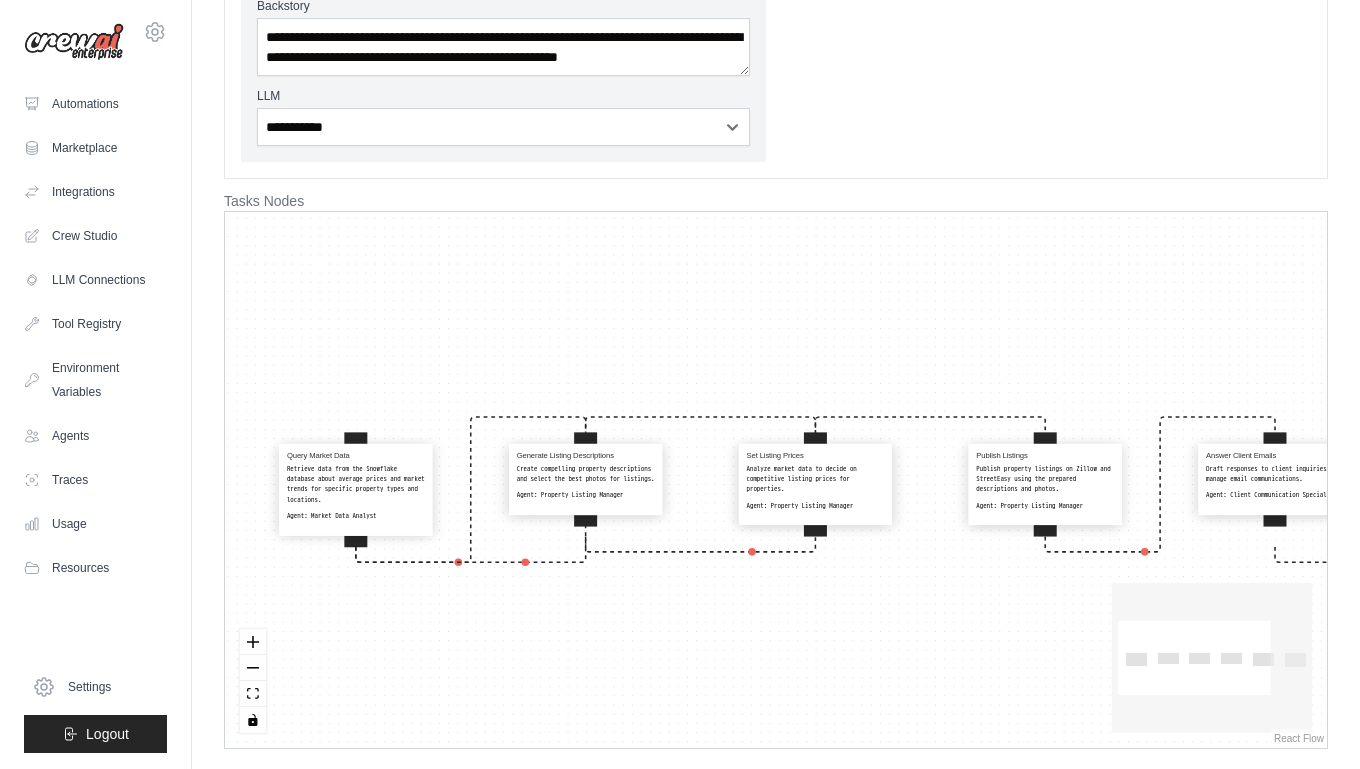 drag, startPoint x: 588, startPoint y: 594, endPoint x: 1034, endPoint y: 591, distance: 446.0101 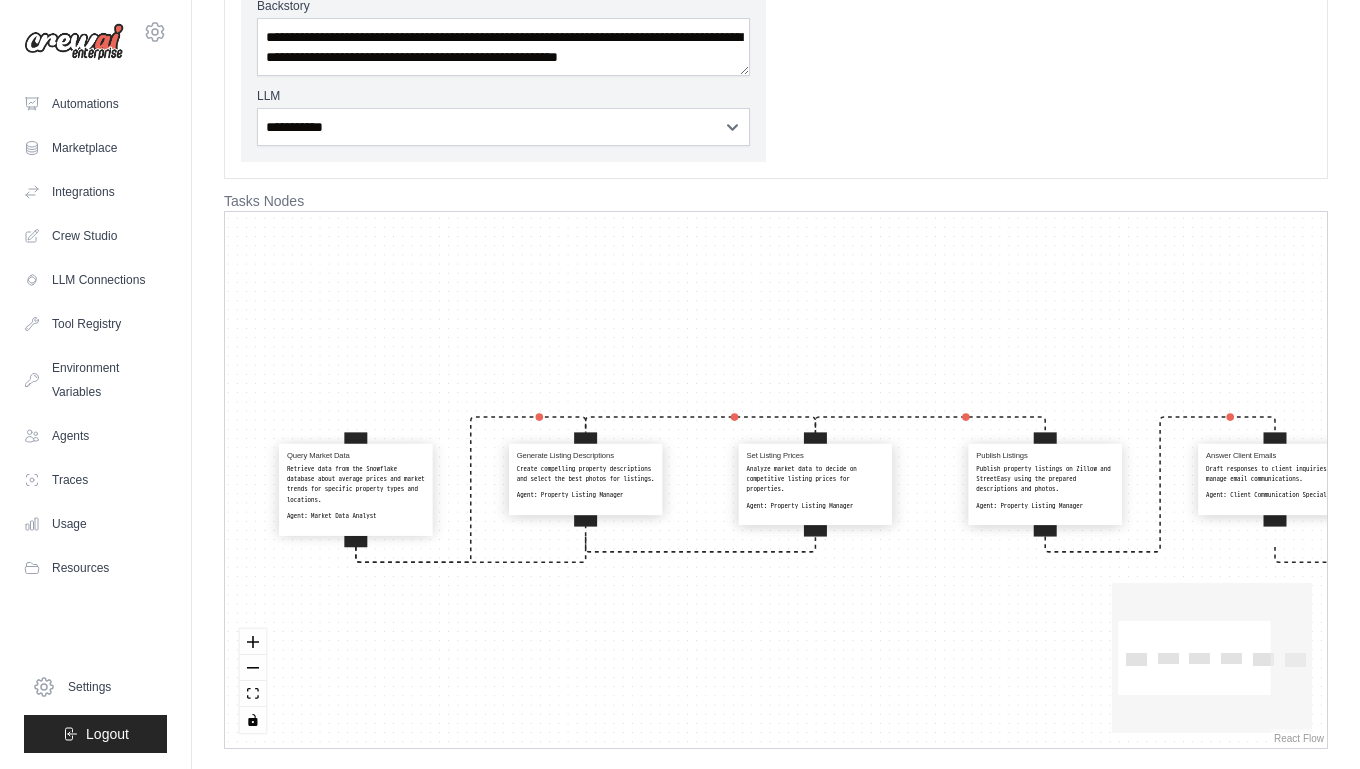 click on "Query Market Data Retrieve data from the Snowflake database about average prices and market trends for specific property types and locations. Agent:   Market Data Analyst Generate Listing Descriptions Create compelling property descriptions and select the best photos for listings. Agent:   Property Listing Manager Set Listing Prices Analyze market data to decide on competitive listing prices for properties. Agent:   Property Listing Manager Publish Listings Publish property listings on Zillow and StreetEasy using the prepared descriptions and photos. Agent:   Property Listing Manager Answer Client Emails Draft responses to client inquiries and manage email communications. Agent:   Client Communication Specialist Verify Financial Documents Check the completeness and eligibility of financial documents from prospective buyers. Agent:   Client Communication Specialist" at bounding box center (776, 480) 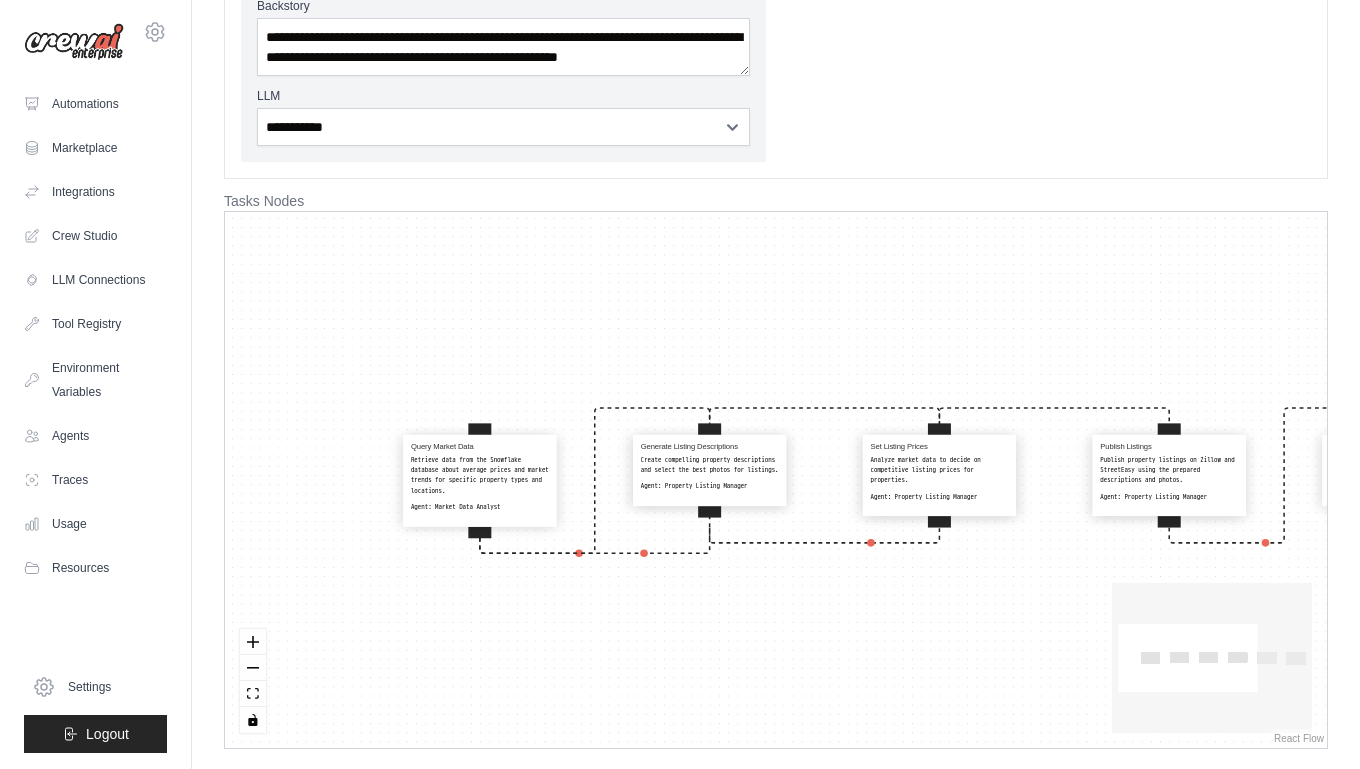 drag, startPoint x: 746, startPoint y: 599, endPoint x: 869, endPoint y: 589, distance: 123.40584 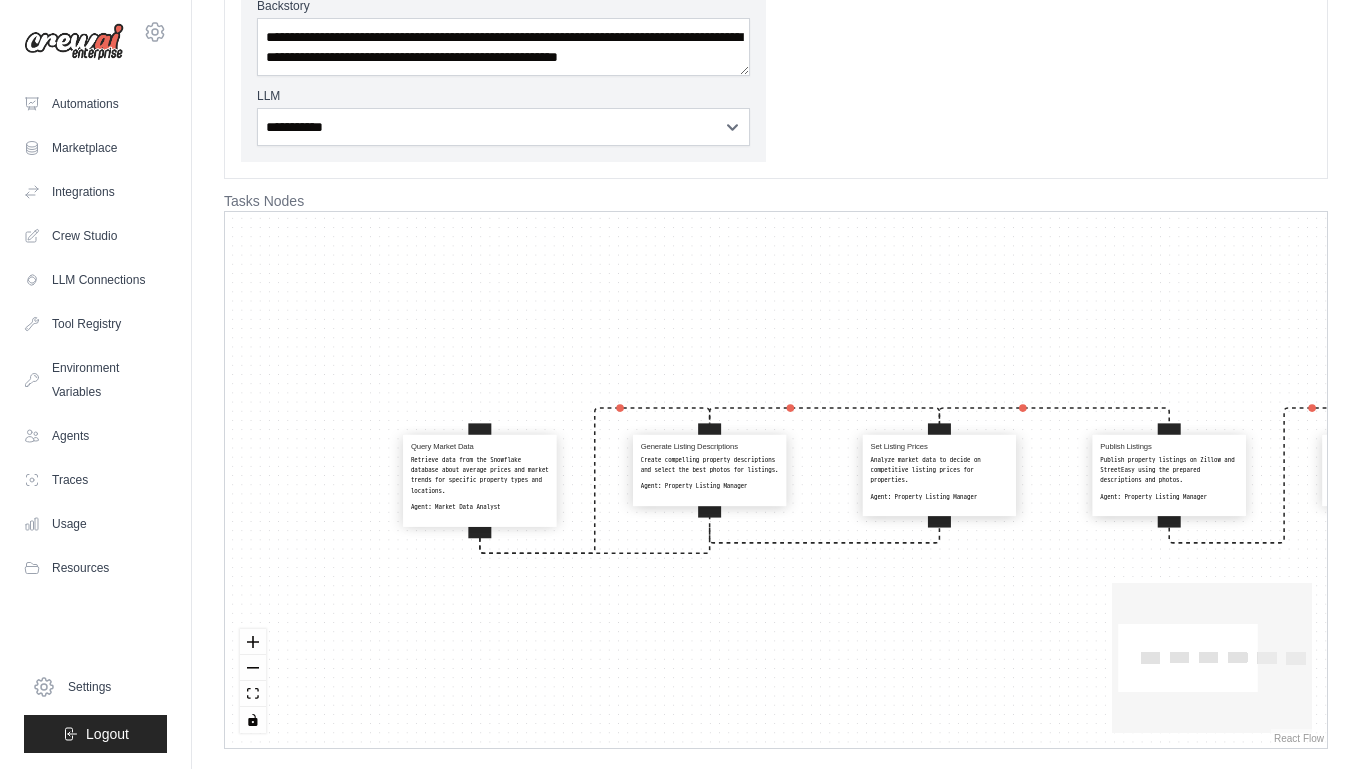 click on "Query Market Data Retrieve data from the Snowflake database about average prices and market trends for specific property types and locations. Agent:   Market Data Analyst Generate Listing Descriptions Create compelling property descriptions and select the best photos for listings. Agent:   Property Listing Manager Set Listing Prices Analyze market data to decide on competitive listing prices for properties. Agent:   Property Listing Manager Publish Listings Publish property listings on Zillow and StreetEasy using the prepared descriptions and photos. Agent:   Property Listing Manager Answer Client Emails Draft responses to client inquiries and manage email communications. Agent:   Client Communication Specialist Verify Financial Documents Check the completeness and eligibility of financial documents from prospective buyers. Agent:   Client Communication Specialist" at bounding box center (776, 480) 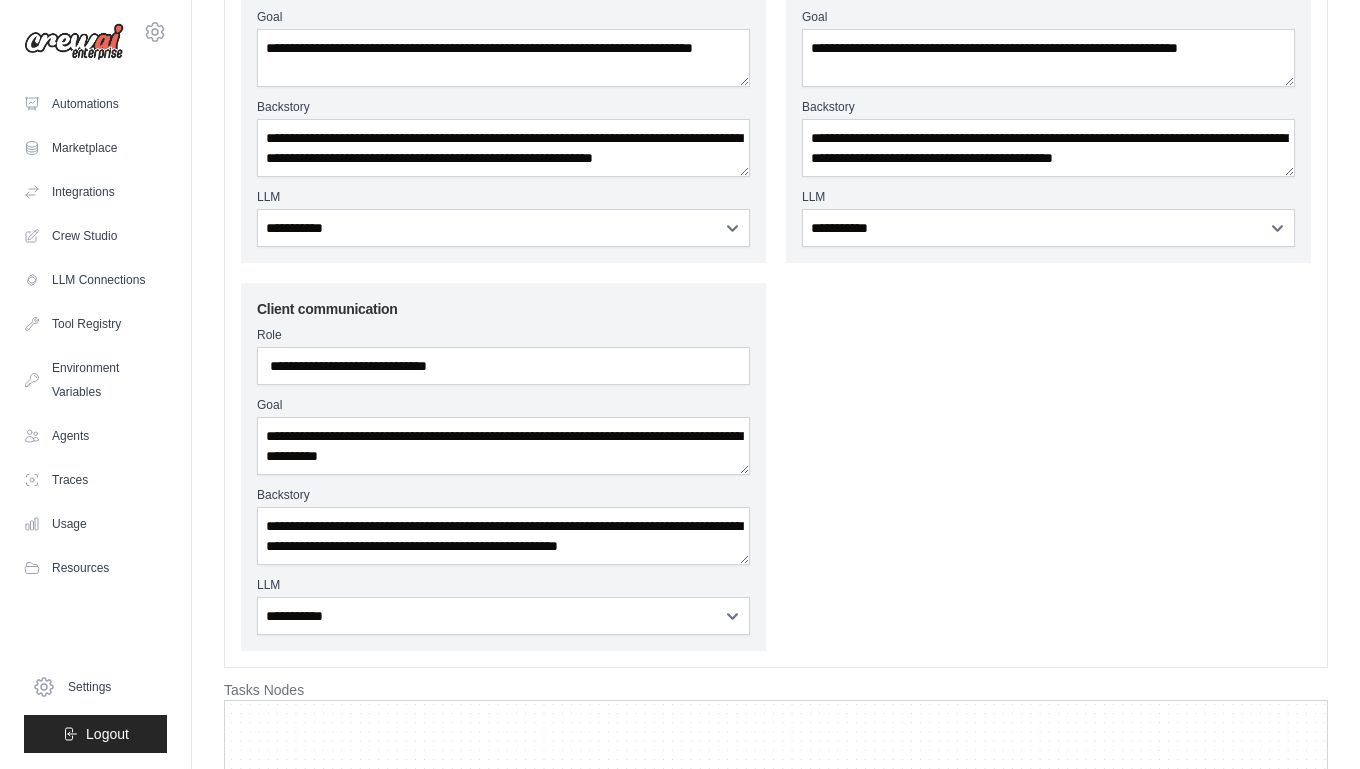 scroll, scrollTop: 0, scrollLeft: 0, axis: both 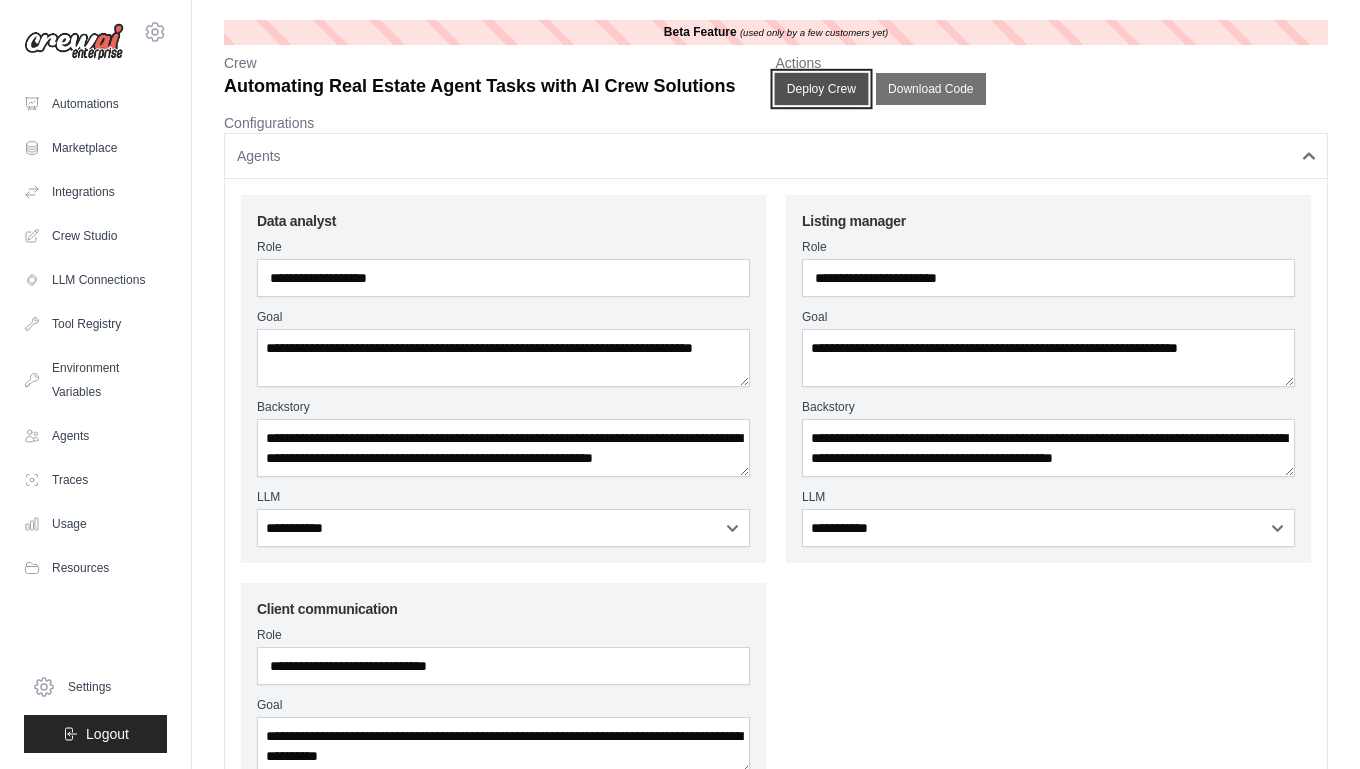 click on "Deploy Crew" at bounding box center (822, 89) 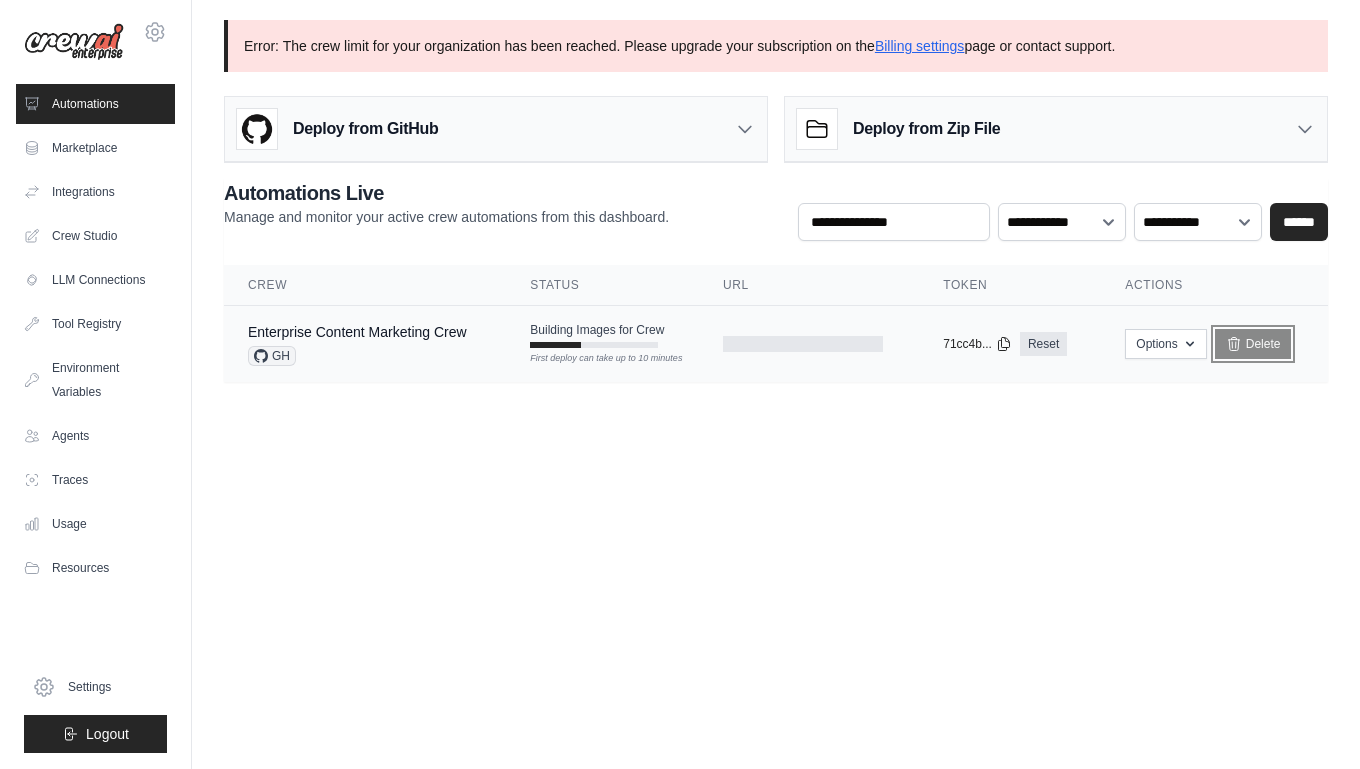 click on "Delete" at bounding box center (1253, 344) 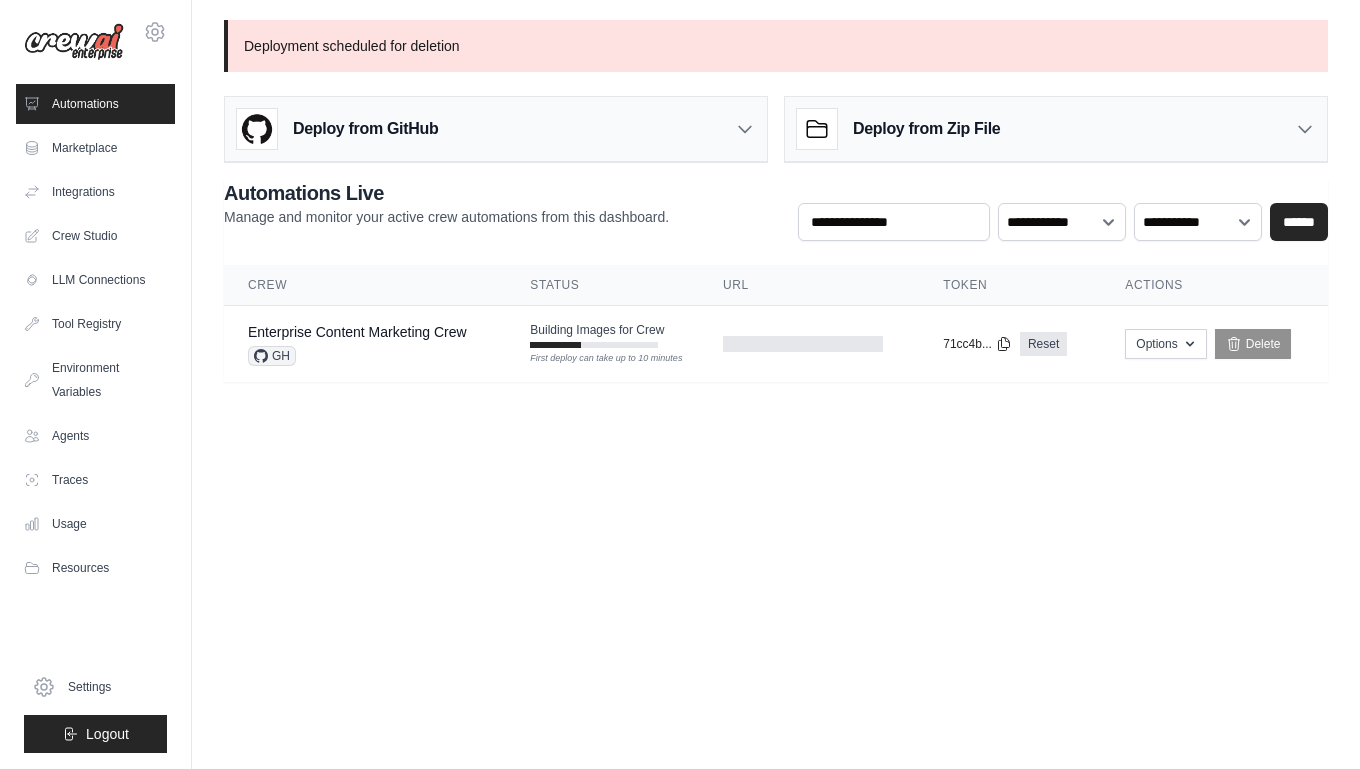 scroll, scrollTop: 0, scrollLeft: 0, axis: both 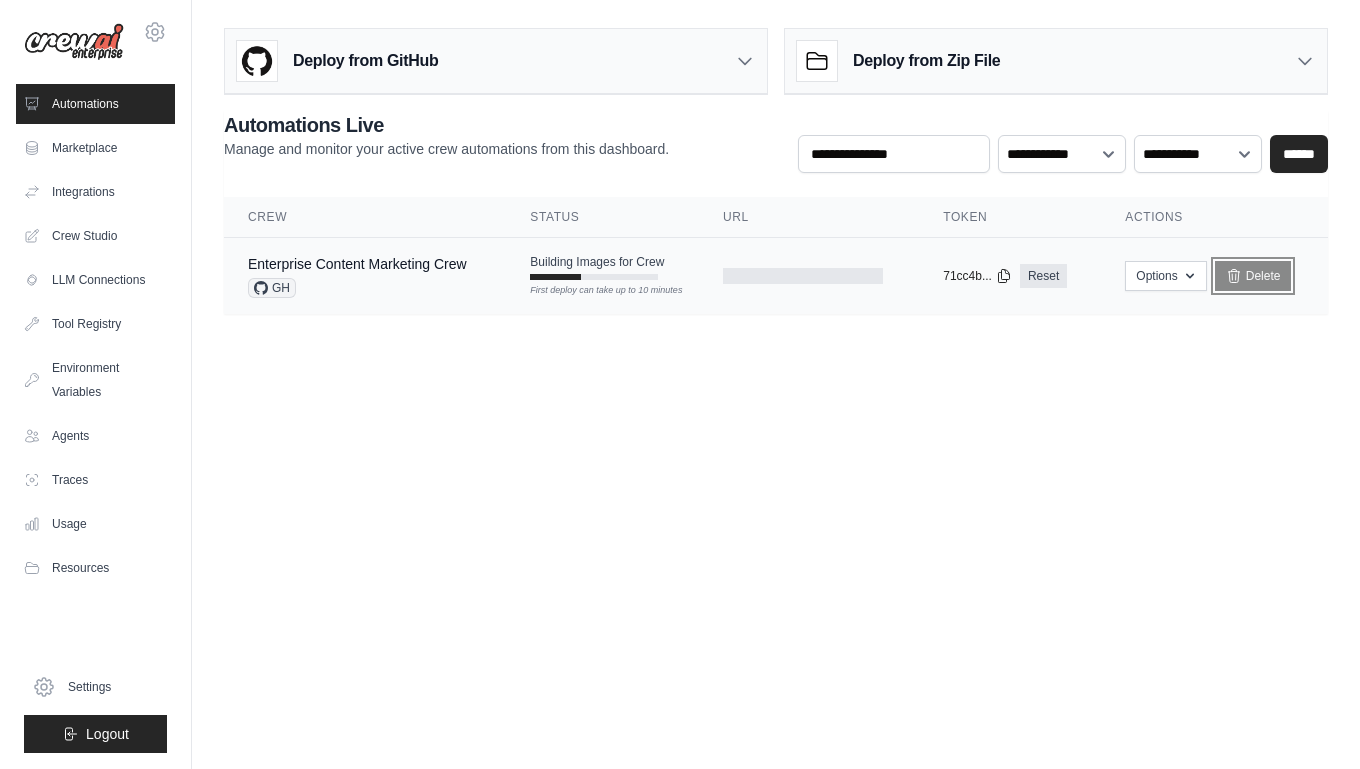 click on "Delete" at bounding box center [1253, 276] 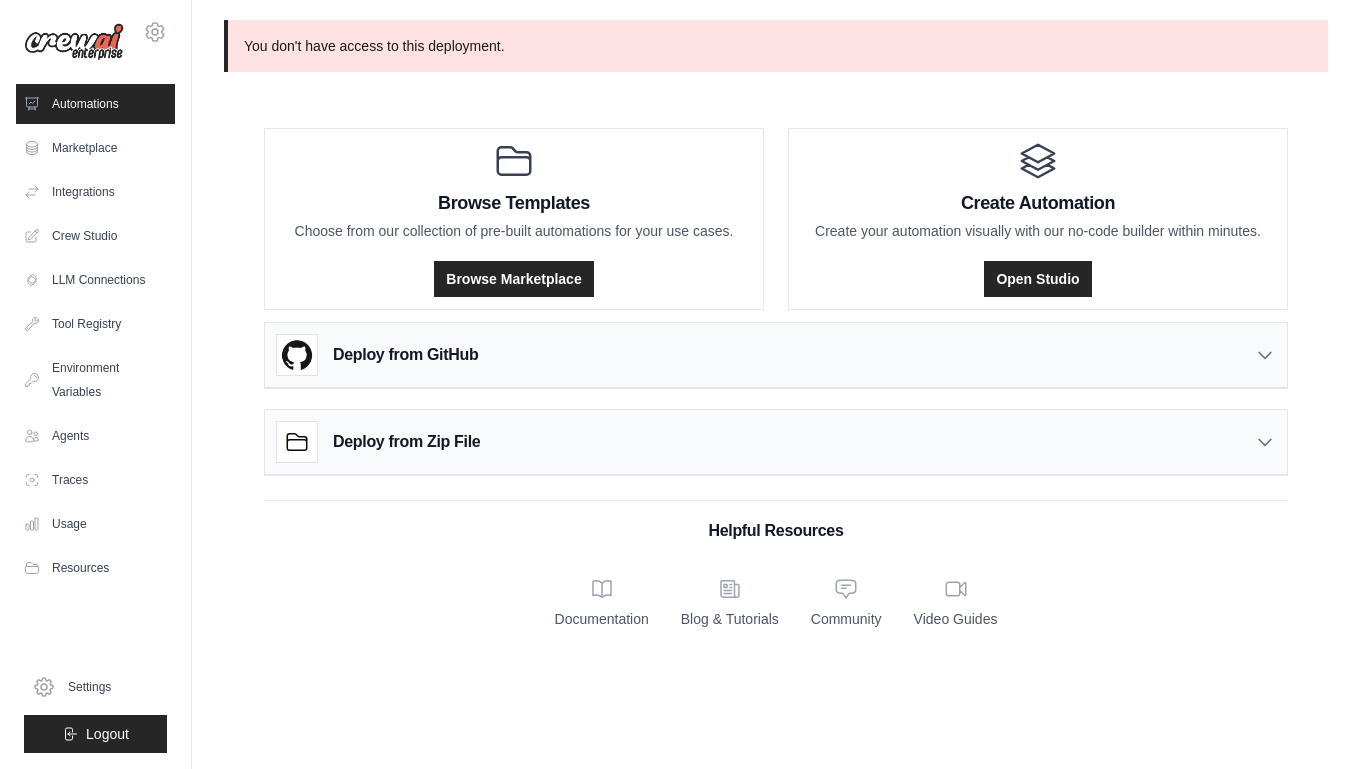 scroll, scrollTop: 0, scrollLeft: 0, axis: both 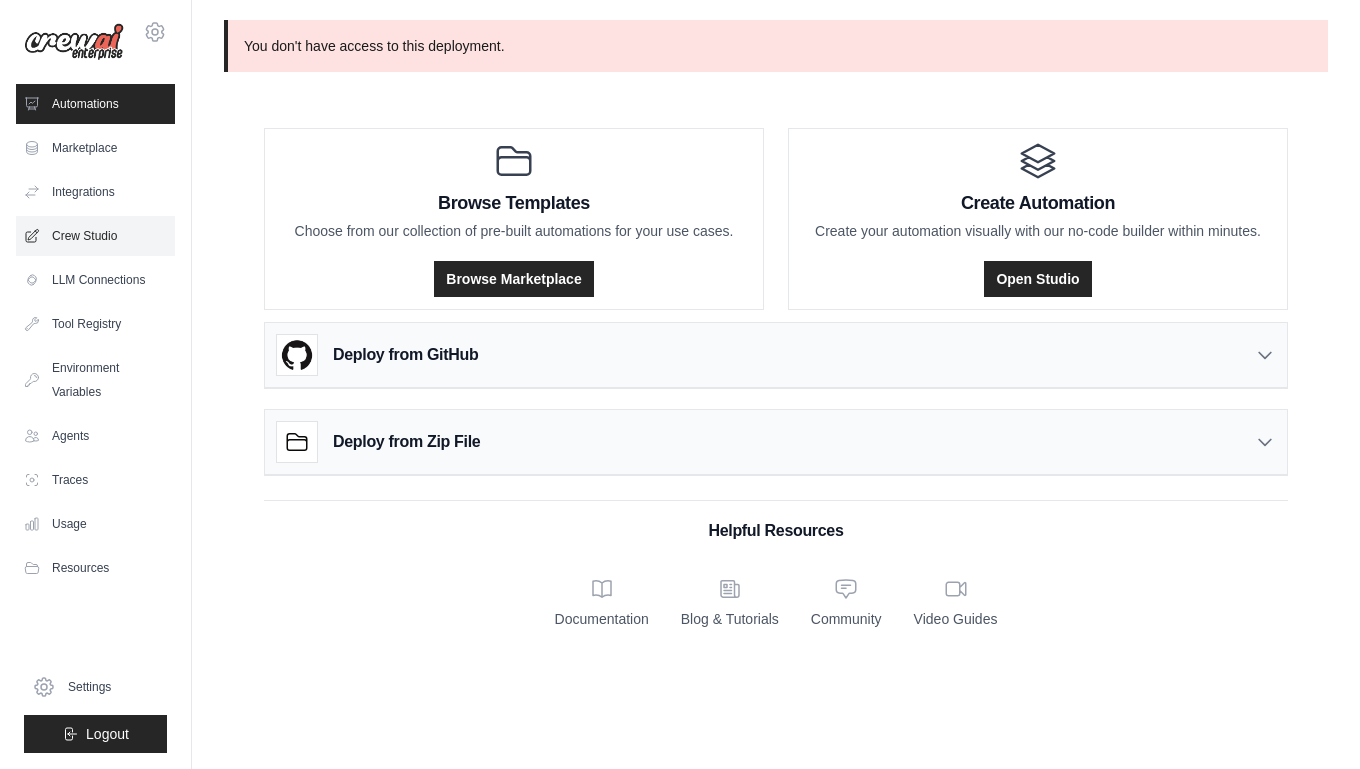 click on "Crew Studio" at bounding box center (95, 236) 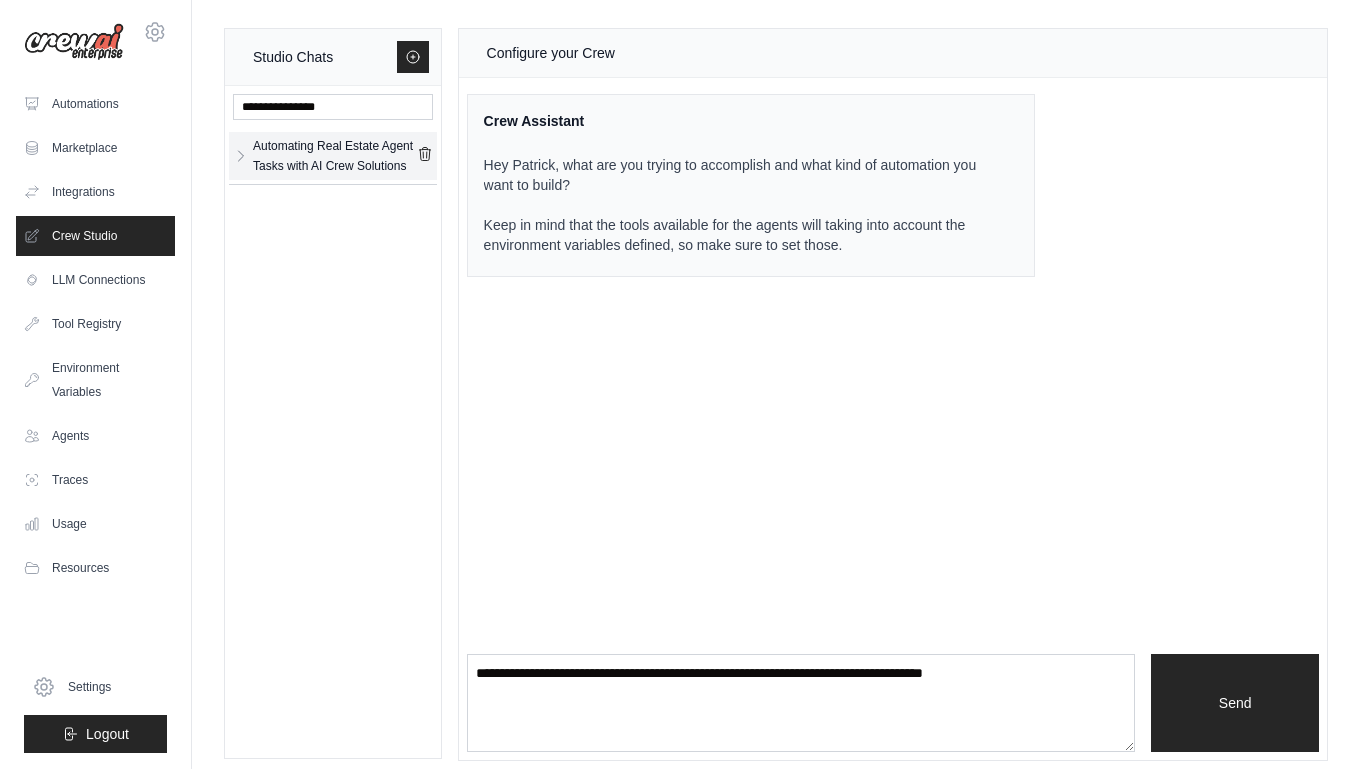 click on "Automating Real Estate Agent Tasks with AI Crew Solutions" at bounding box center (335, 156) 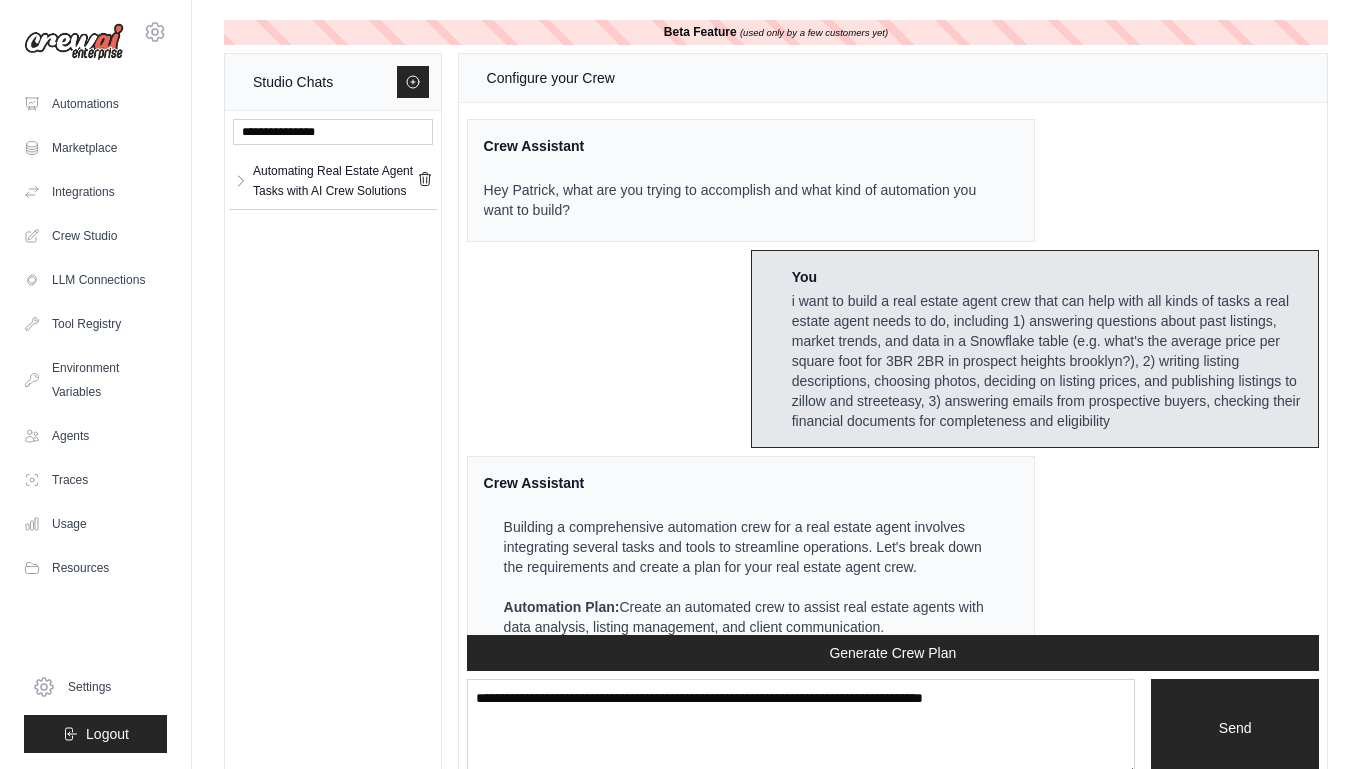 scroll, scrollTop: 2350, scrollLeft: 0, axis: vertical 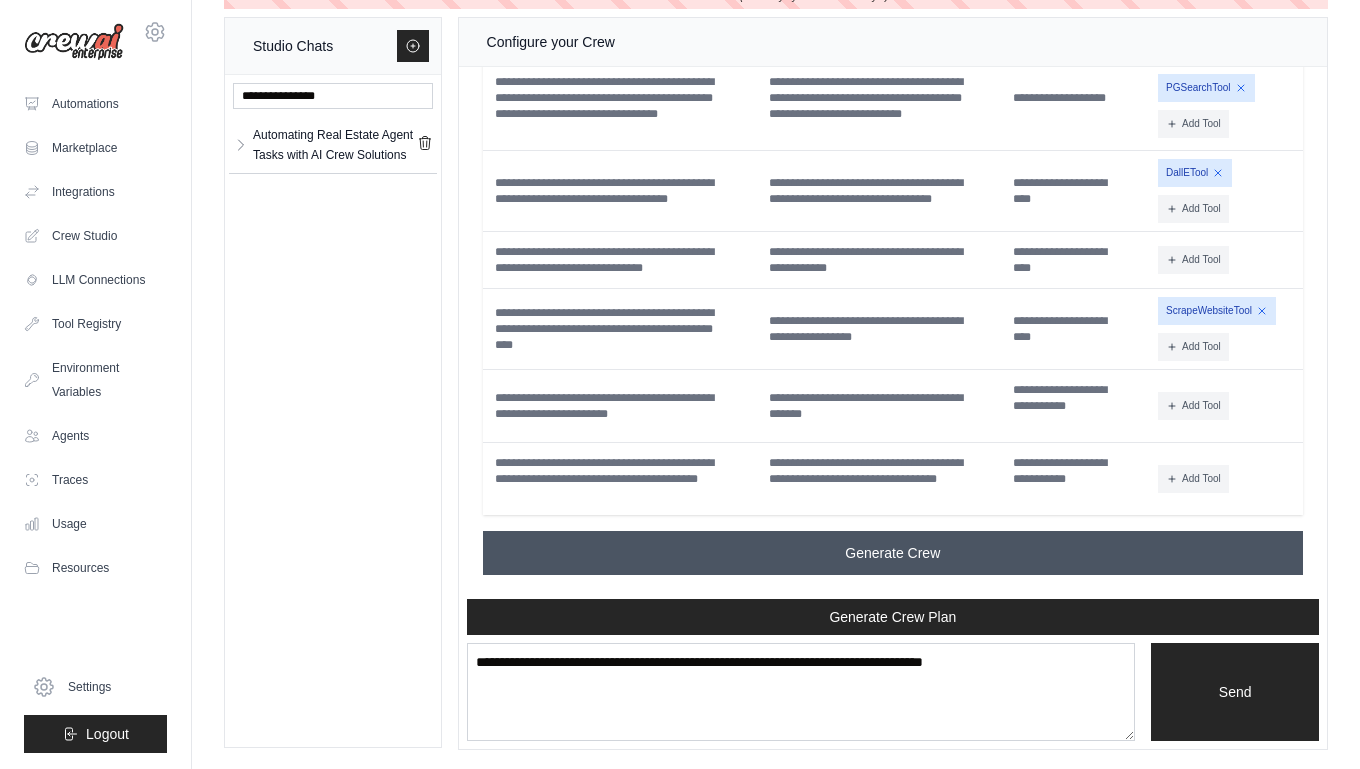 click on "Generate Crew" at bounding box center (892, 553) 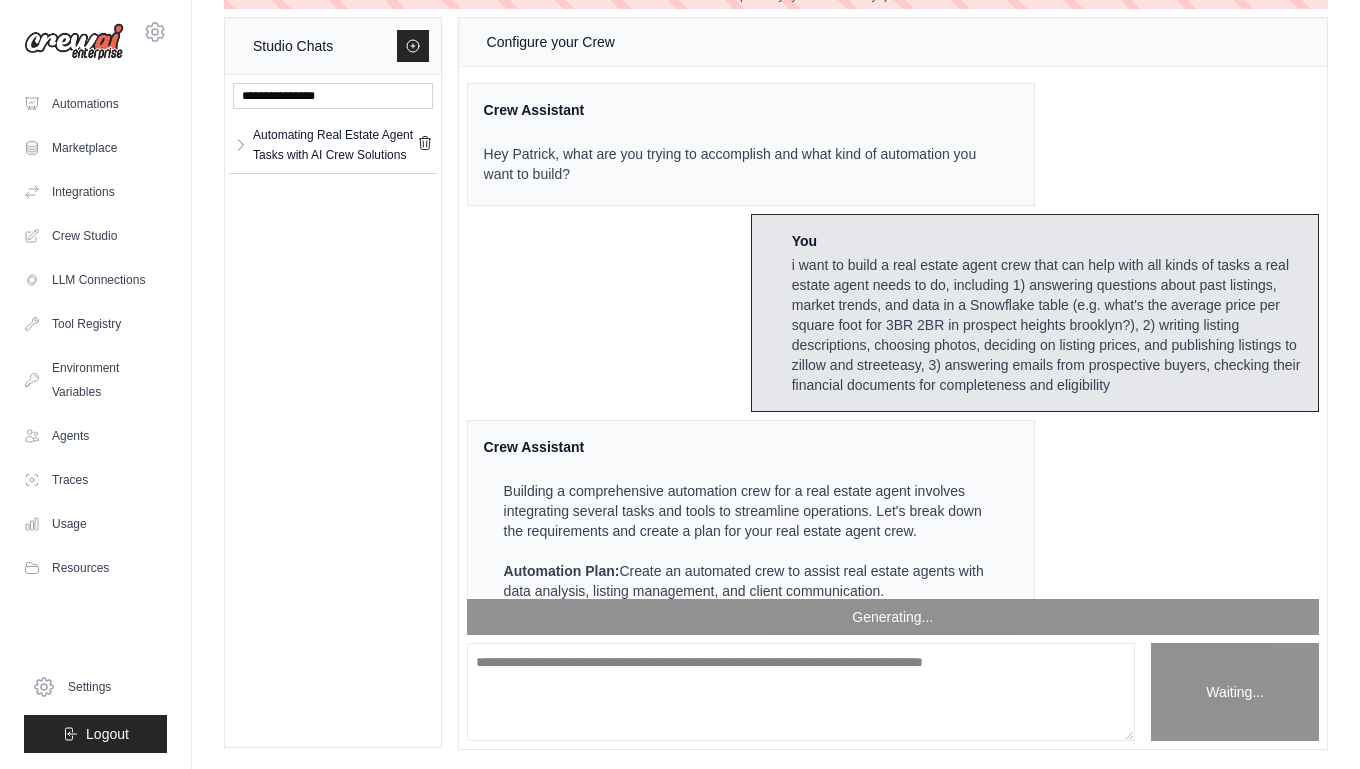 scroll, scrollTop: 2350, scrollLeft: 0, axis: vertical 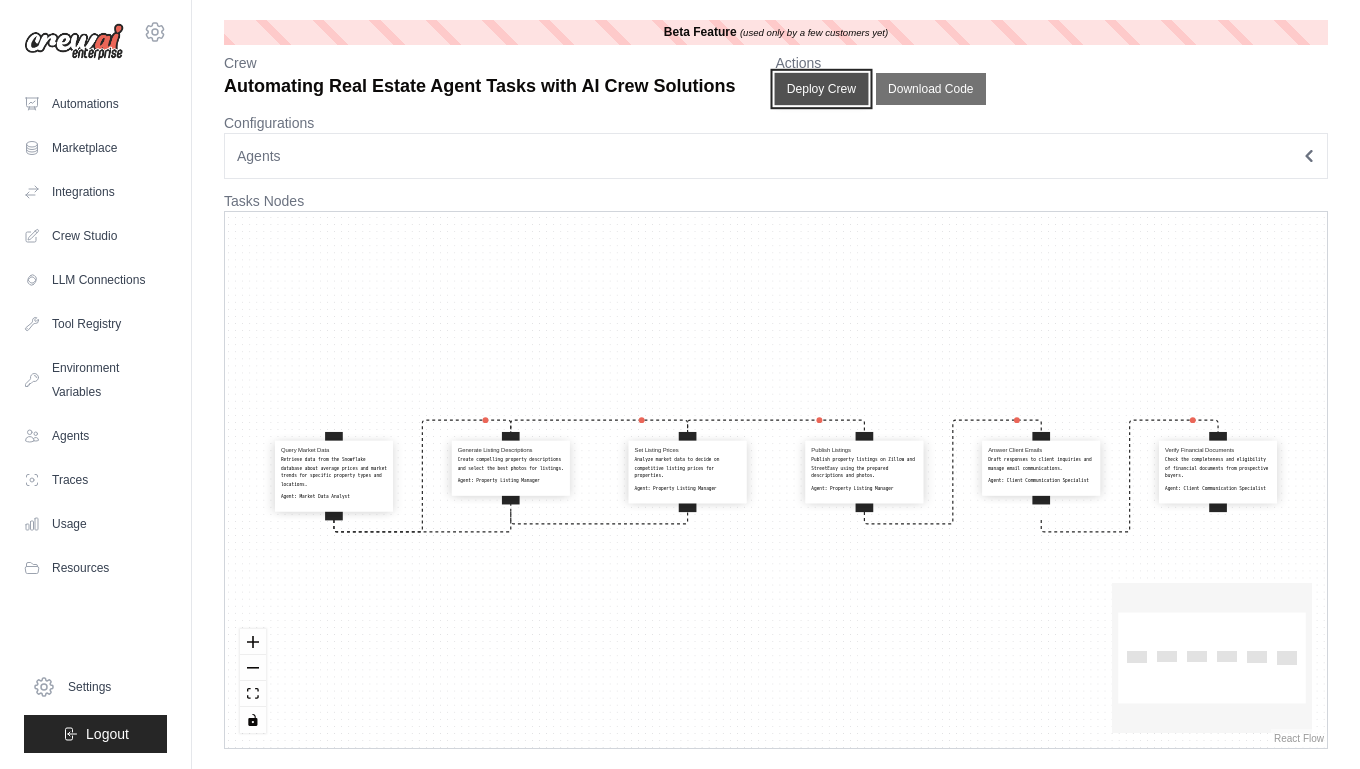 click on "Deploy Crew" at bounding box center (822, 89) 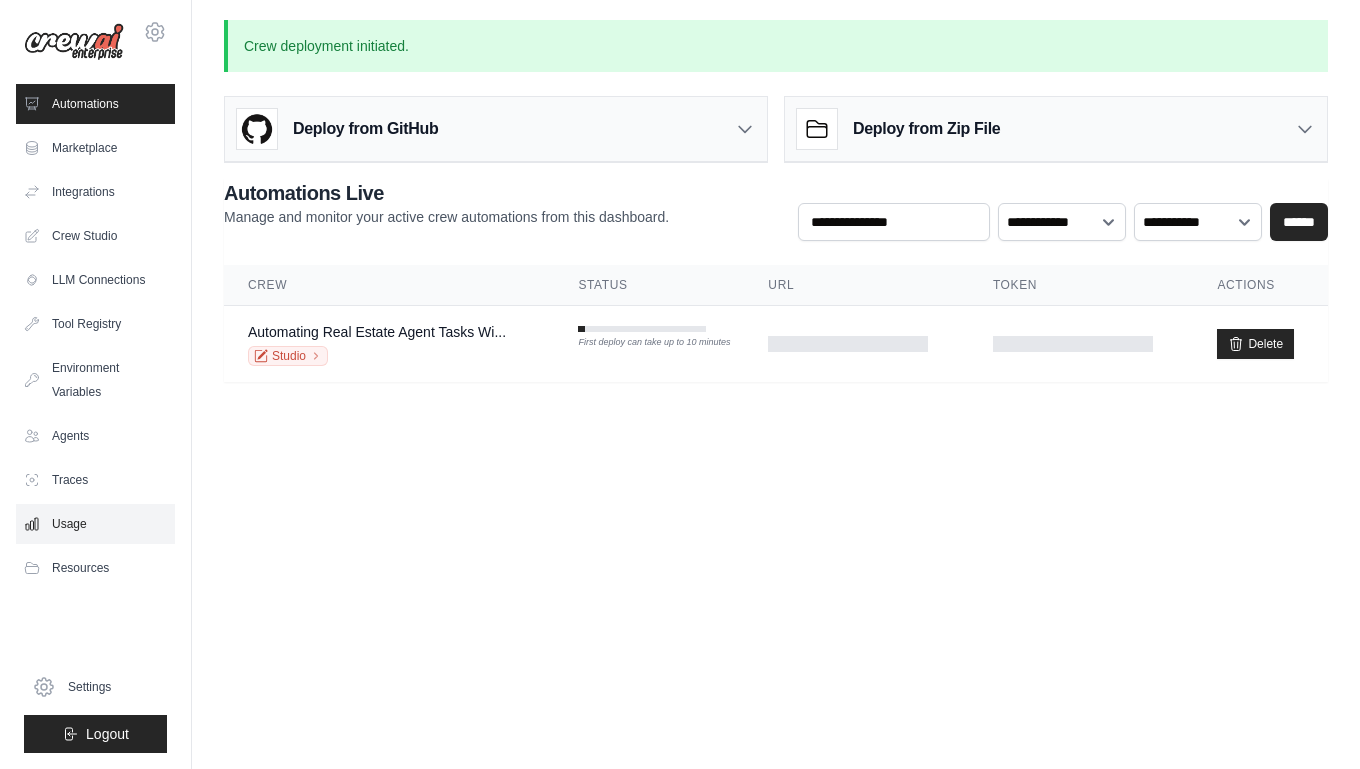 click on "Usage" at bounding box center (95, 524) 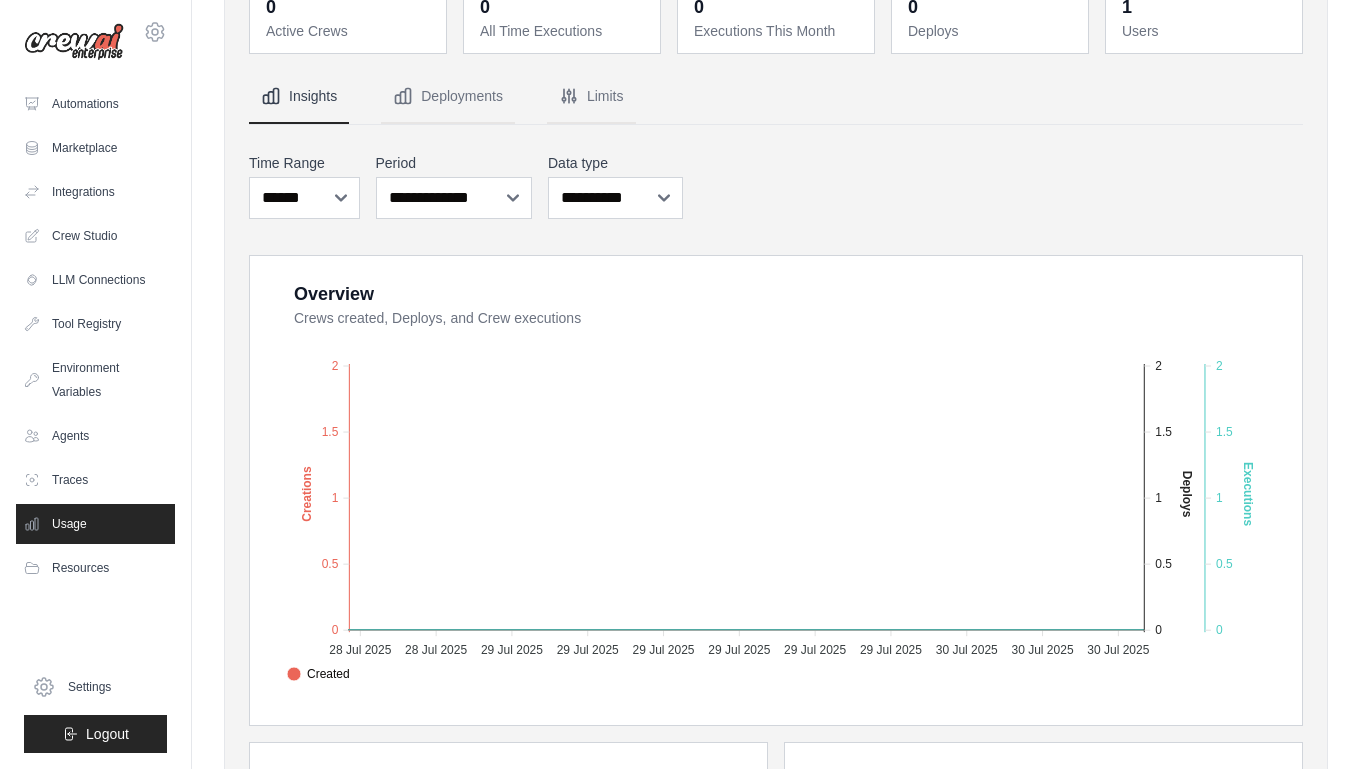 scroll, scrollTop: 0, scrollLeft: 0, axis: both 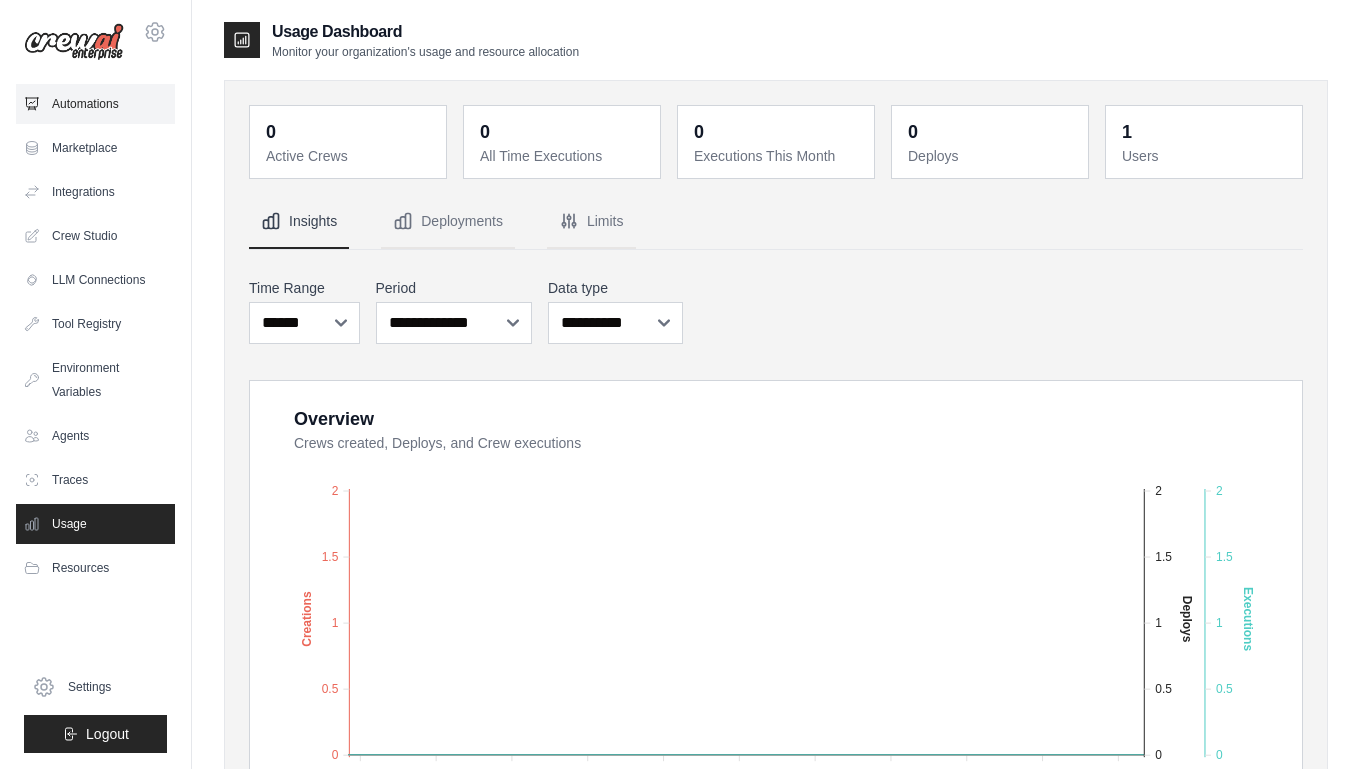click on "Automations" at bounding box center (95, 104) 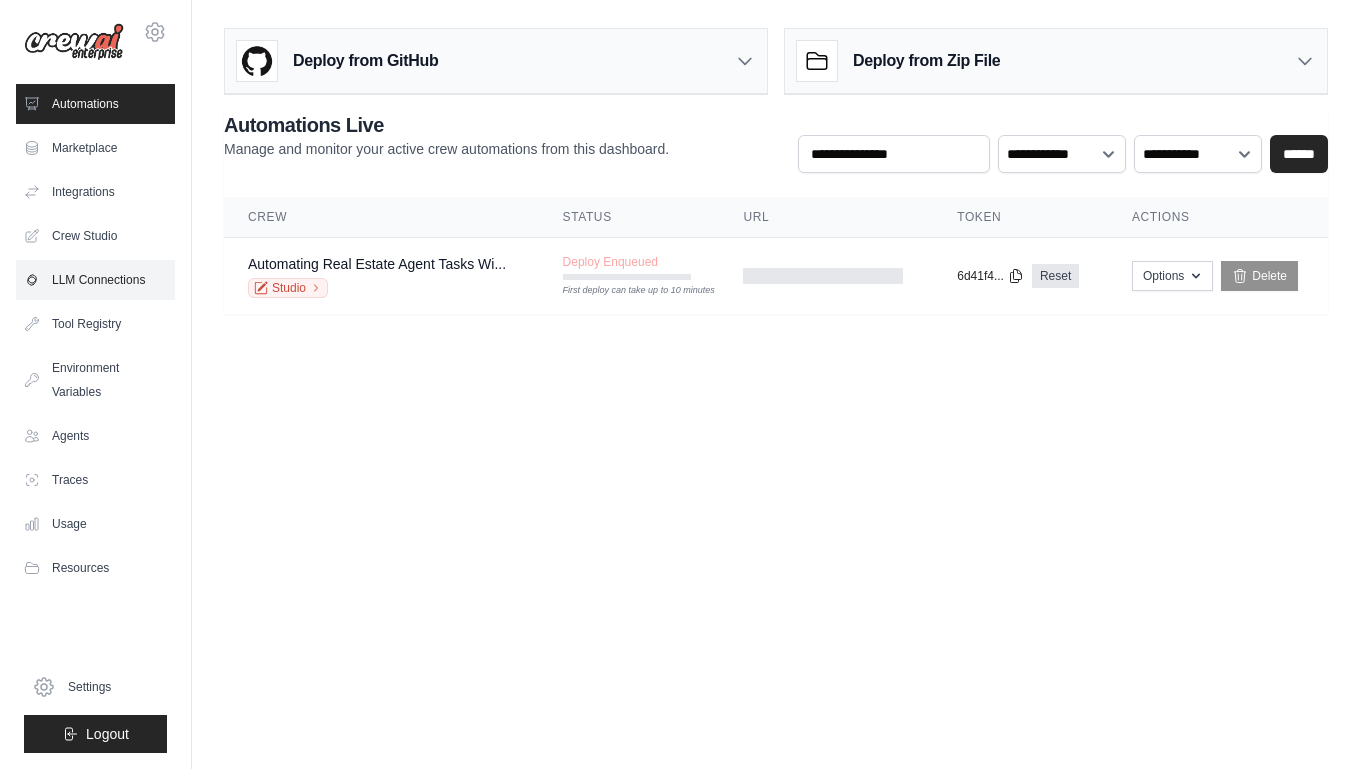 click on "LLM Connections" at bounding box center (95, 280) 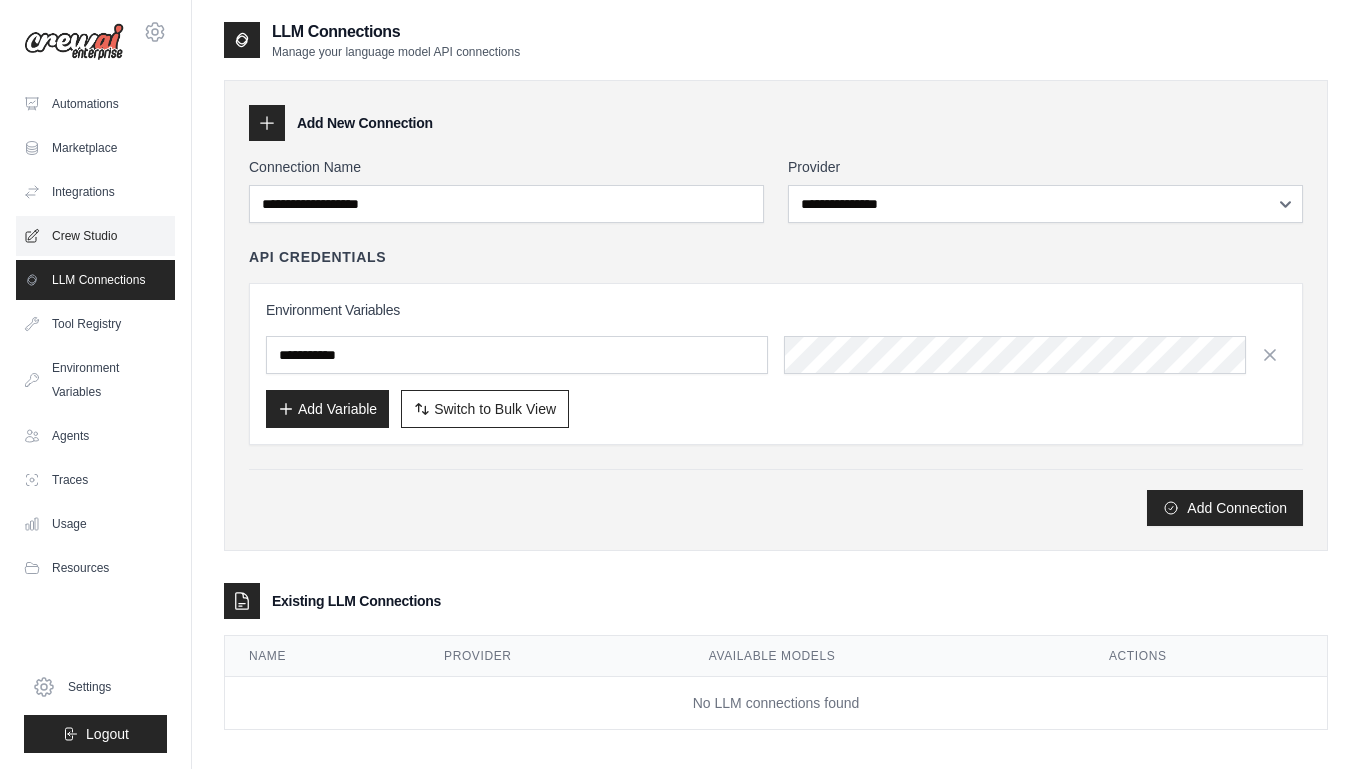 click on "Crew Studio" at bounding box center (95, 236) 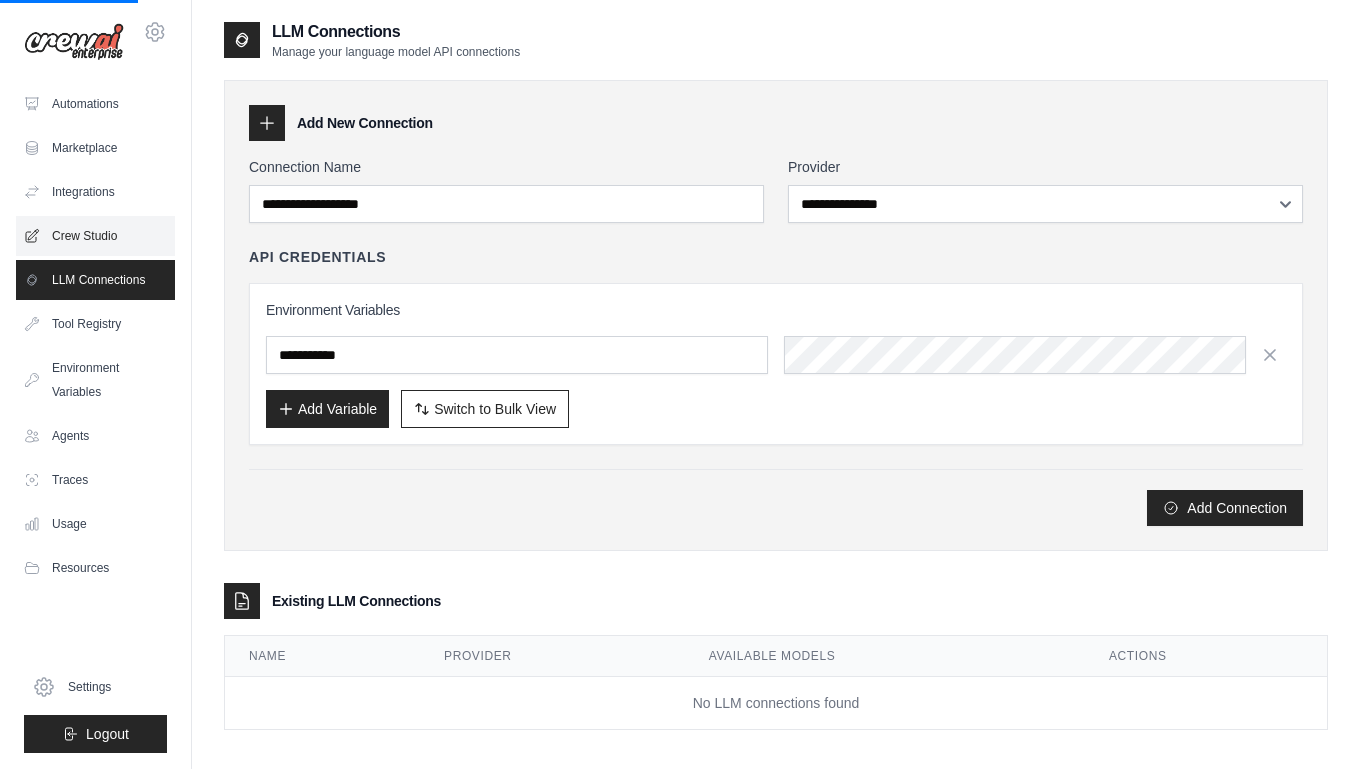 click on "Crew Studio" at bounding box center [95, 236] 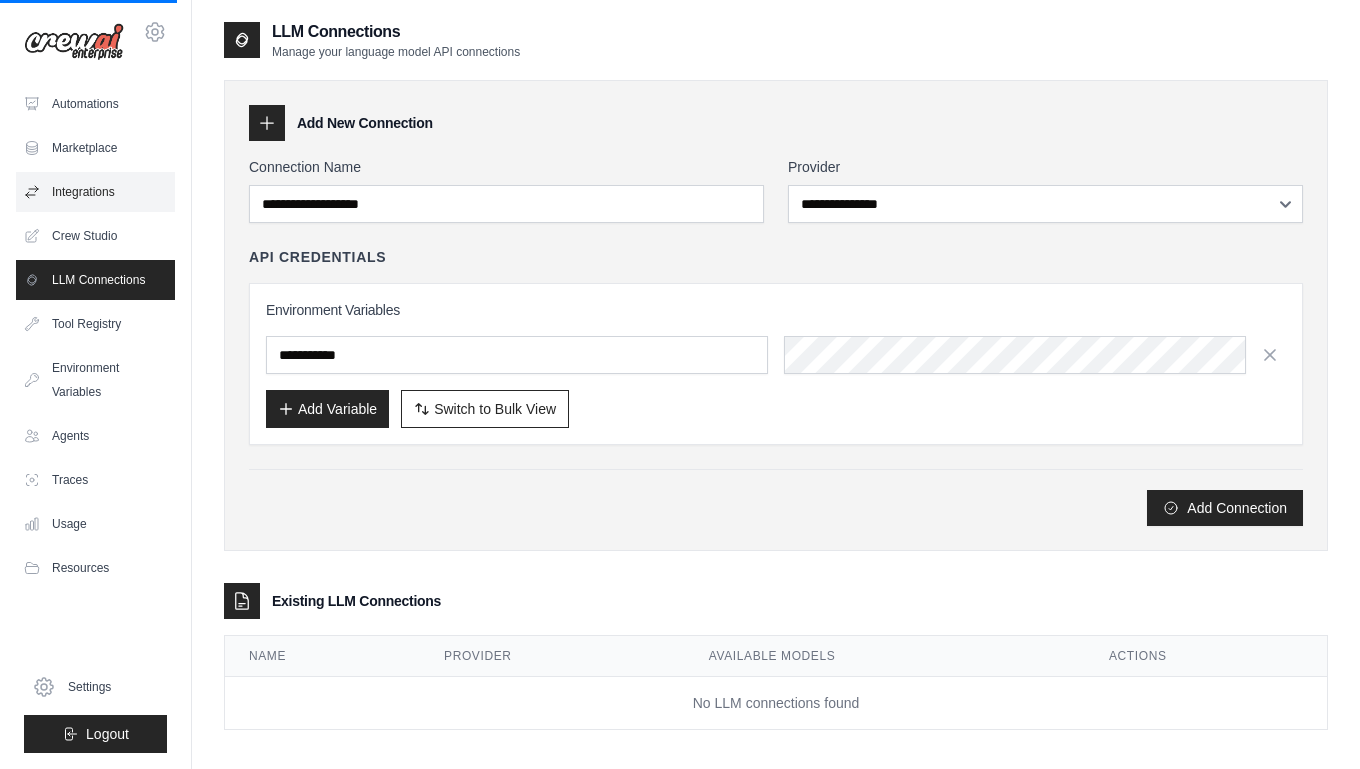 click on "Integrations" at bounding box center [95, 192] 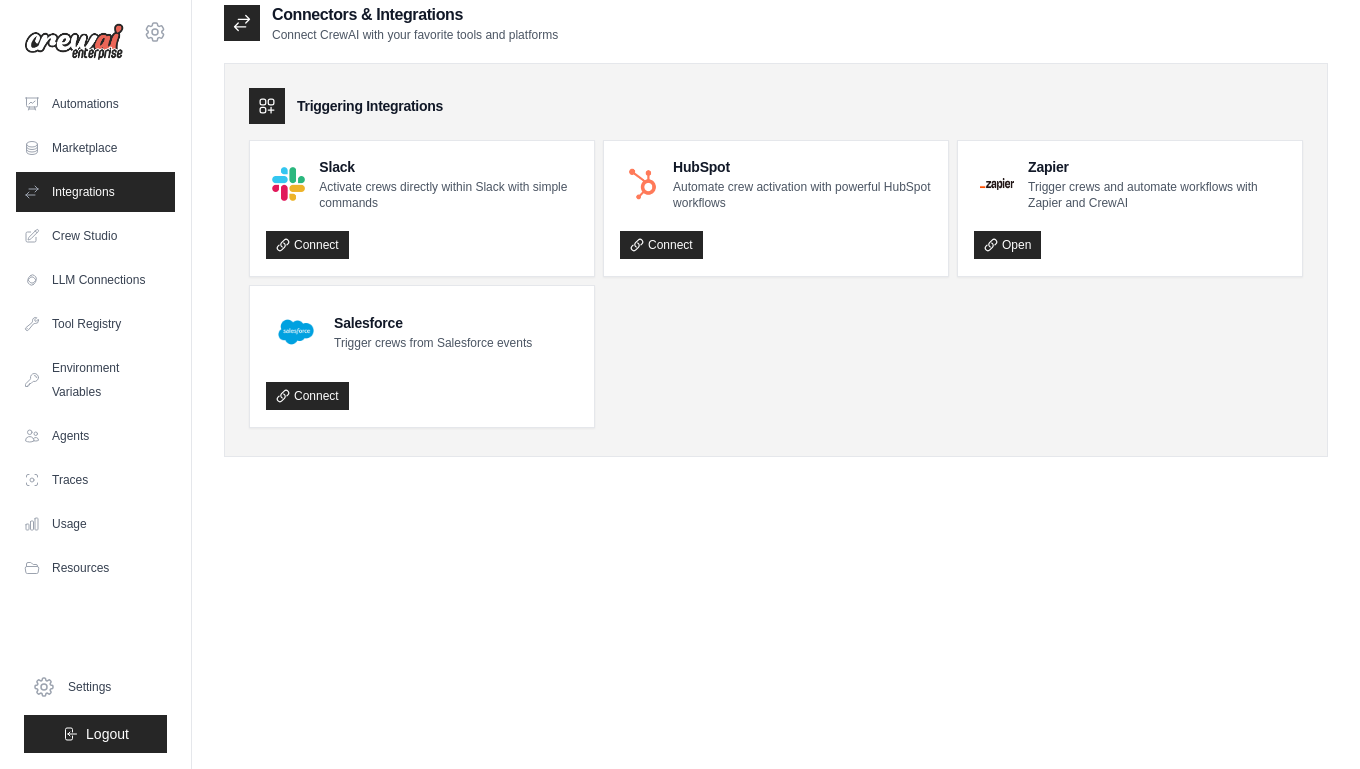 scroll, scrollTop: 26, scrollLeft: 0, axis: vertical 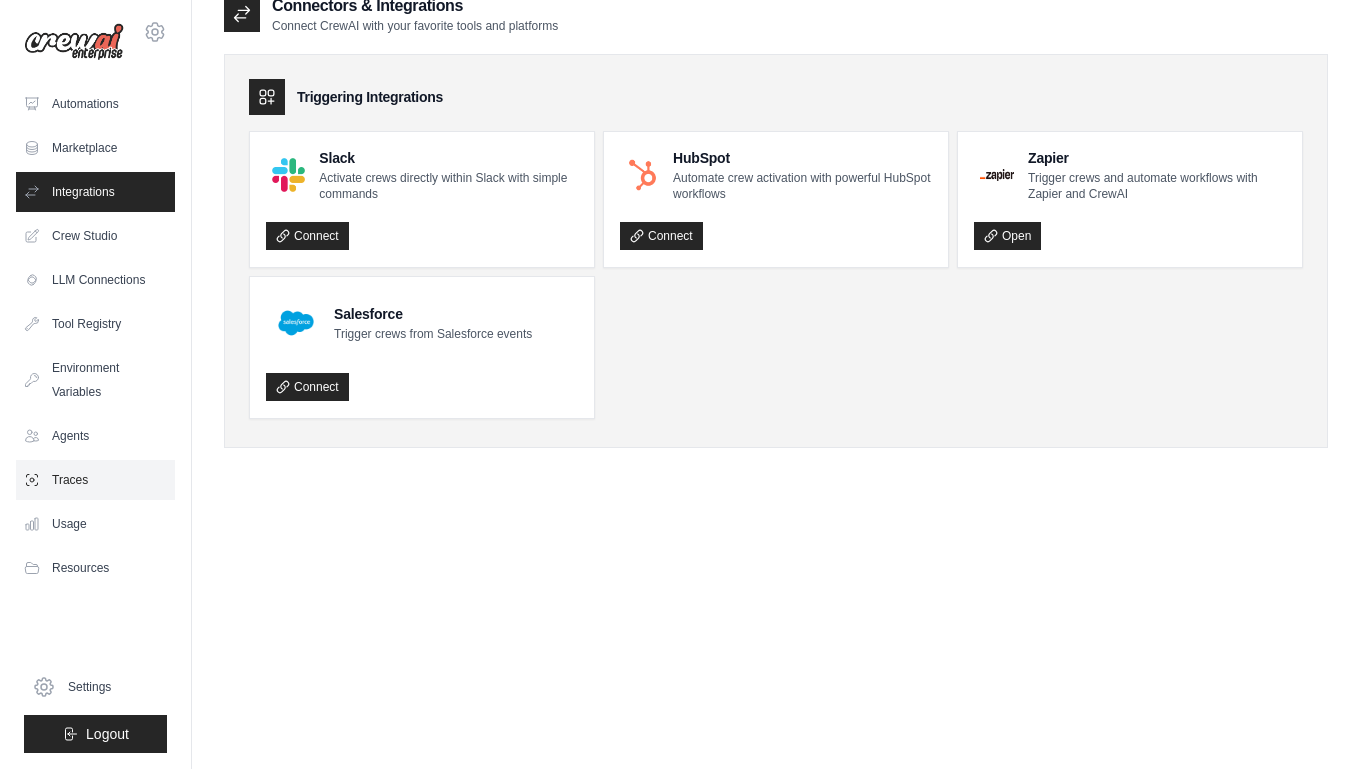 click on "Traces" at bounding box center [95, 480] 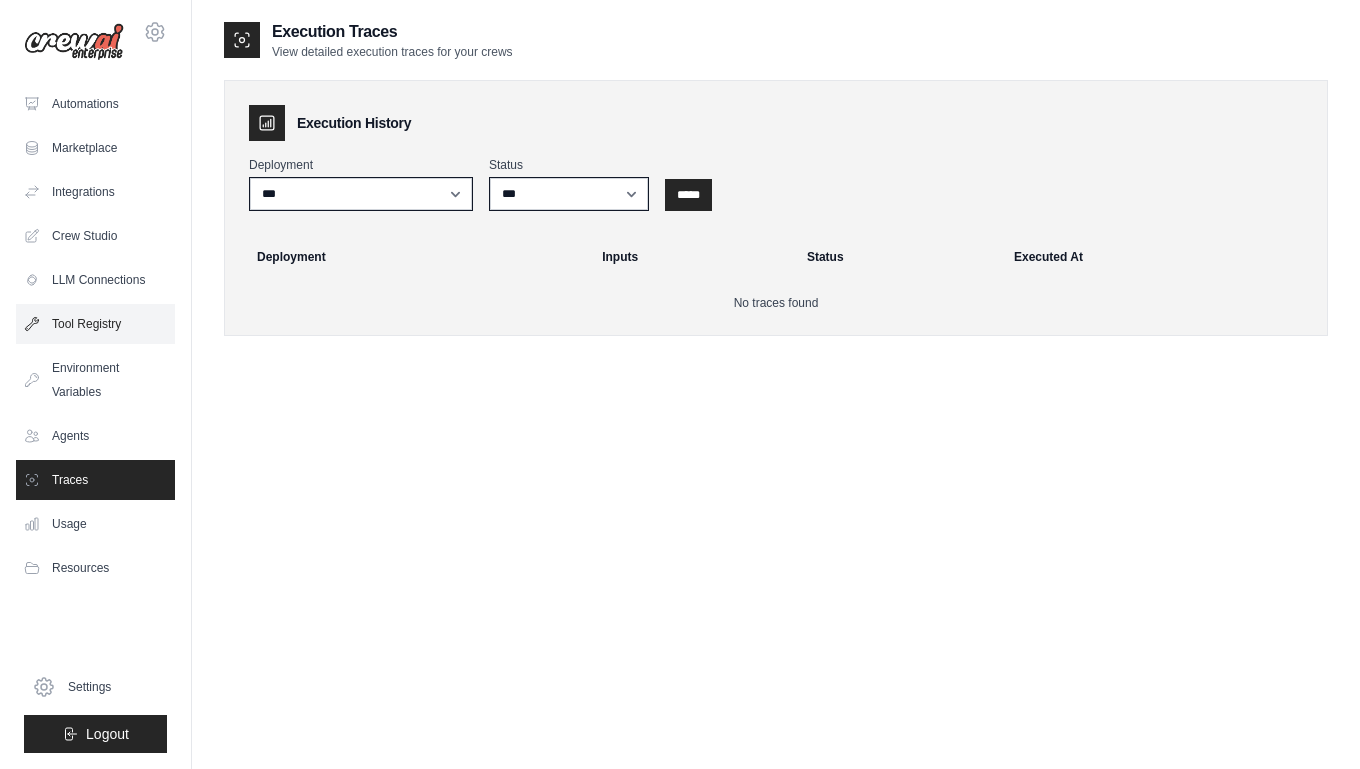 click on "Tool Registry" at bounding box center (95, 324) 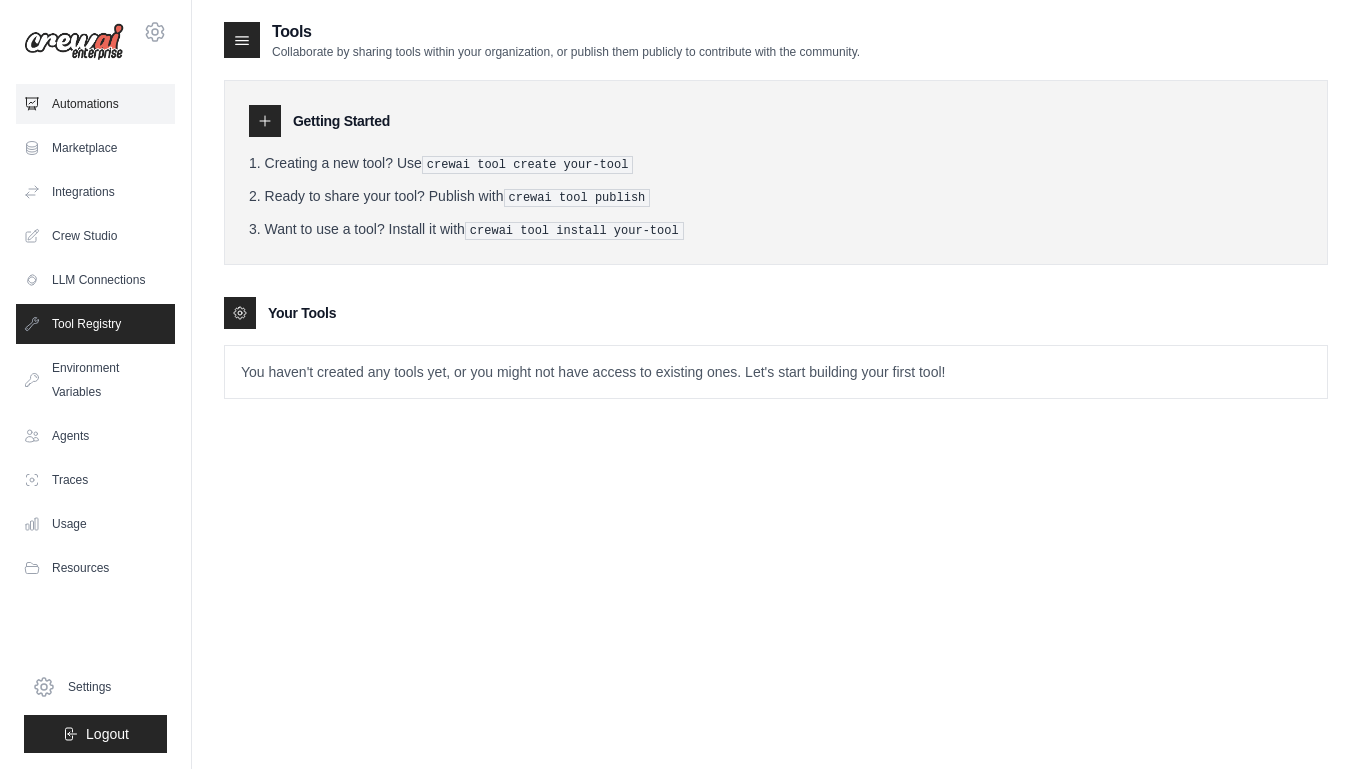 click on "Automations" at bounding box center (95, 104) 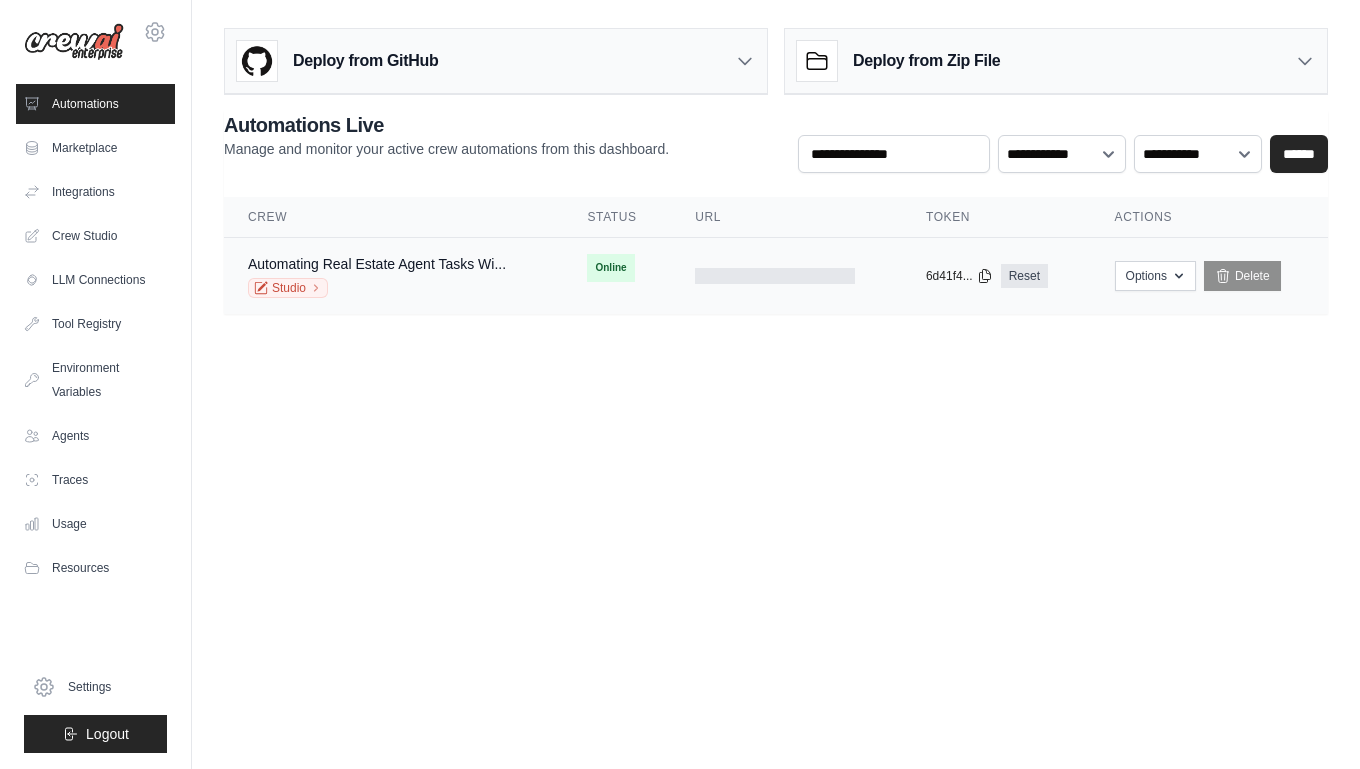 click at bounding box center [775, 276] 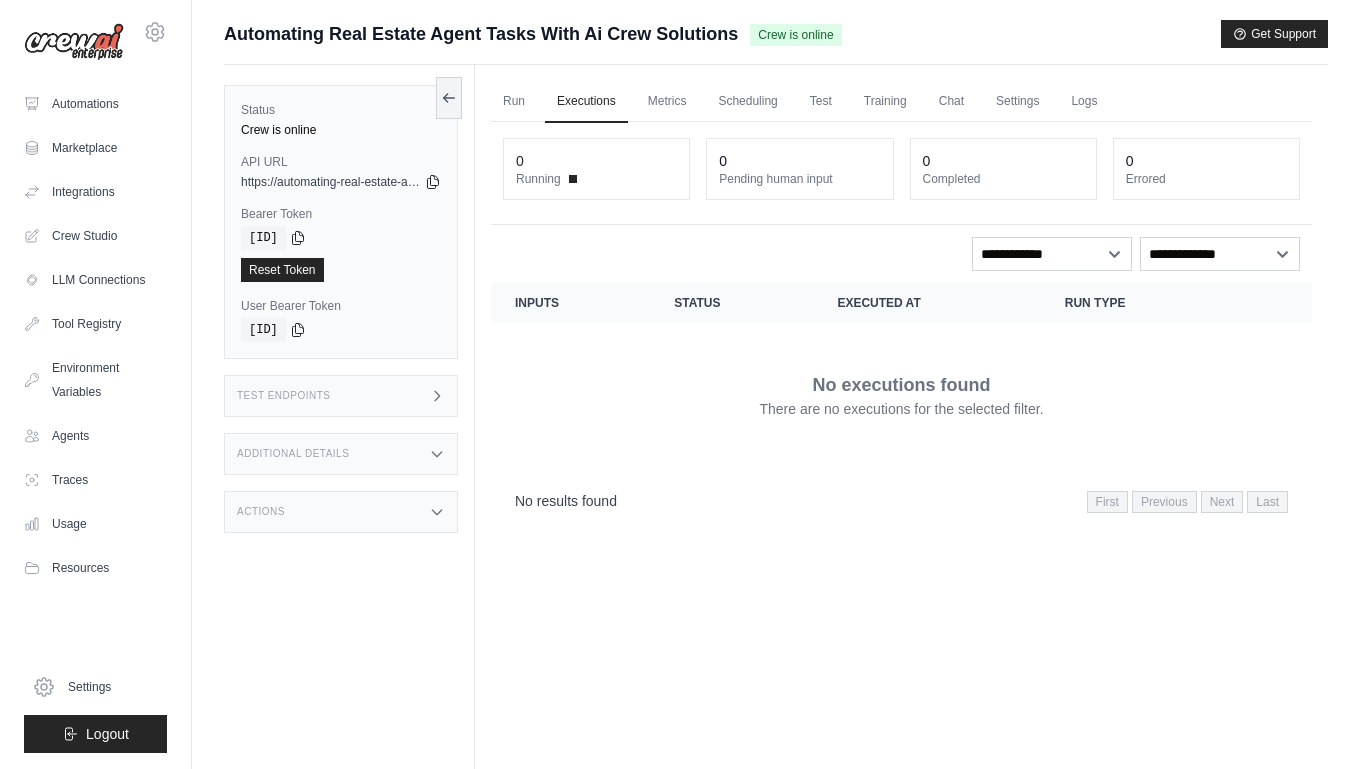 scroll, scrollTop: 0, scrollLeft: 0, axis: both 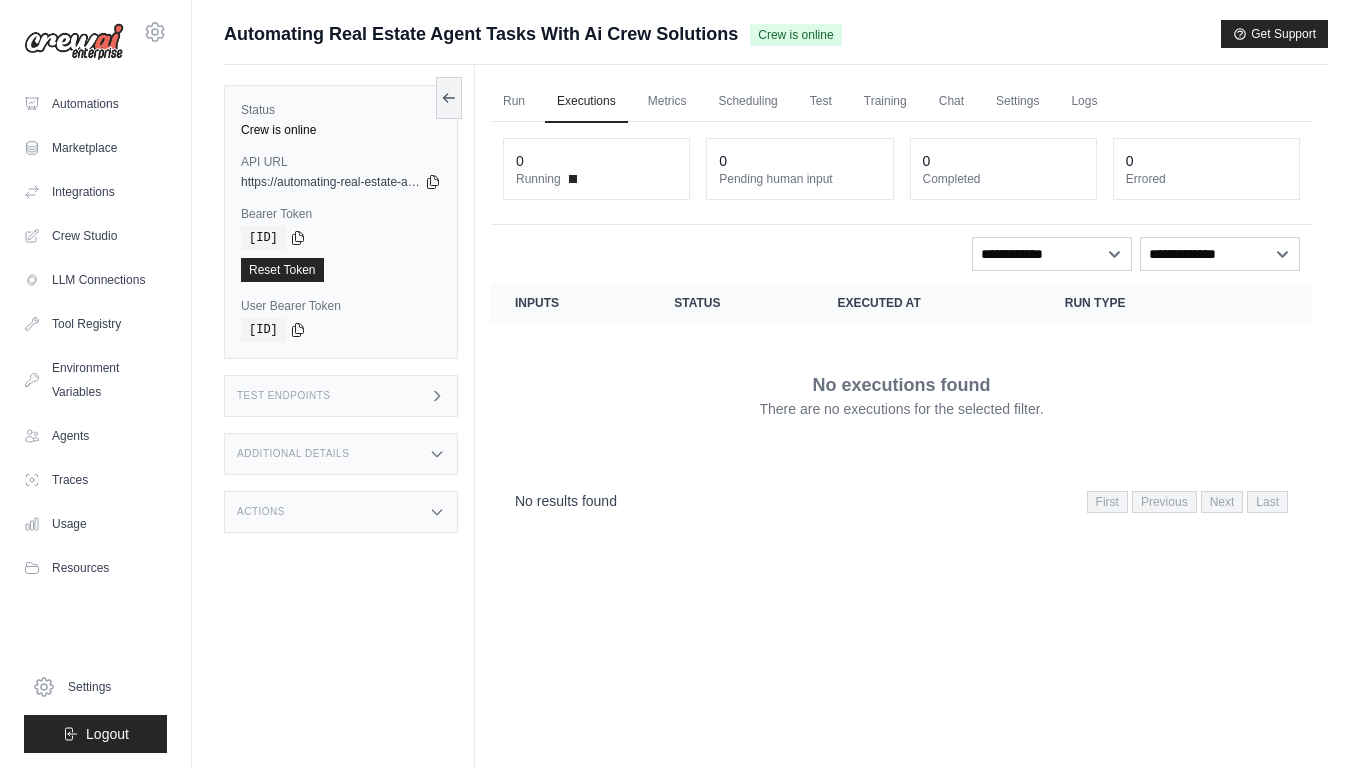 click on "Test Endpoints" at bounding box center [341, 396] 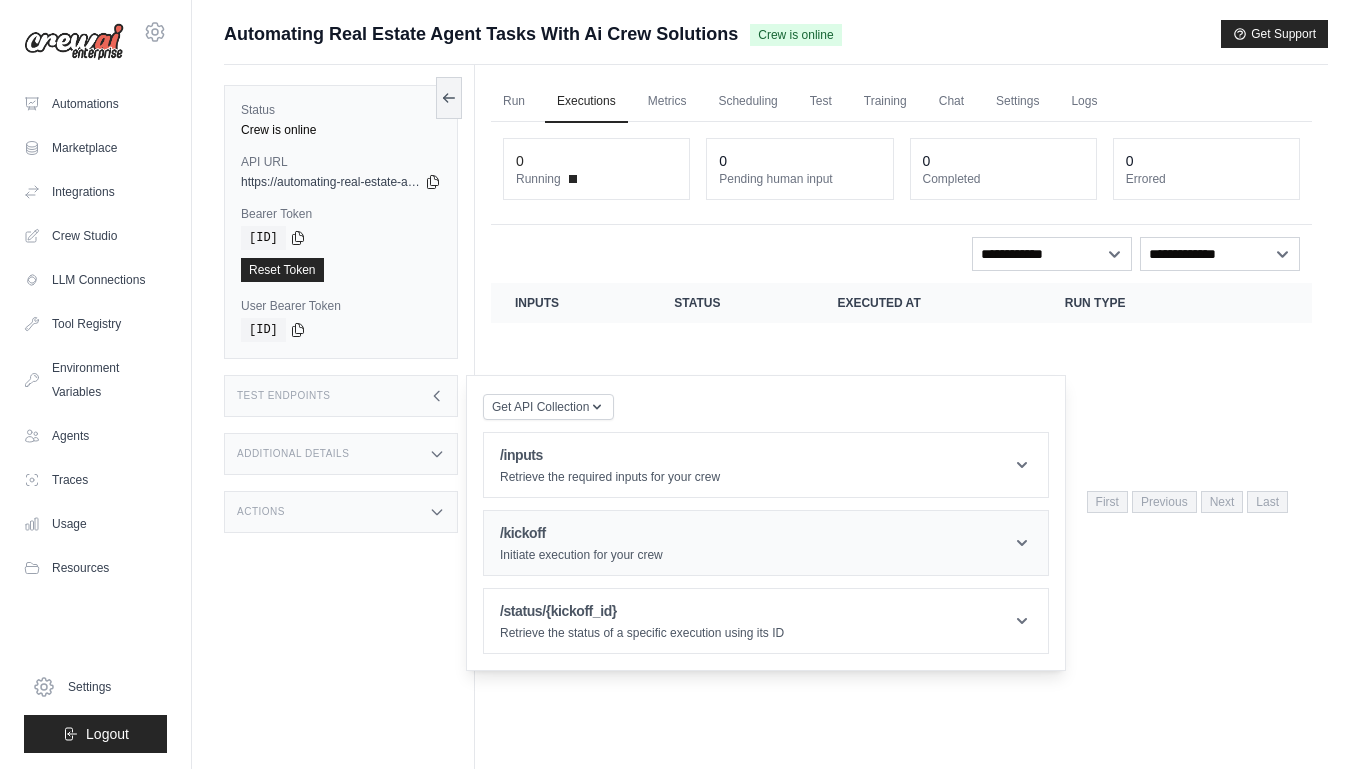 click on "/kickoff
Initiate execution for your crew" at bounding box center [766, 543] 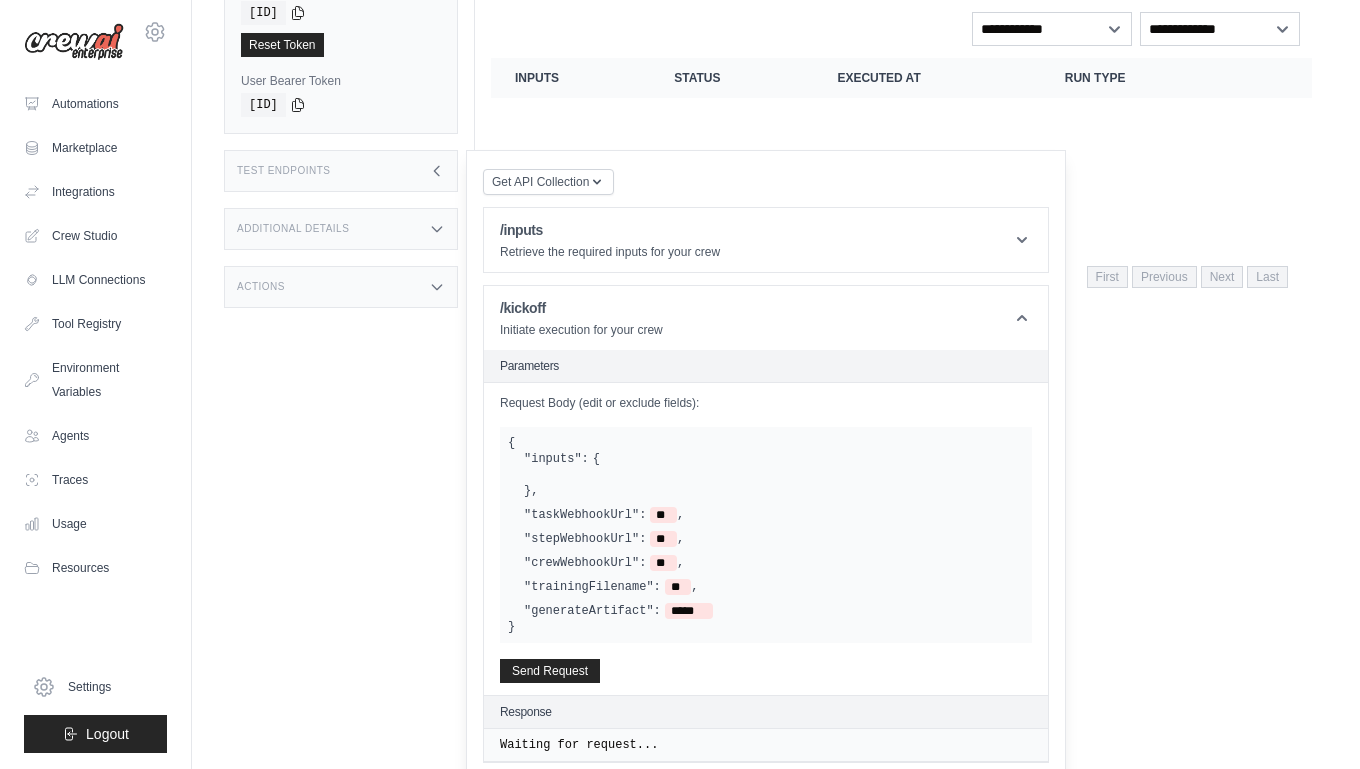 scroll, scrollTop: 314, scrollLeft: 0, axis: vertical 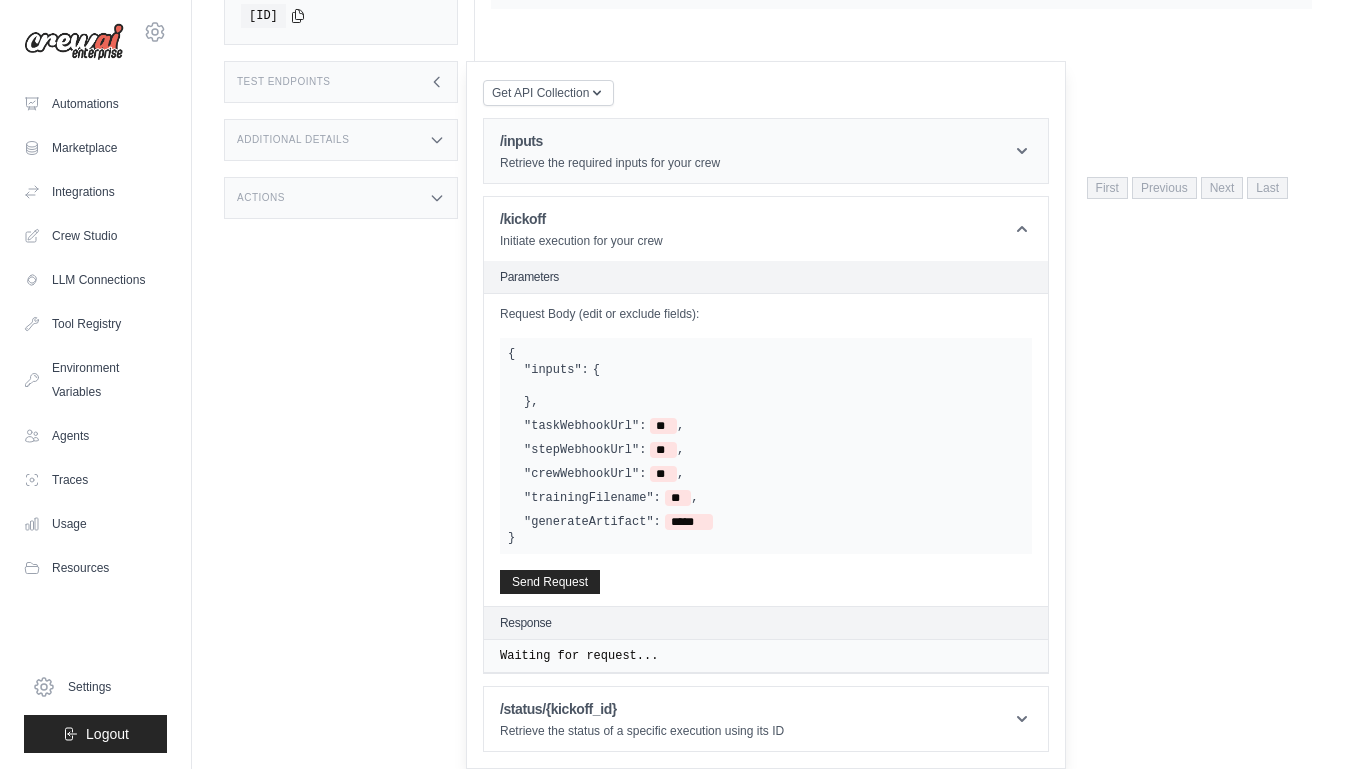 click on "Retrieve the required inputs for your crew" at bounding box center (610, 163) 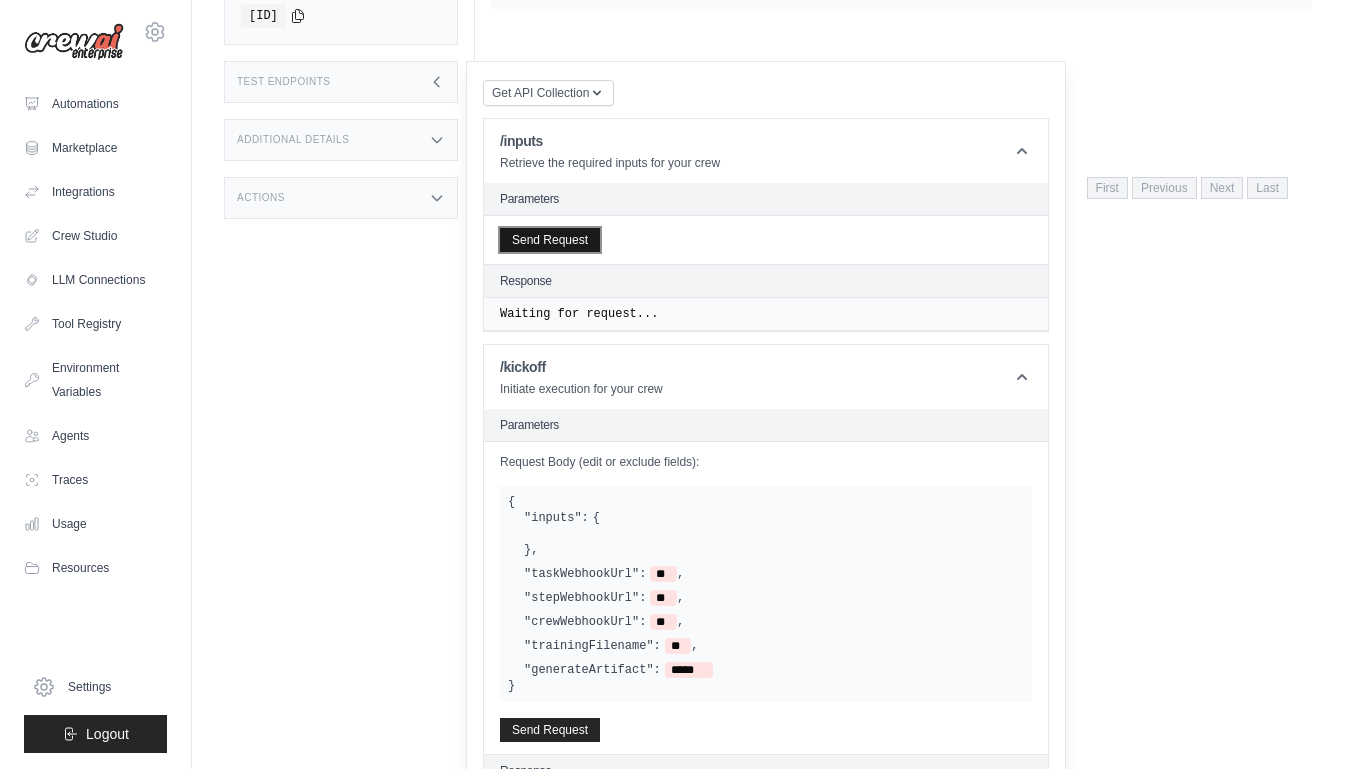 click on "Send Request" at bounding box center [550, 240] 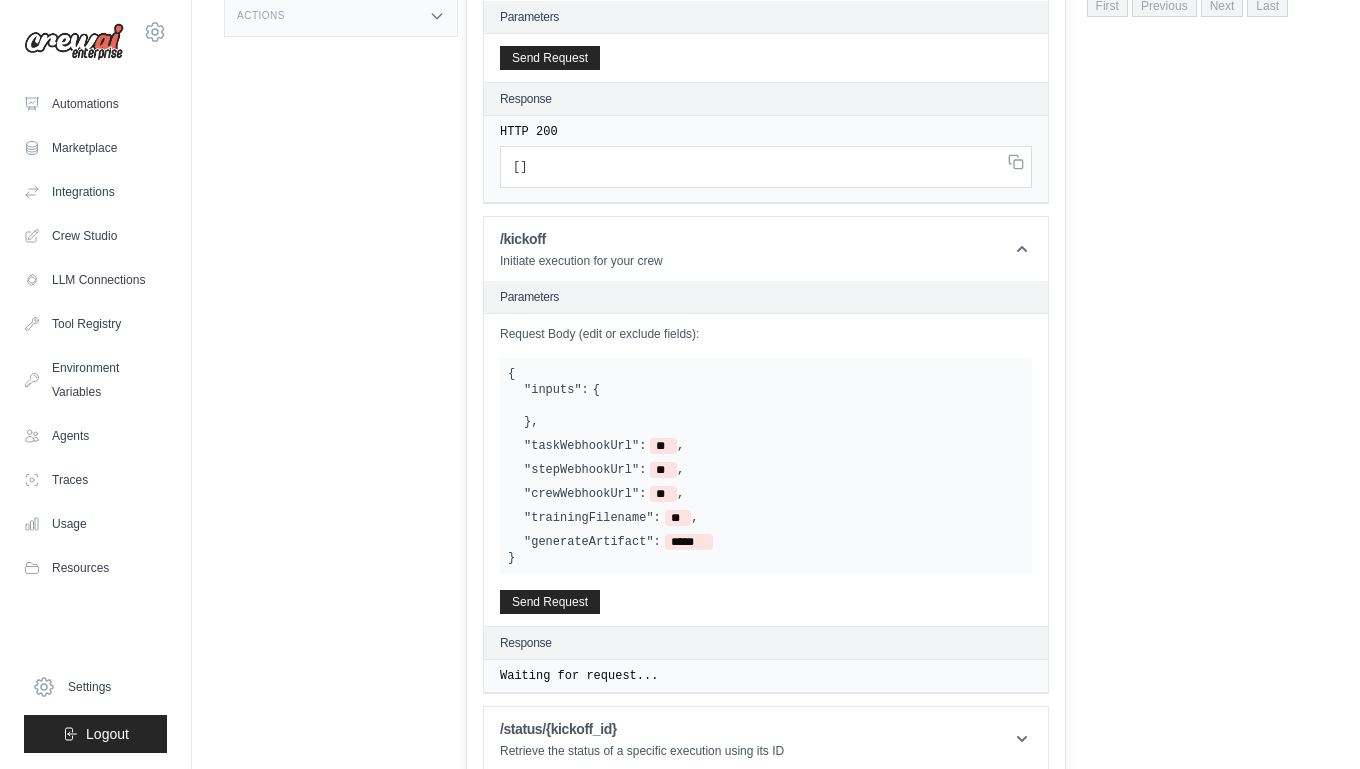 scroll, scrollTop: 516, scrollLeft: 0, axis: vertical 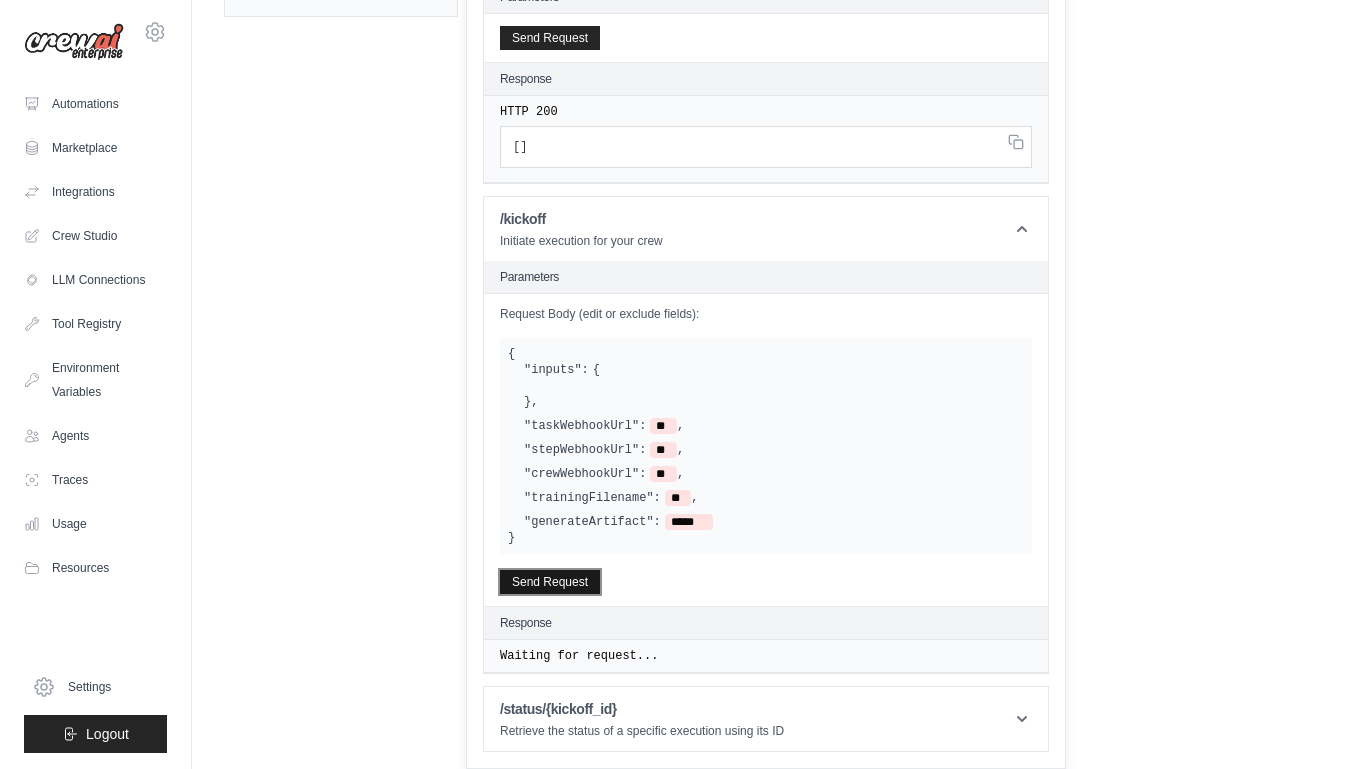 click on "Send Request" at bounding box center (550, 582) 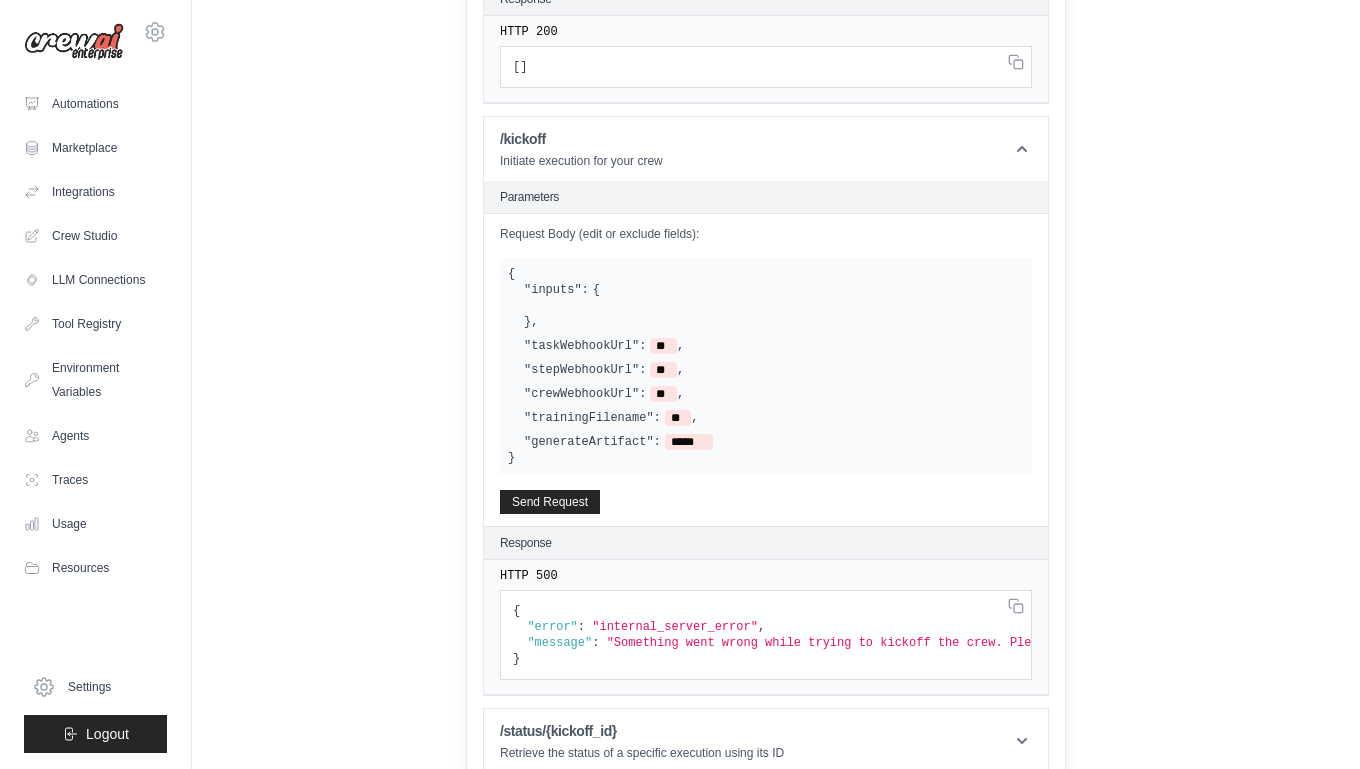 scroll, scrollTop: 618, scrollLeft: 0, axis: vertical 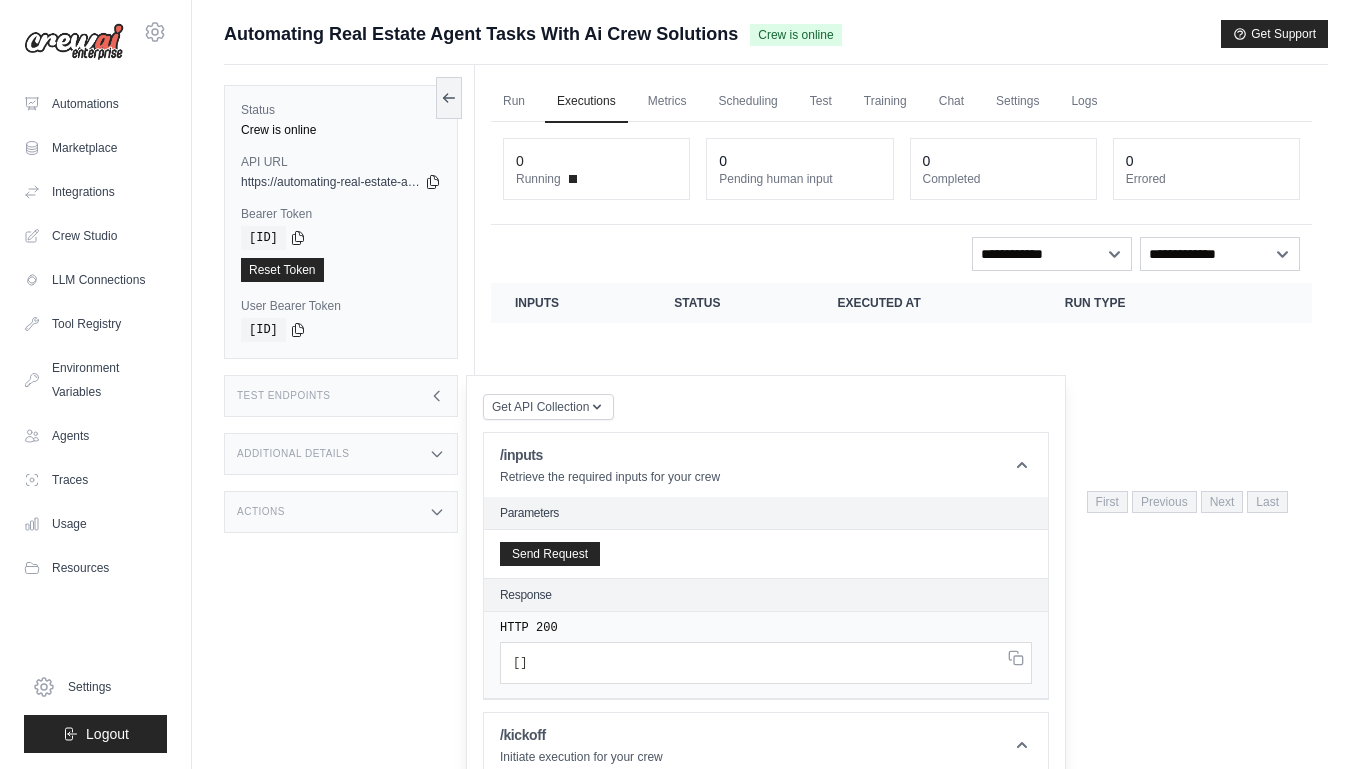 click on "Test Endpoints" at bounding box center (284, 396) 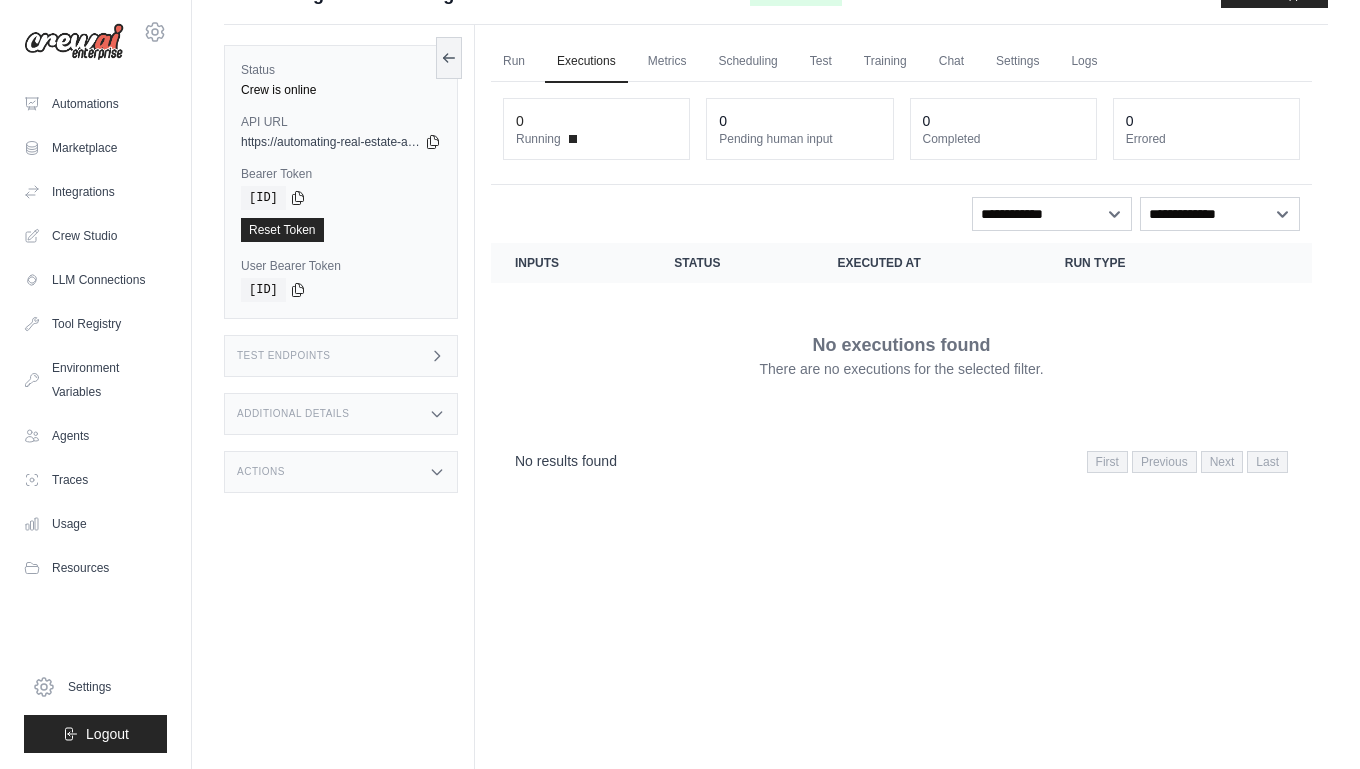 scroll, scrollTop: 65, scrollLeft: 0, axis: vertical 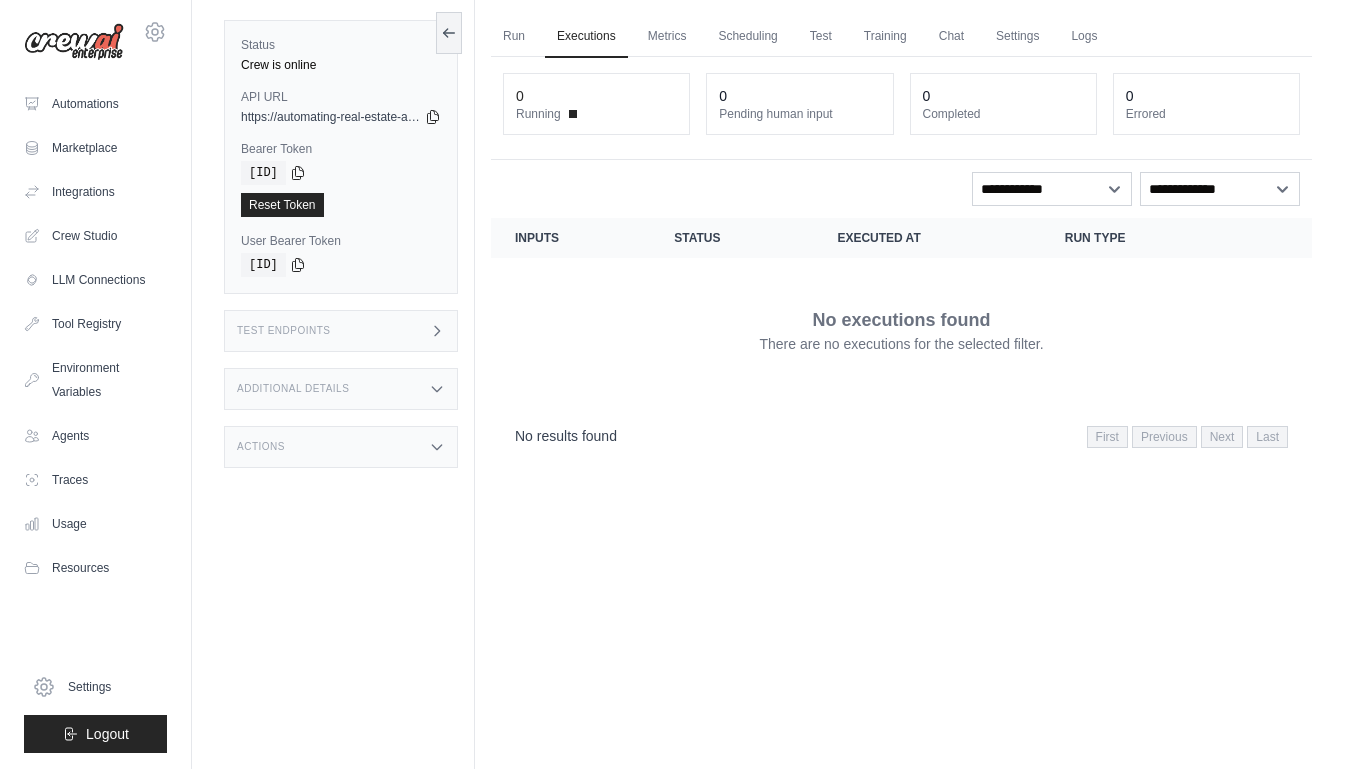 click on "Test Endpoints" at bounding box center [341, 331] 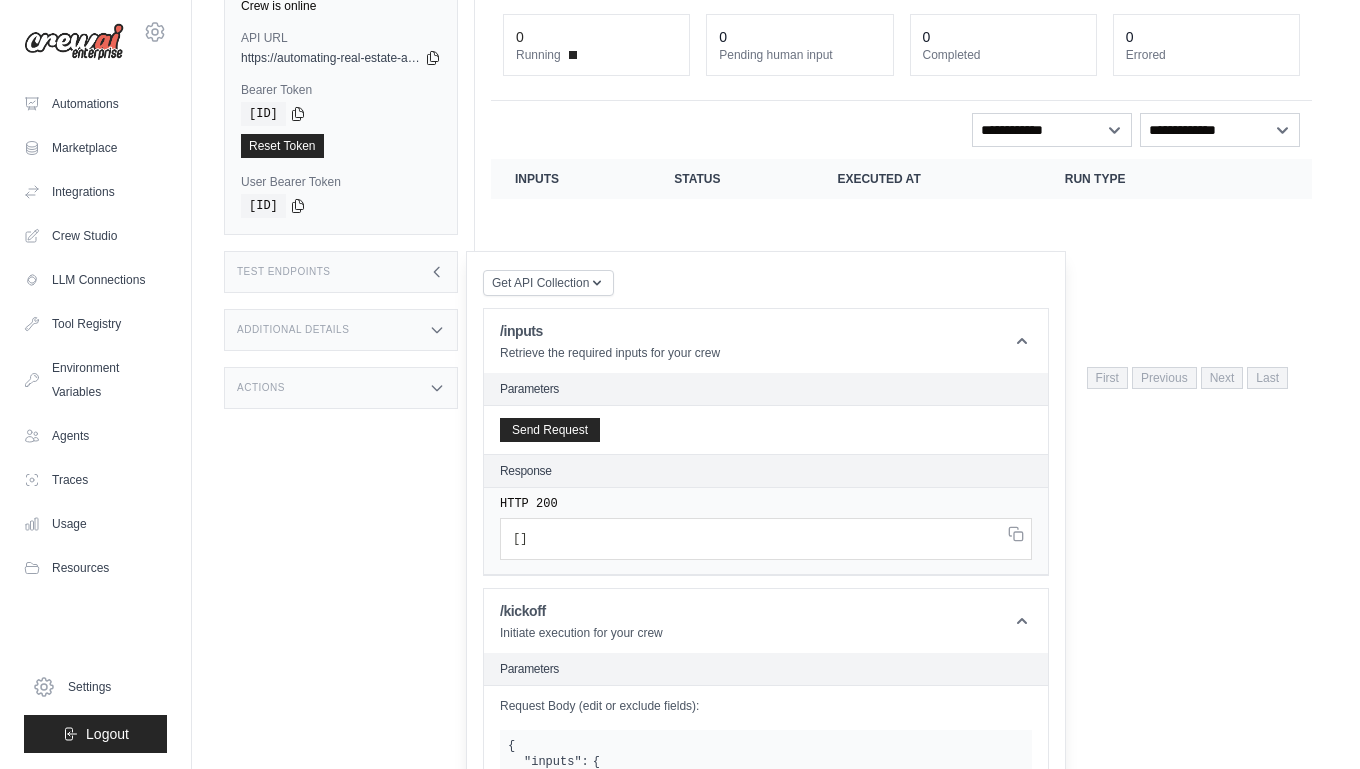 scroll, scrollTop: 618, scrollLeft: 0, axis: vertical 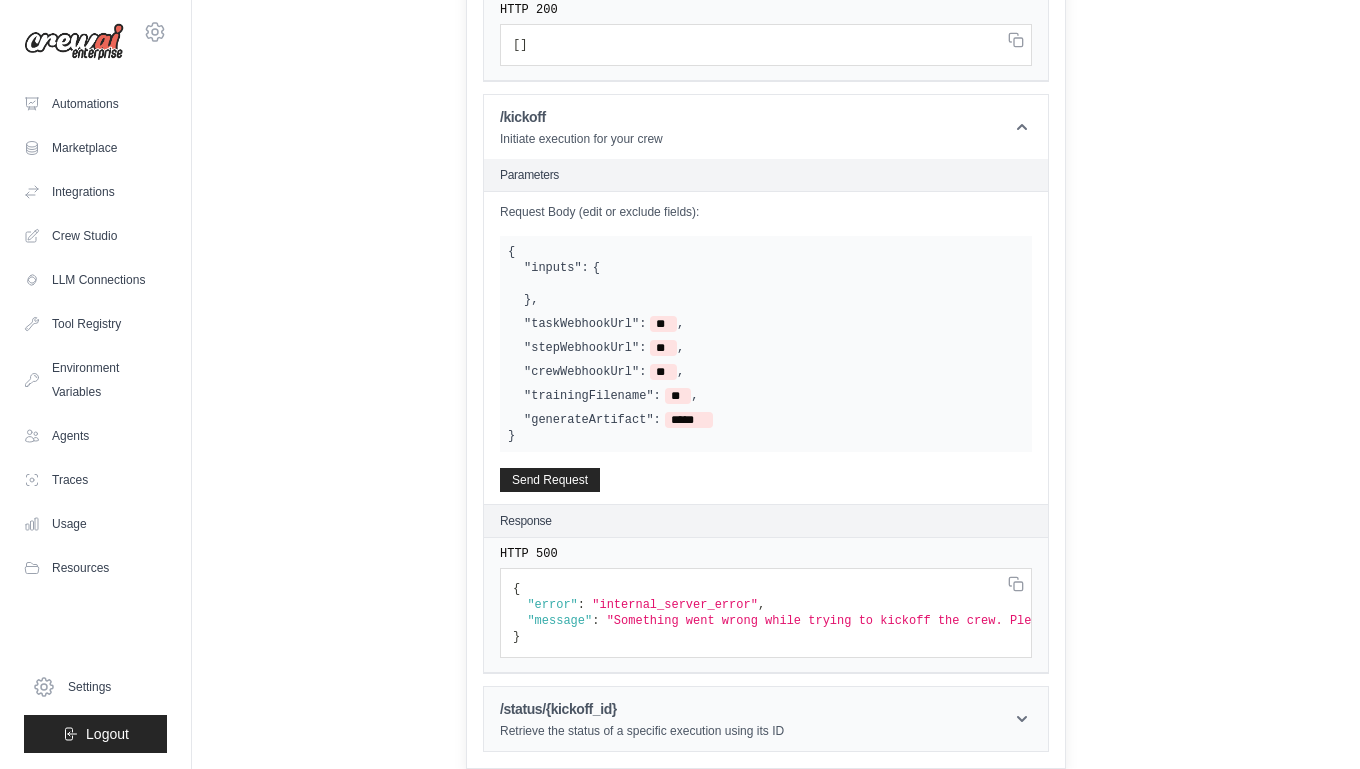 click on "/status/{kickoff_id}
Retrieve the status of a specific execution using its ID" at bounding box center (766, 719) 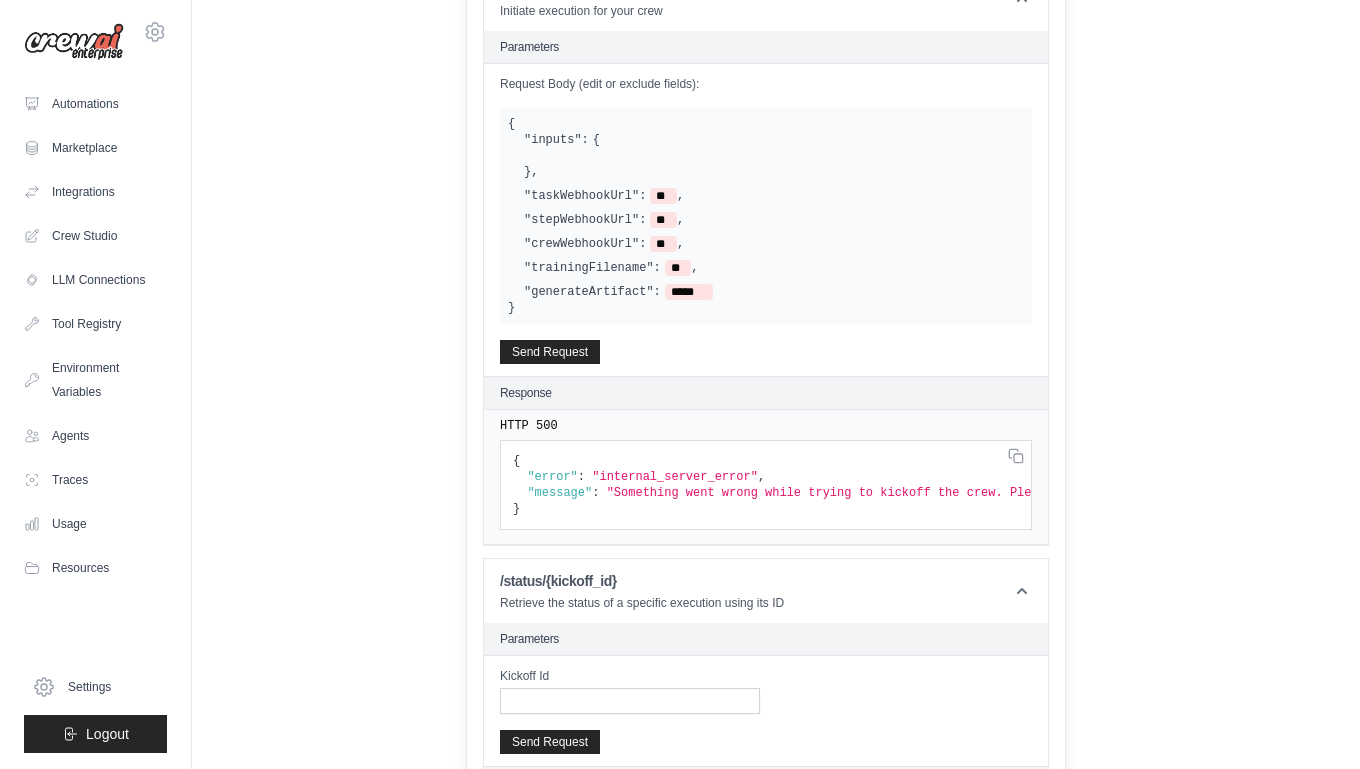 scroll, scrollTop: 828, scrollLeft: 0, axis: vertical 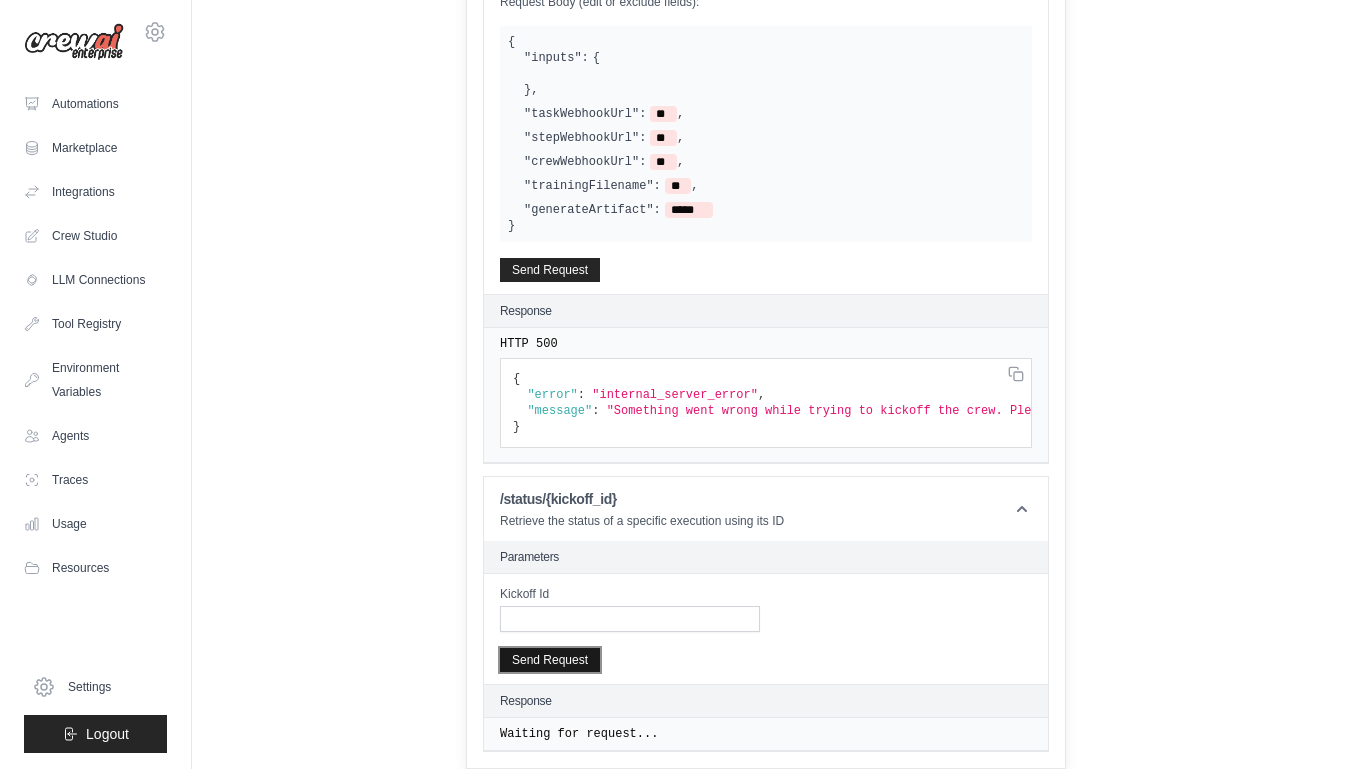 click on "Send Request" at bounding box center [550, 660] 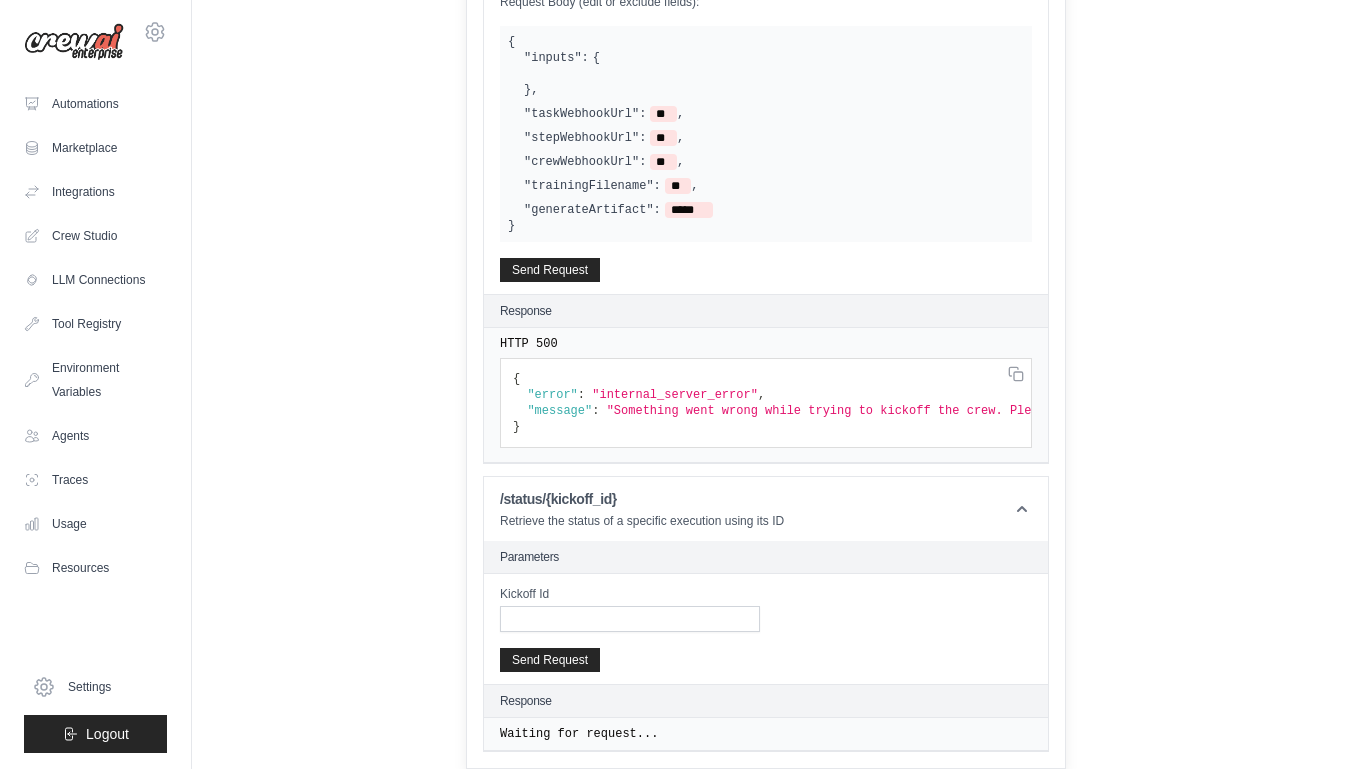 click on "Kickoff Id" at bounding box center [766, 609] 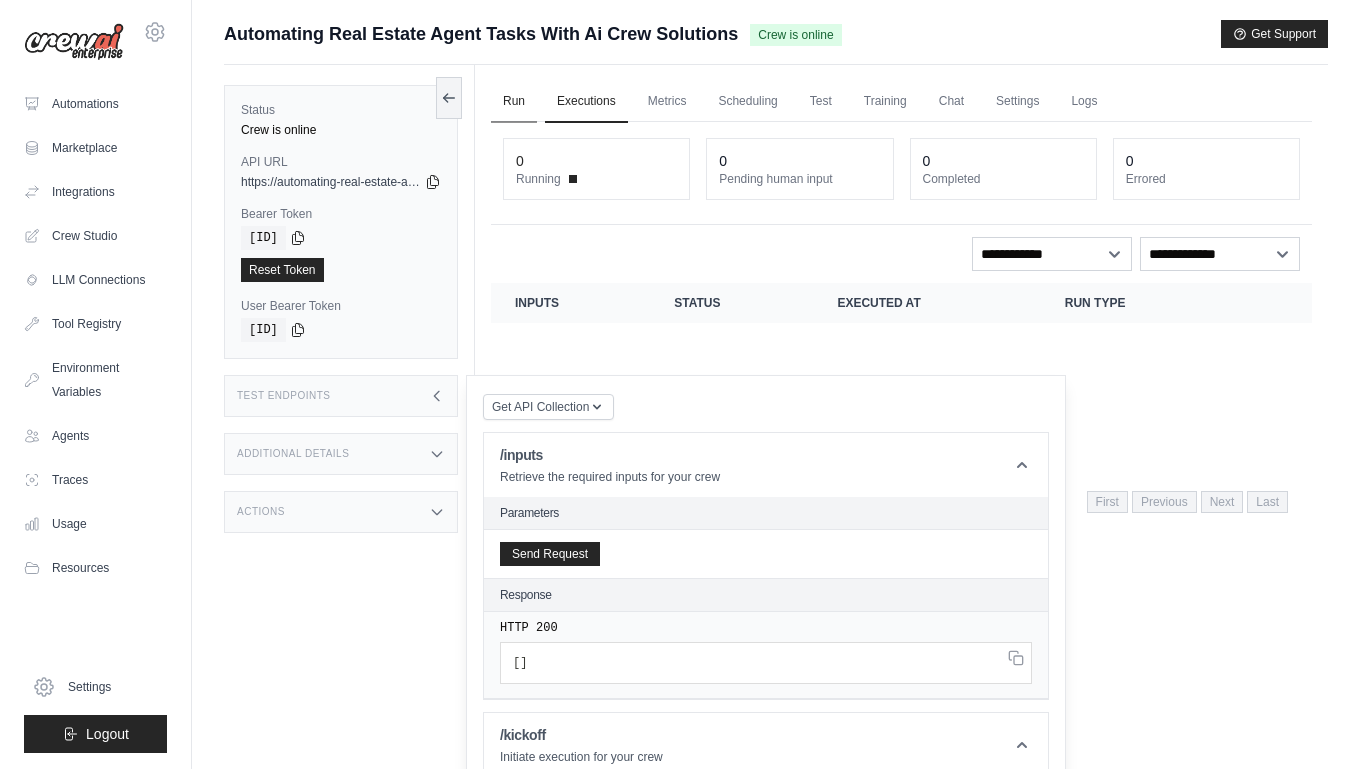click on "Run" at bounding box center [514, 102] 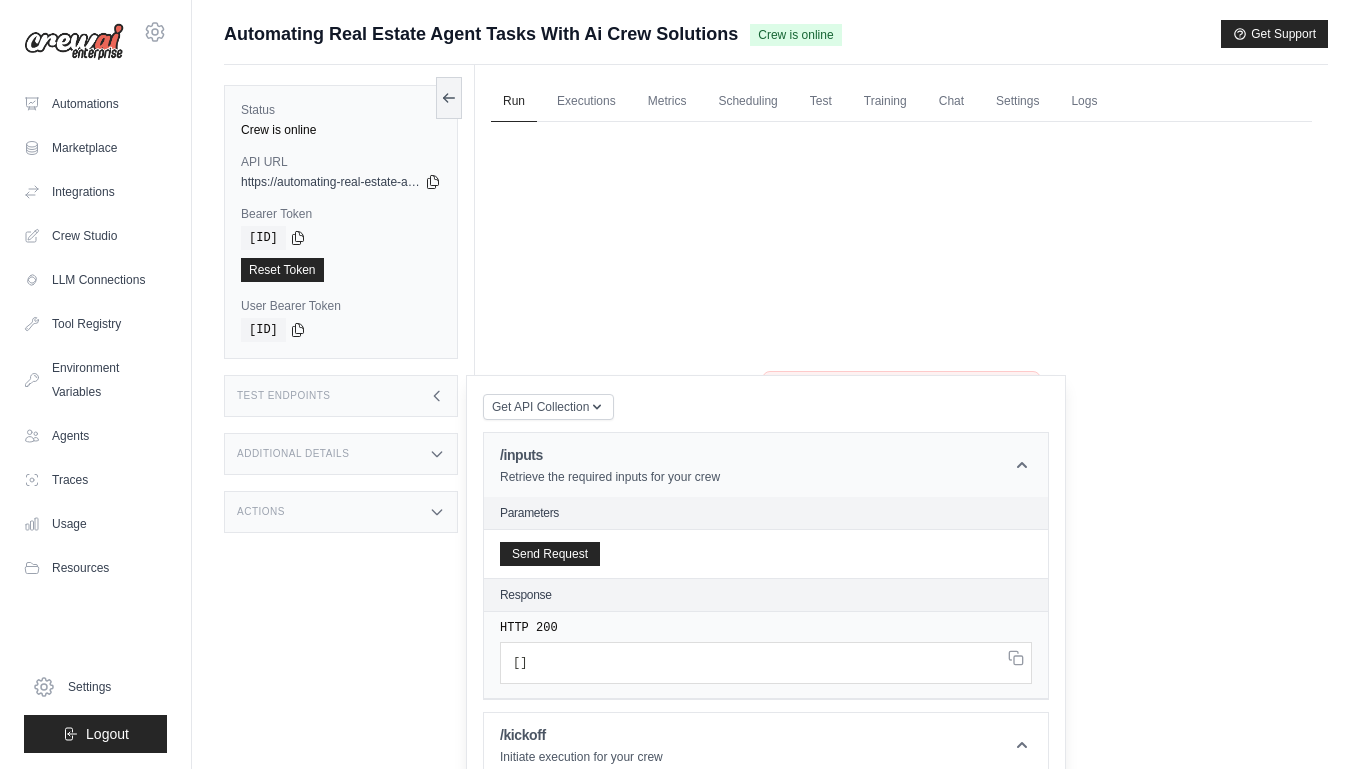 click on "/inputs
Retrieve the required inputs for your crew" at bounding box center [766, 465] 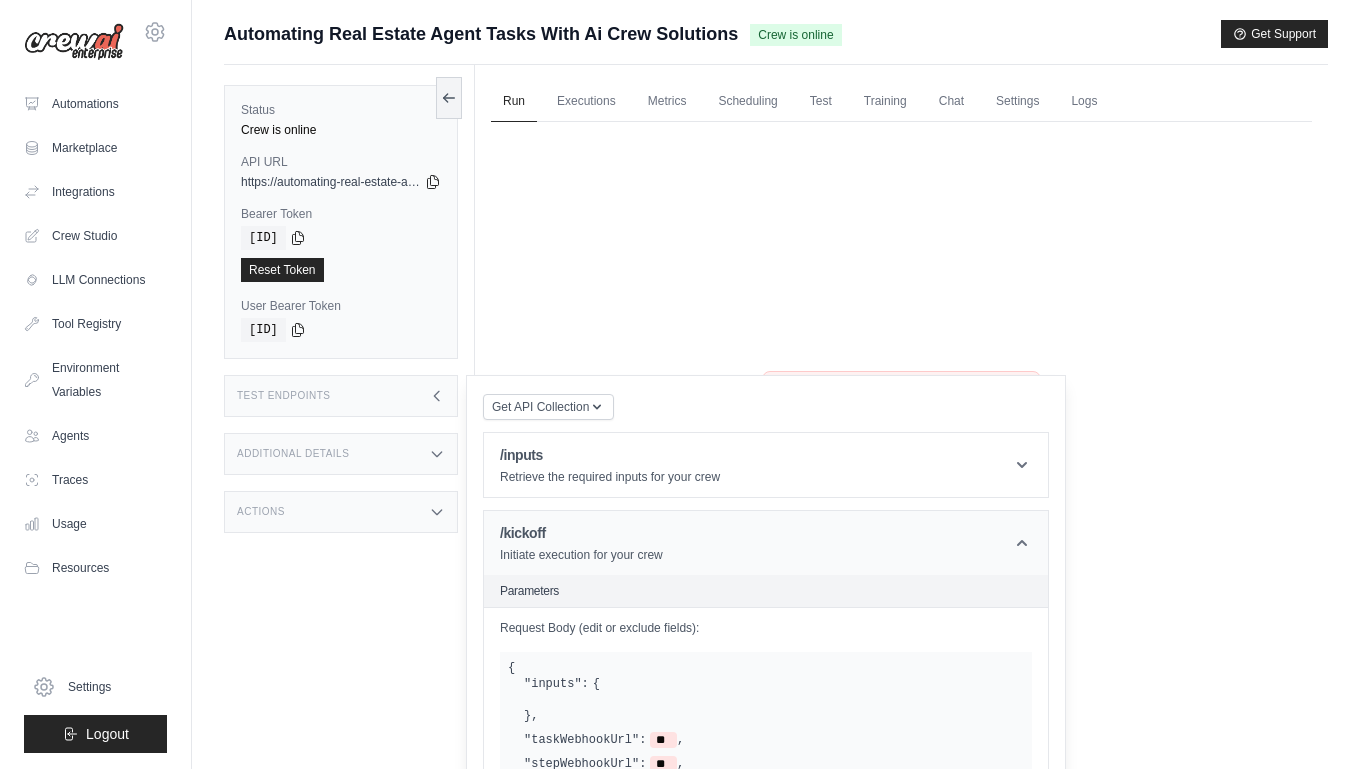 click 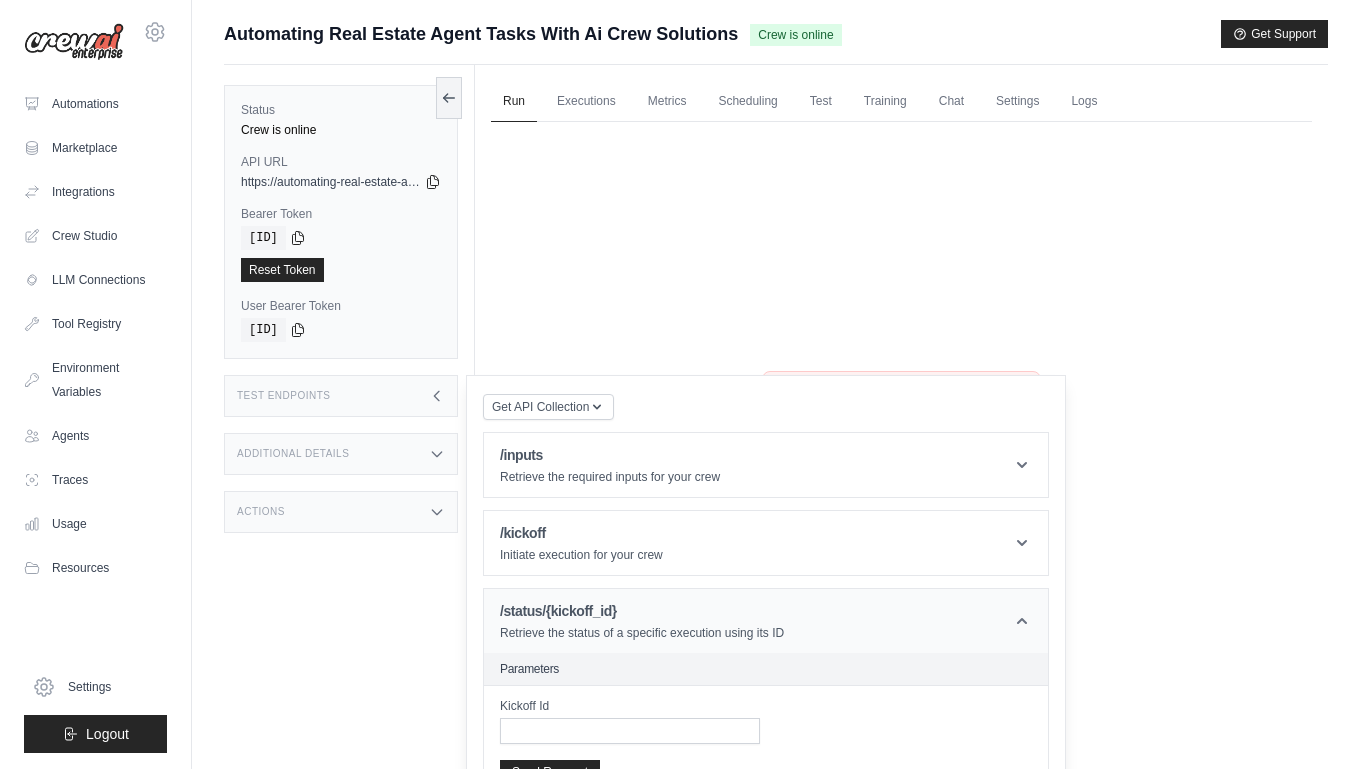 click 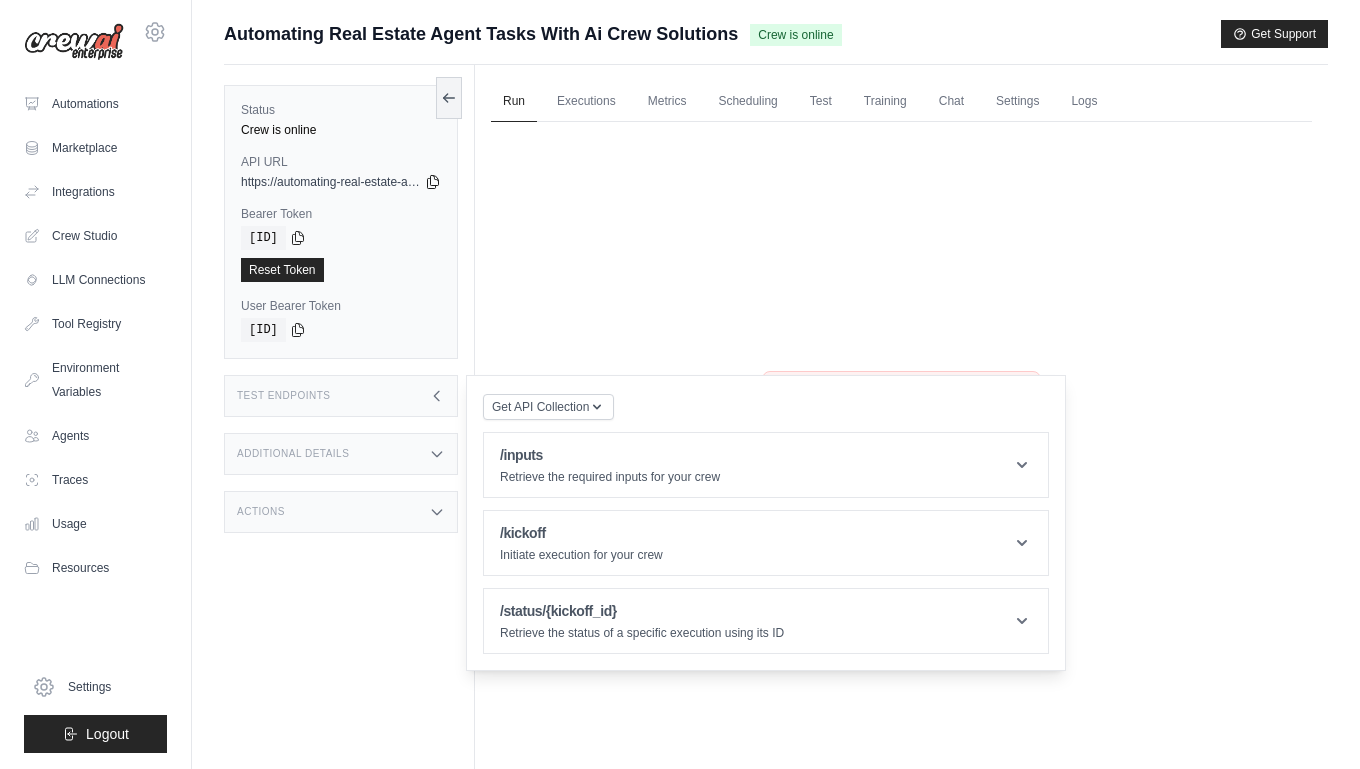 click 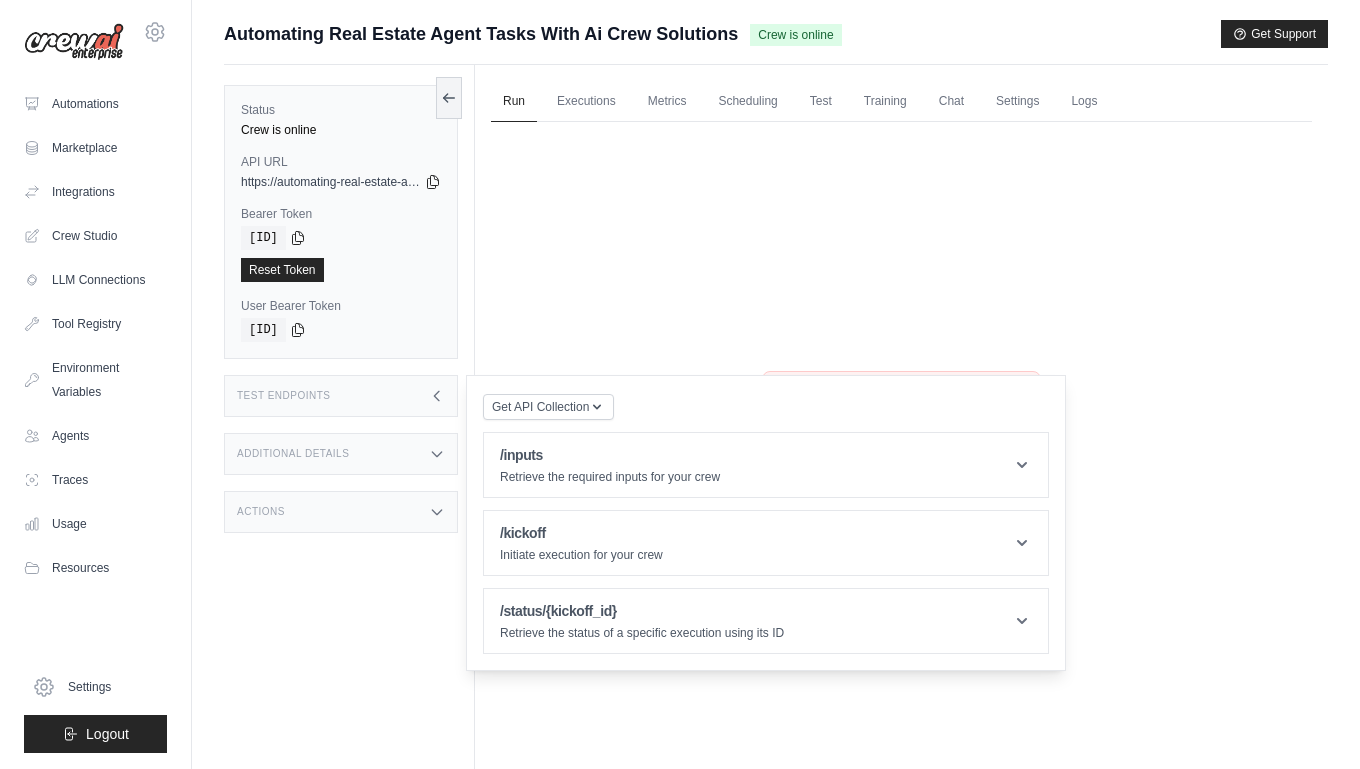 click on "Test Endpoints" at bounding box center (341, 396) 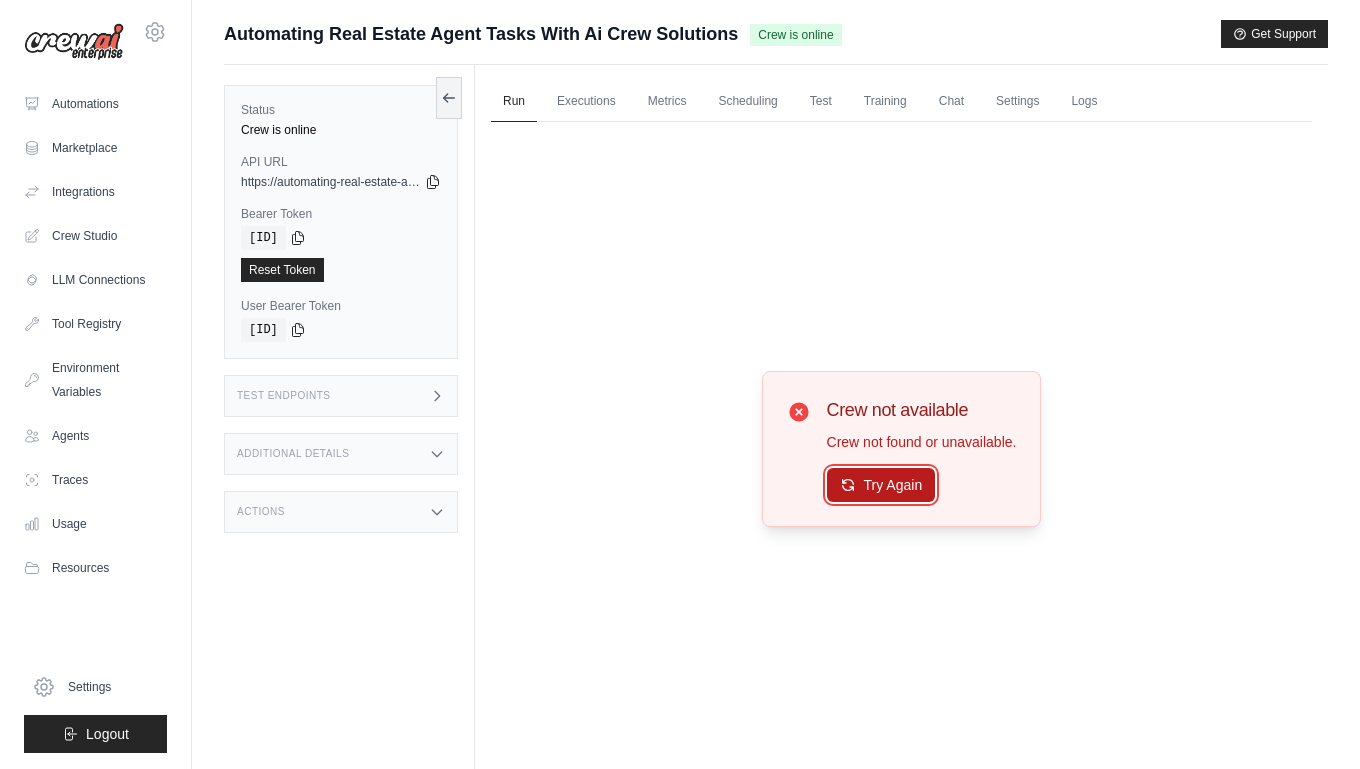 click on "Try Again" at bounding box center (881, 485) 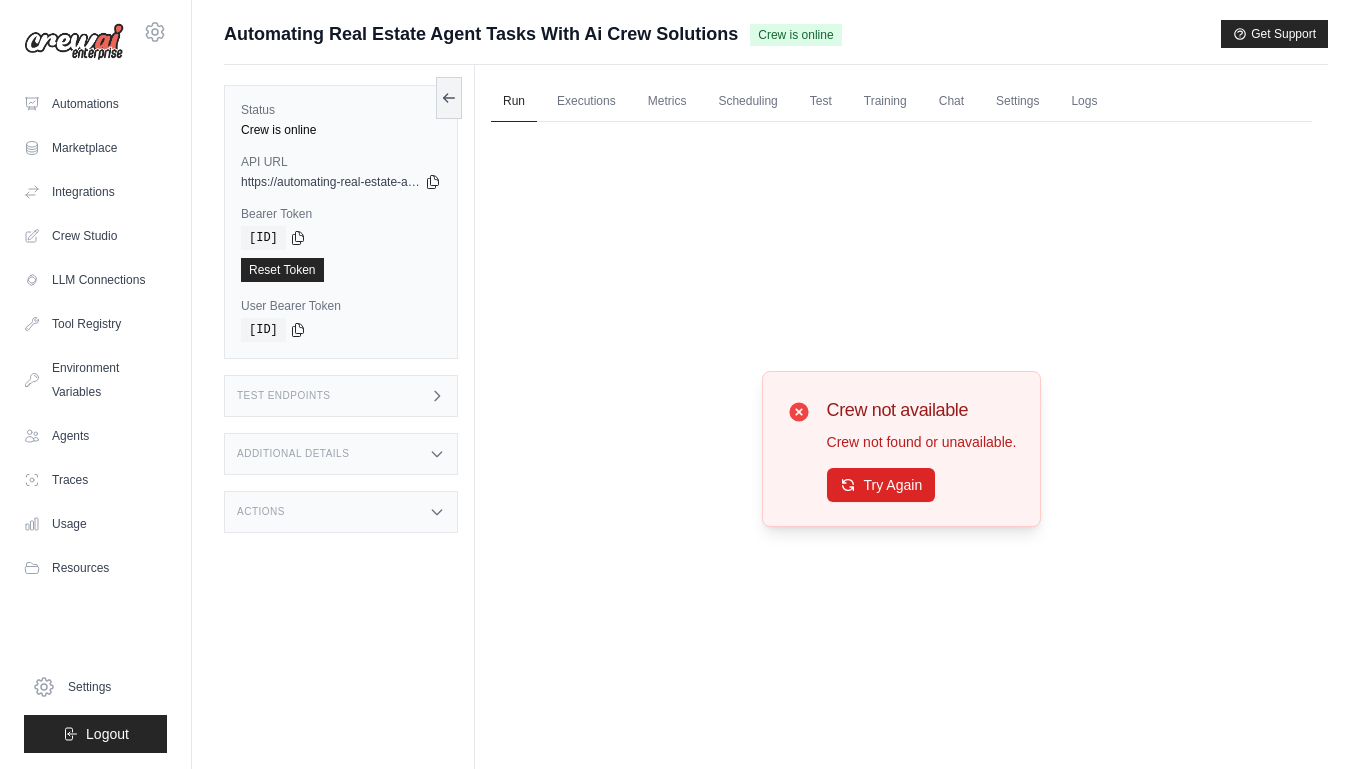 click 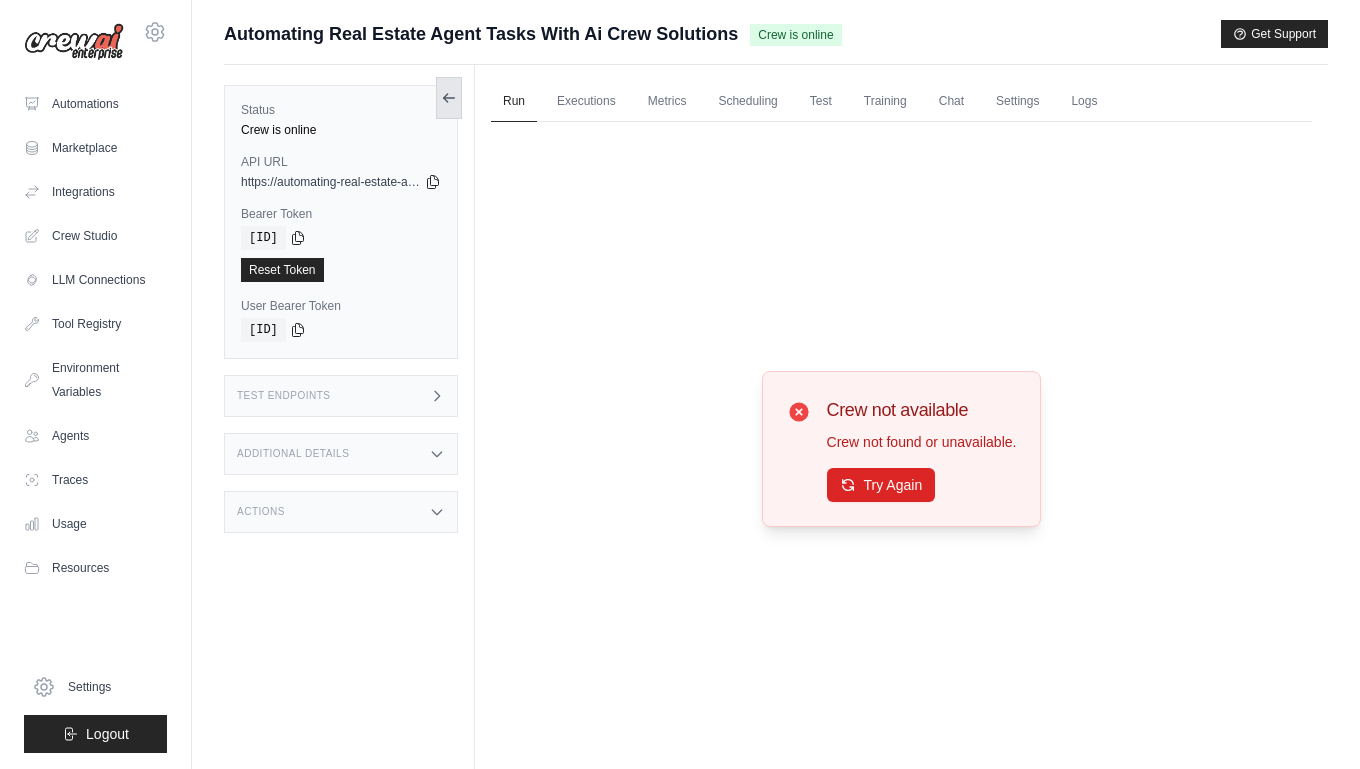 click 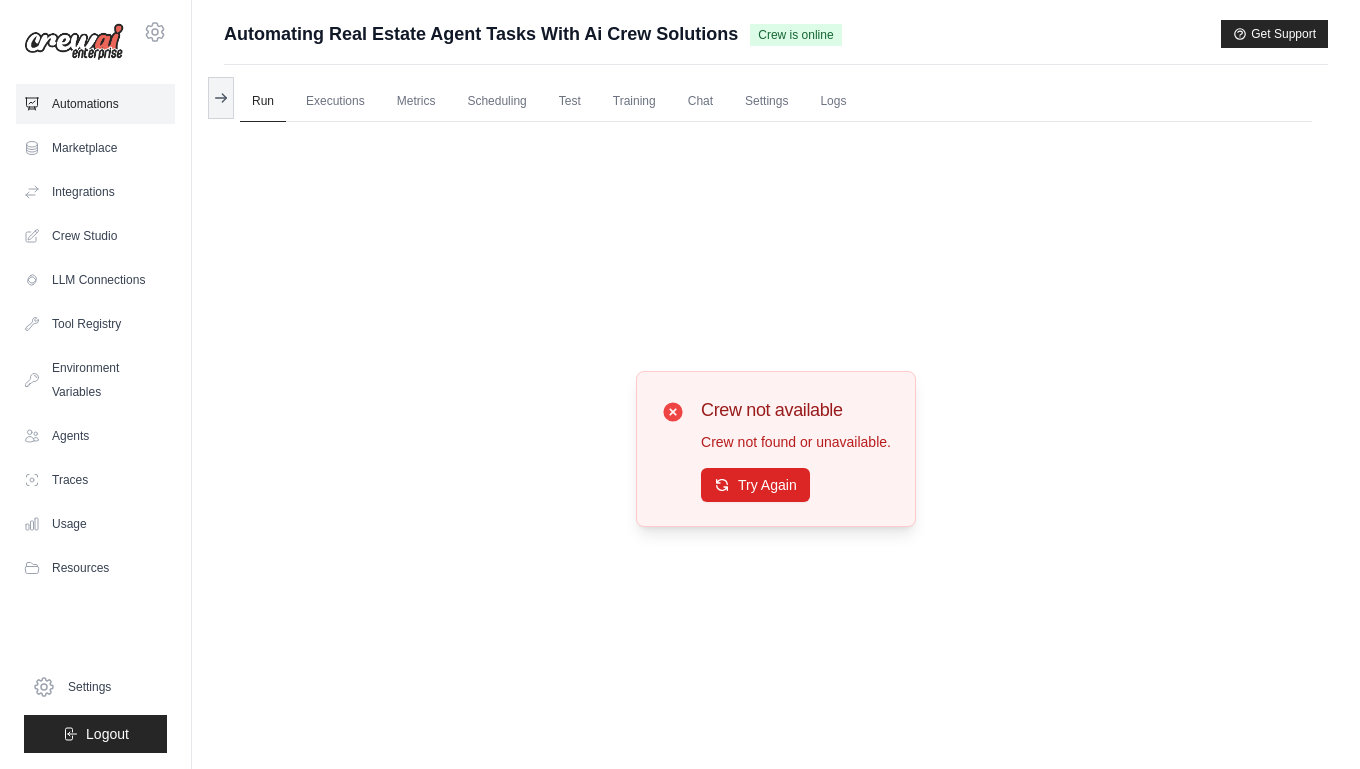 click on "Automations" at bounding box center (95, 104) 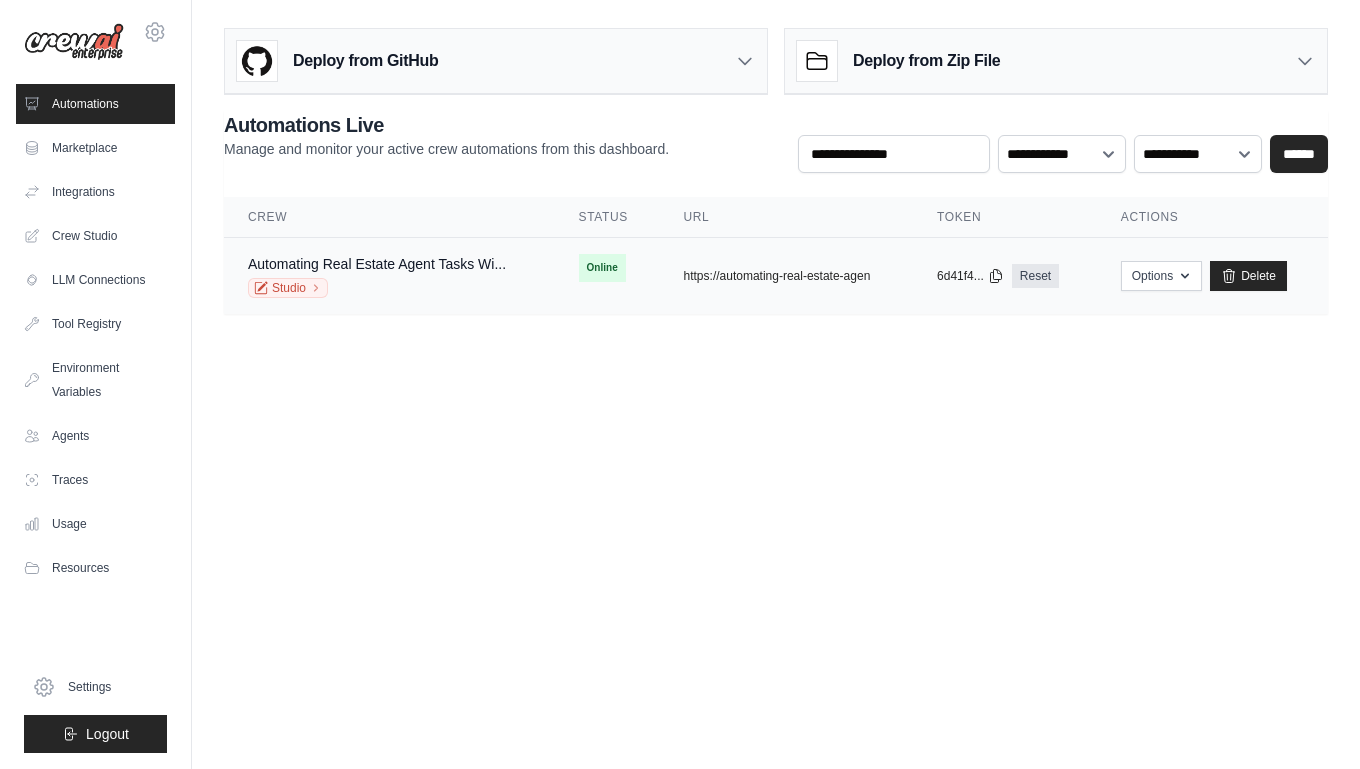 click on "Automating Real Estate Agent Tasks Wi...
Studio" at bounding box center [389, 276] 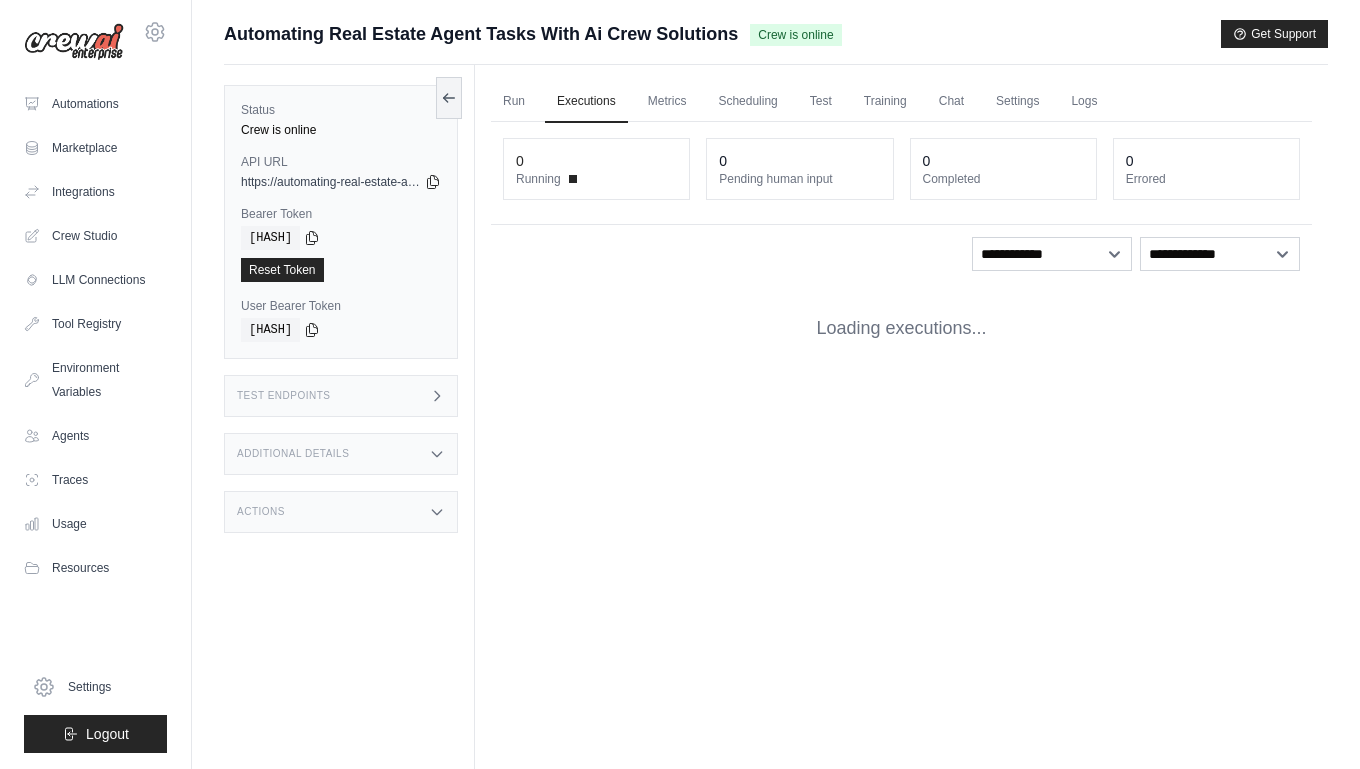 scroll, scrollTop: 0, scrollLeft: 0, axis: both 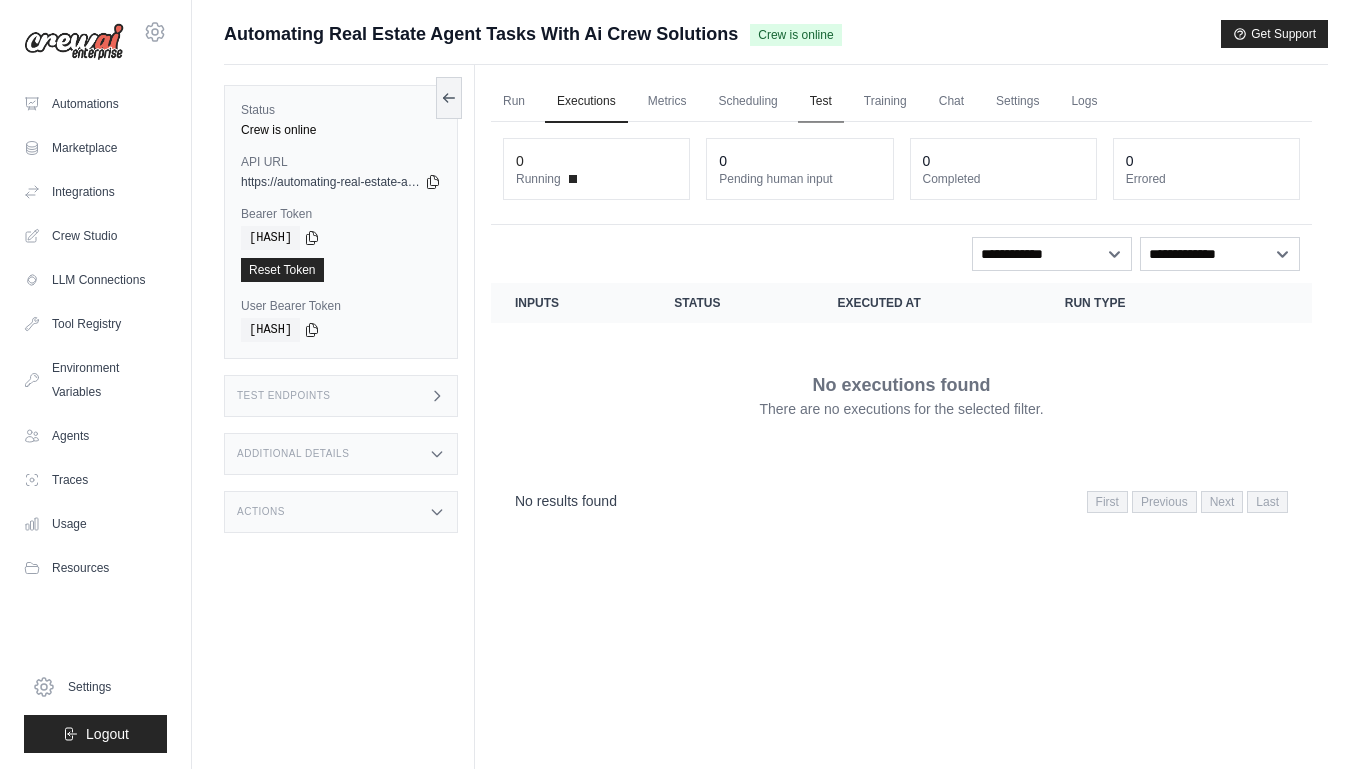click on "Test" at bounding box center [821, 102] 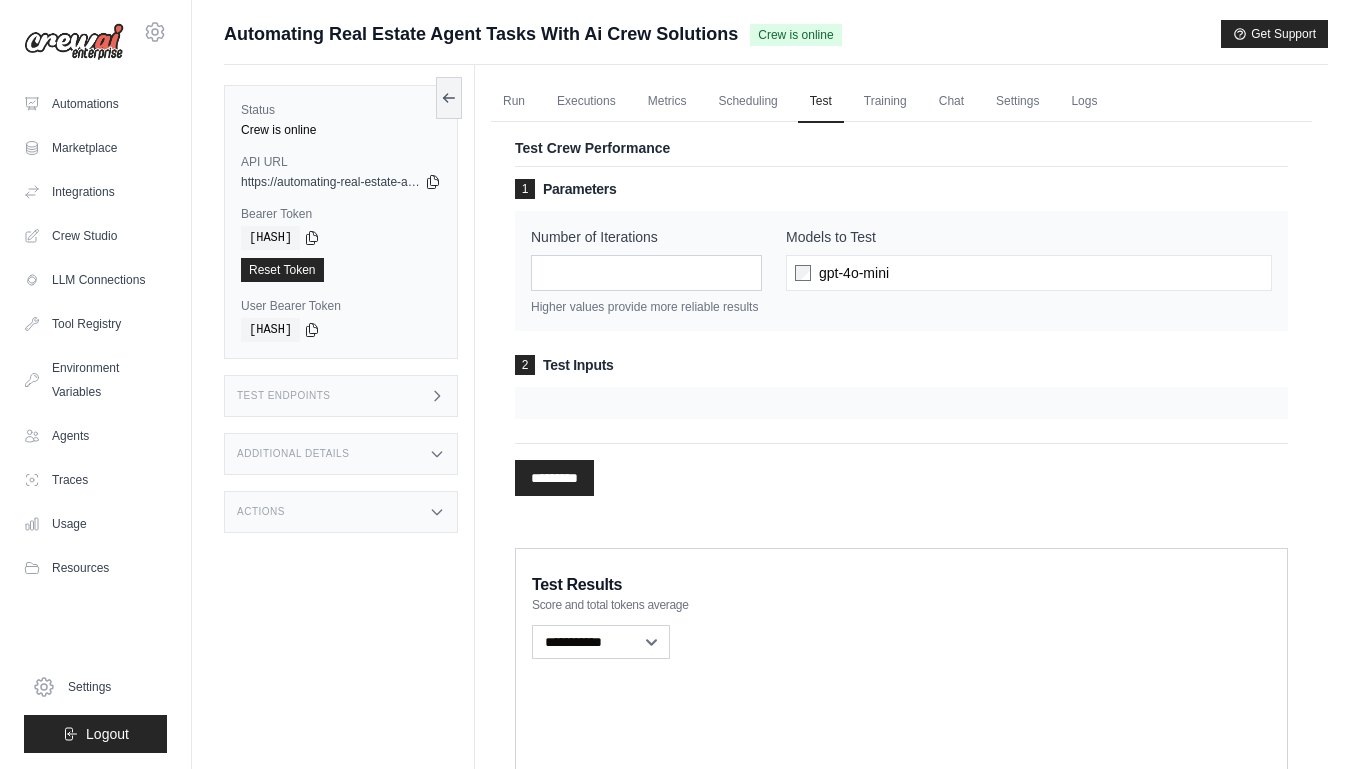 click at bounding box center (901, 403) 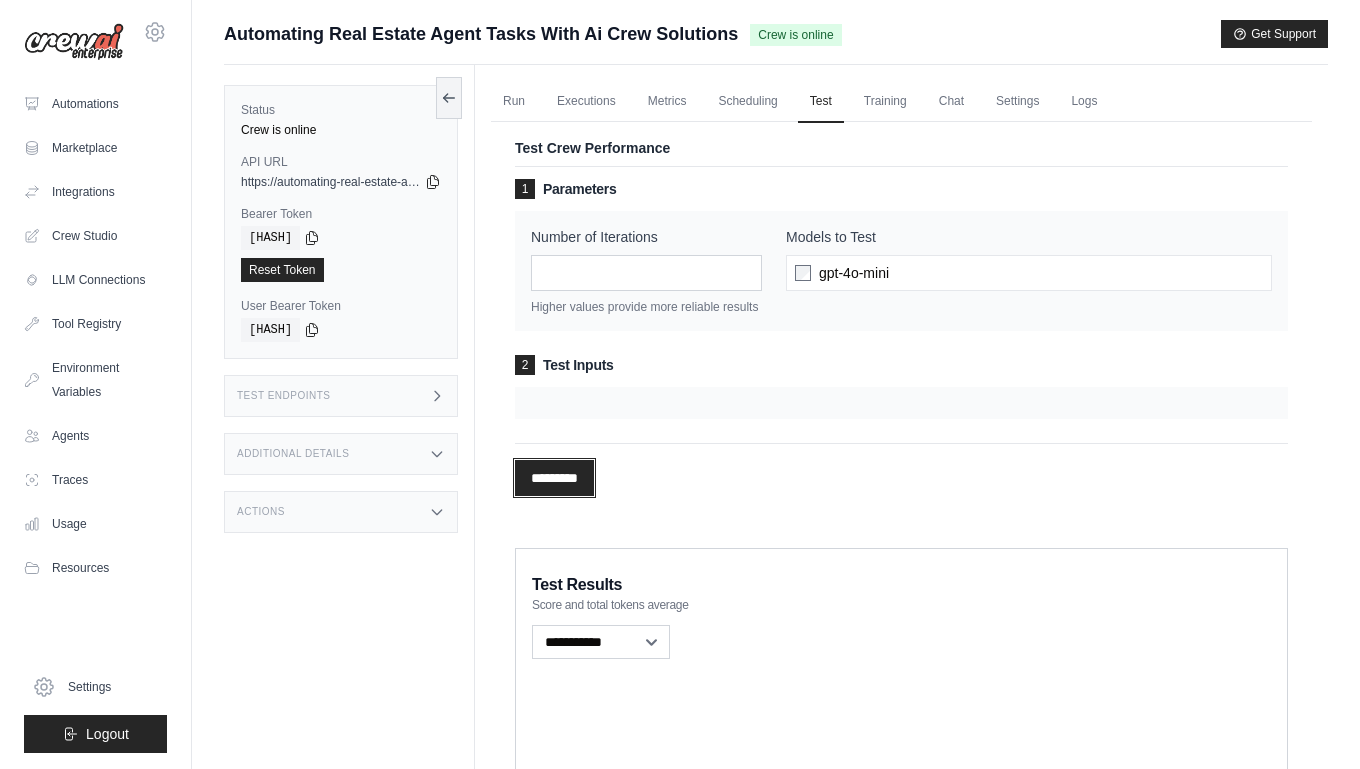 click on "*********" at bounding box center [554, 478] 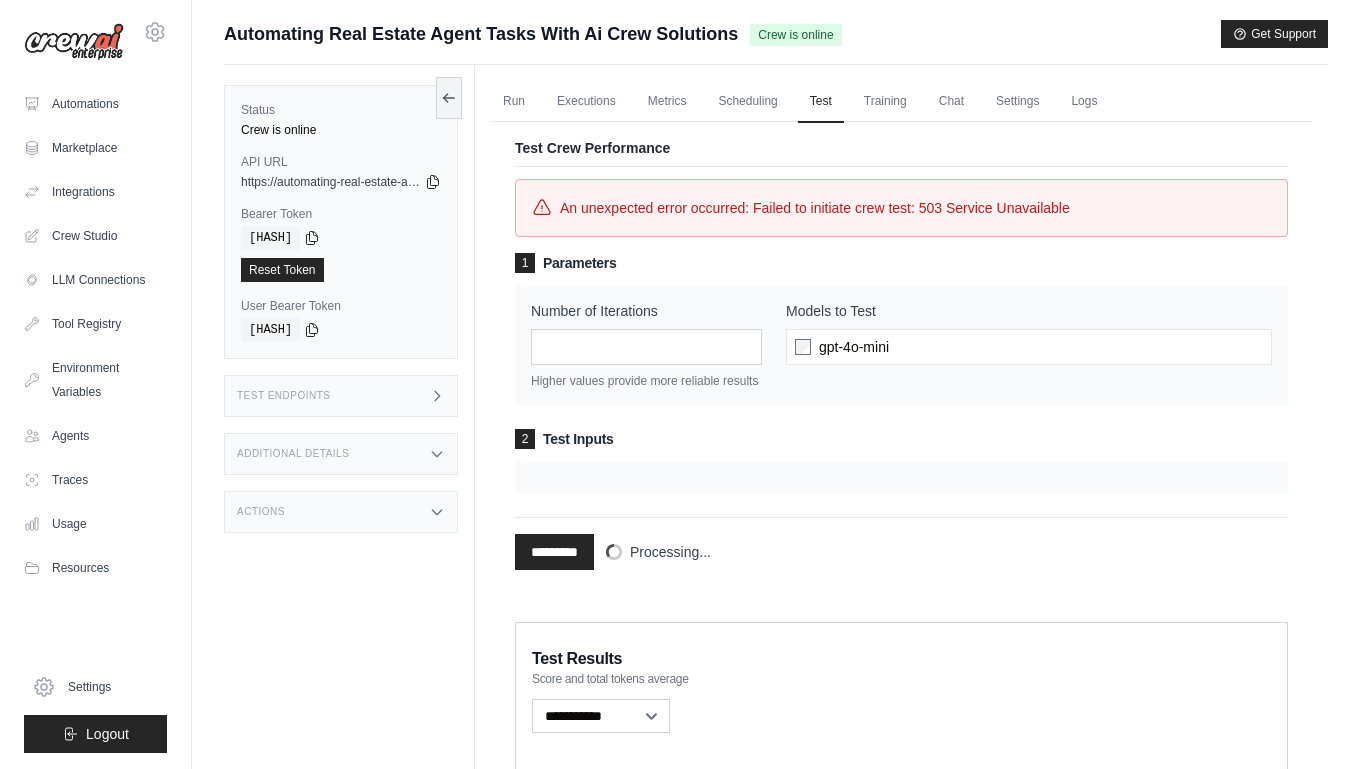 click on "2
Test Inputs" at bounding box center (901, 439) 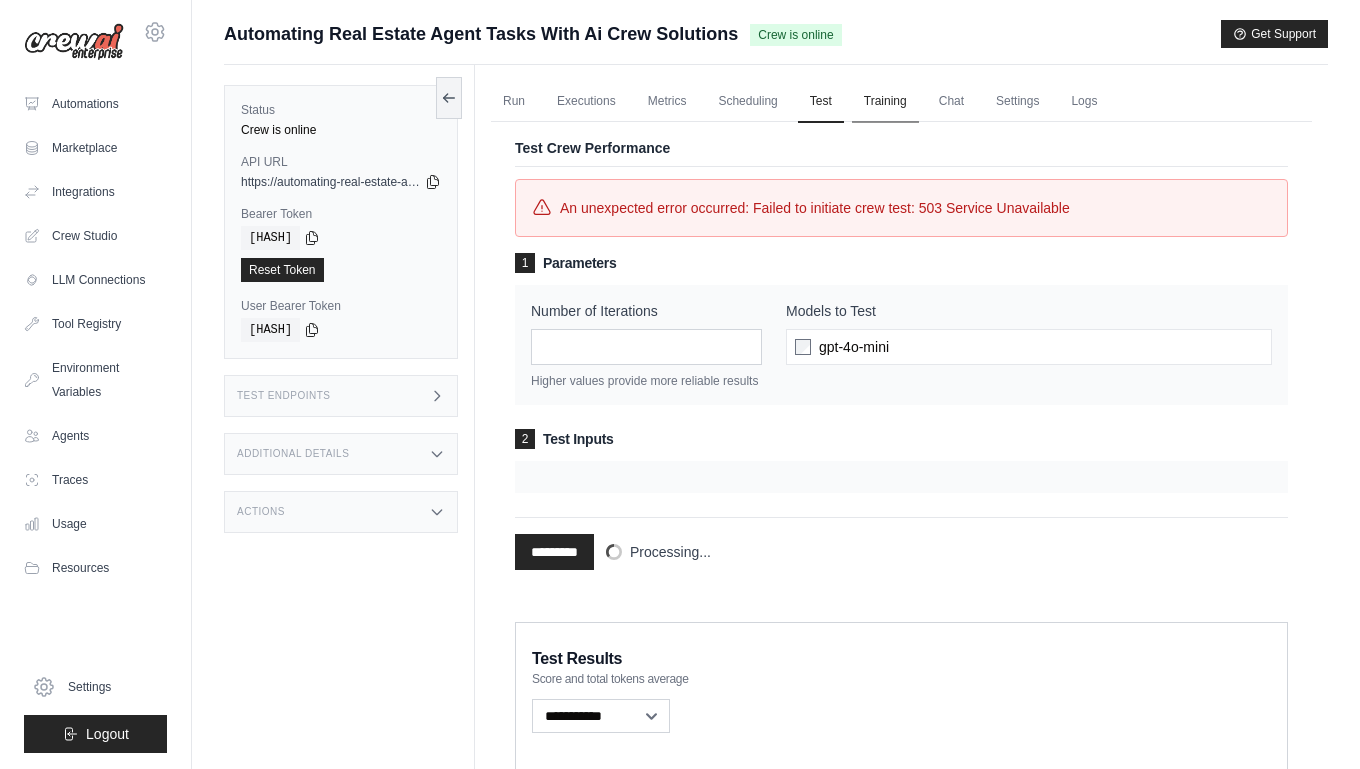 click on "Training" at bounding box center (885, 102) 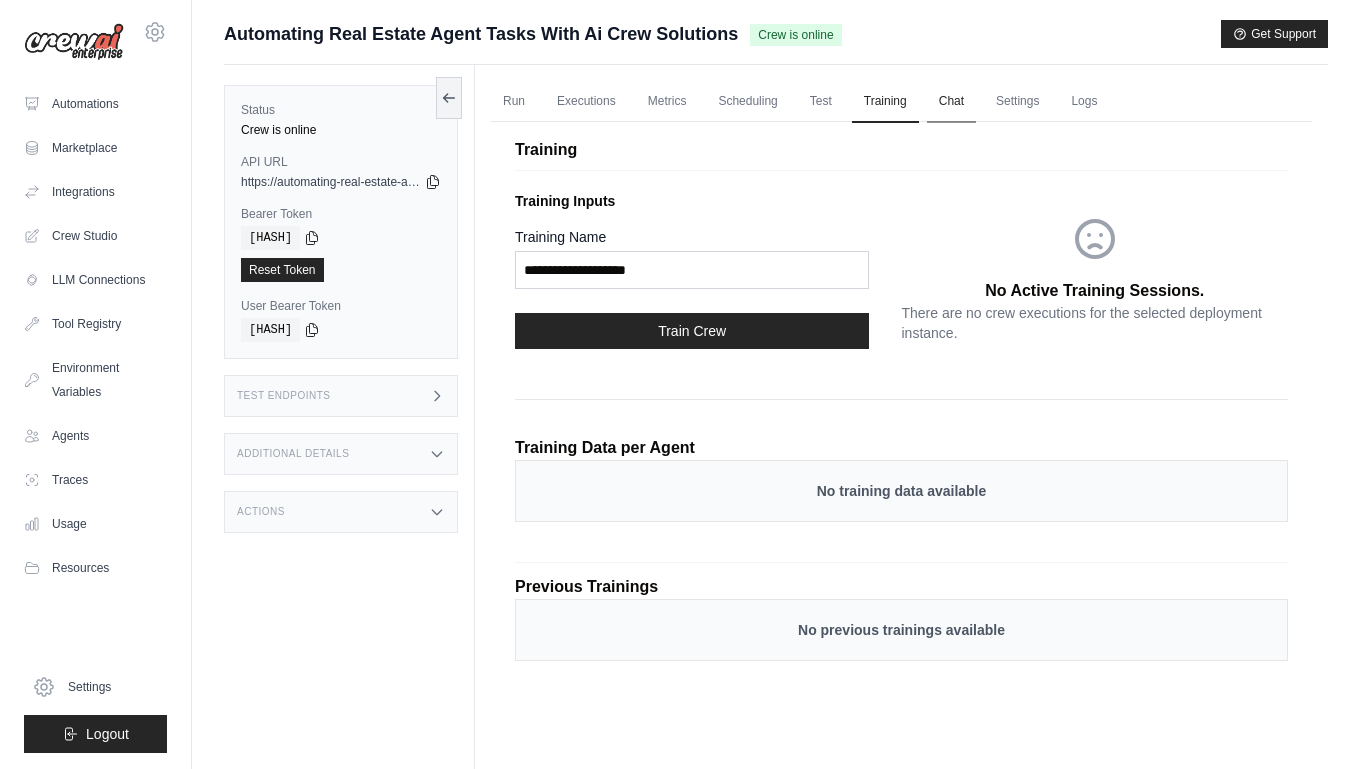 click on "Chat" at bounding box center [951, 102] 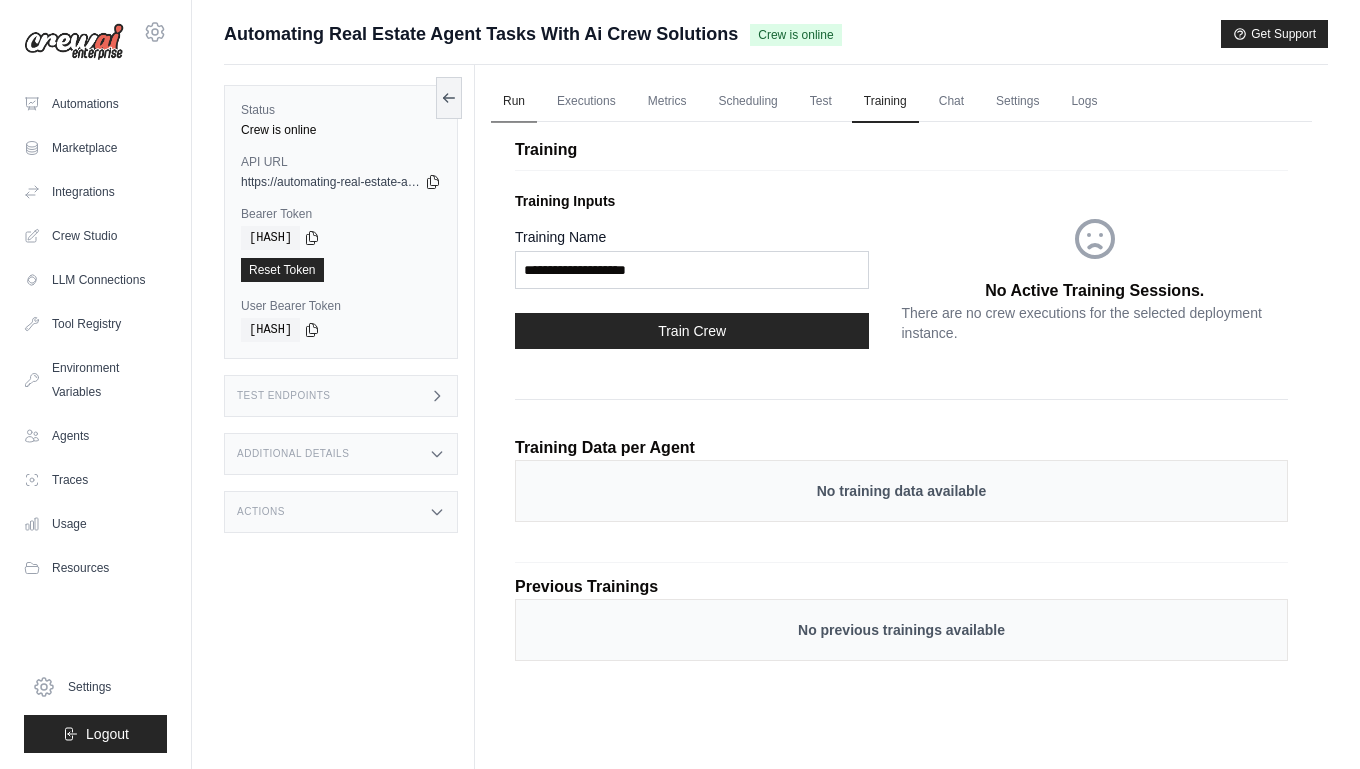 click on "Run" at bounding box center (514, 102) 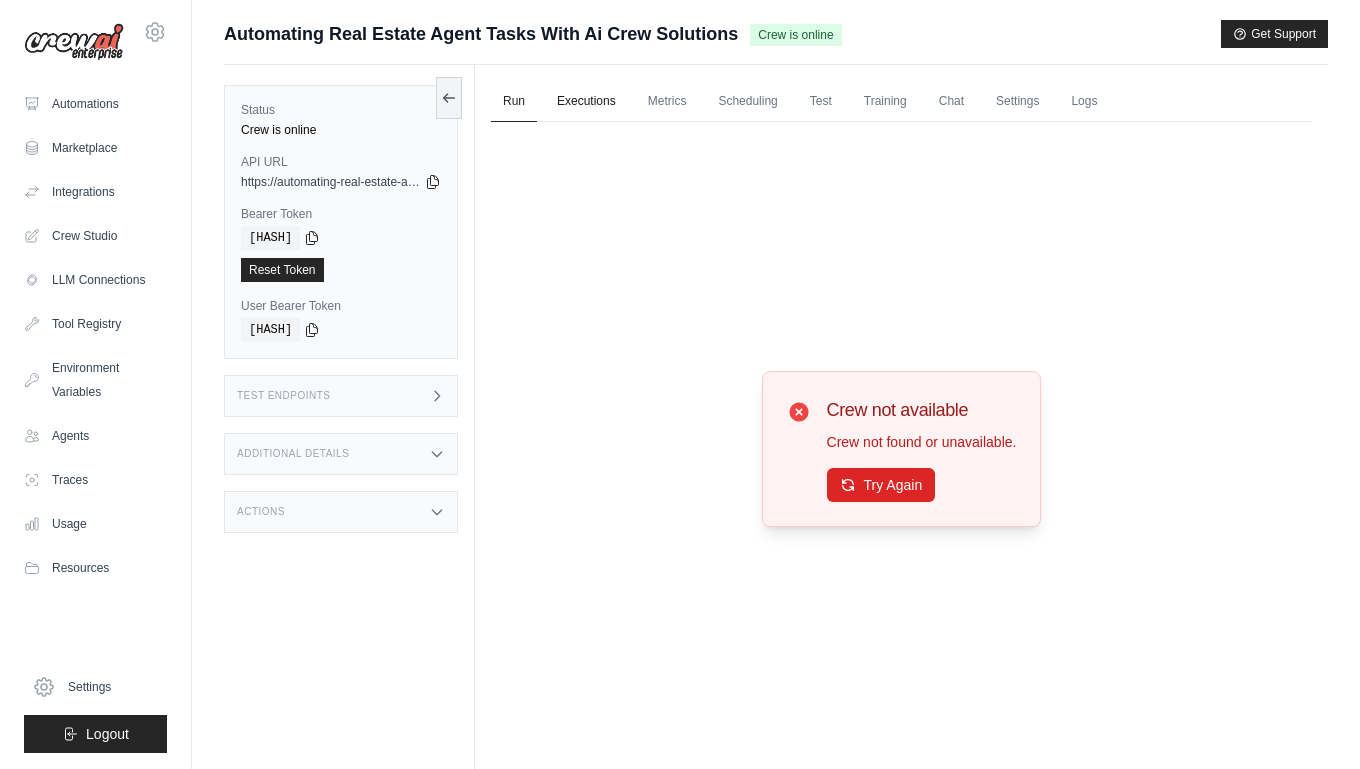 click on "Executions" at bounding box center (586, 102) 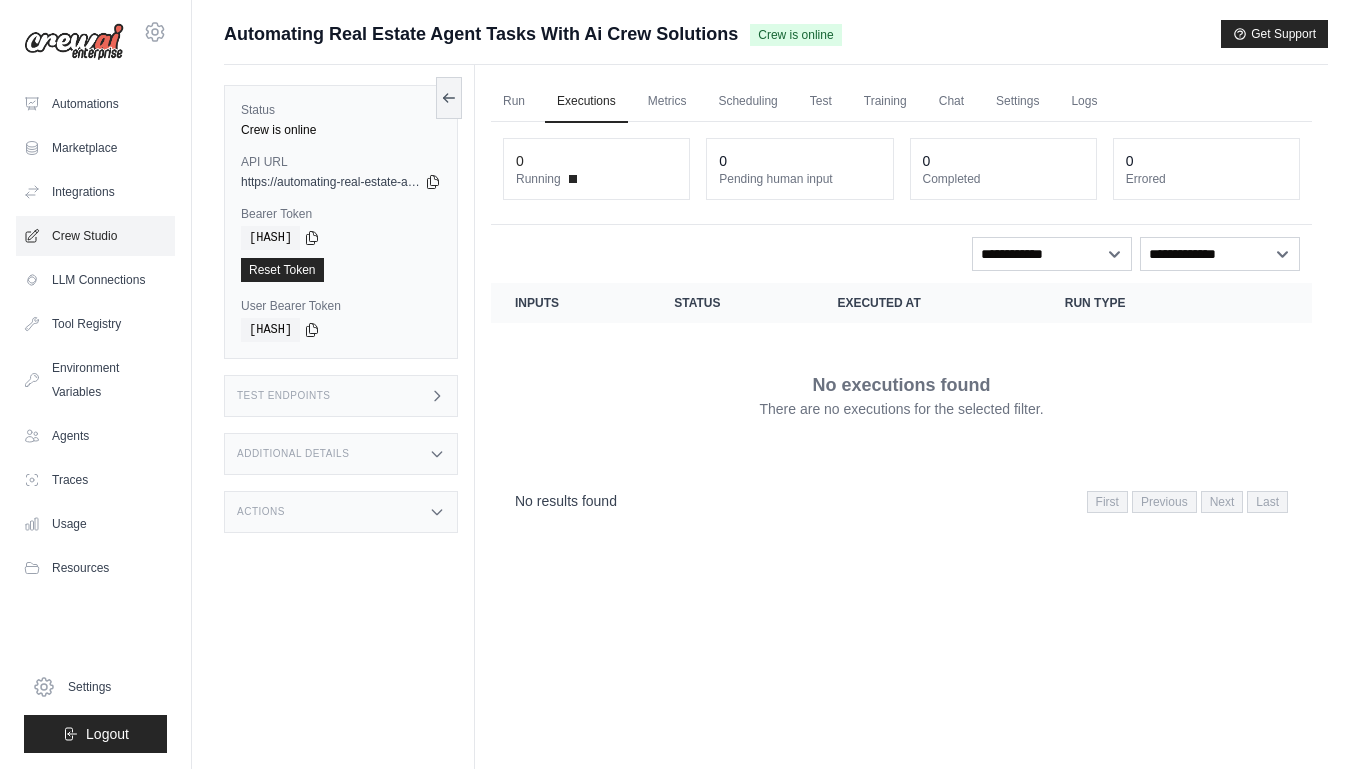 click on "Crew Studio" at bounding box center [95, 236] 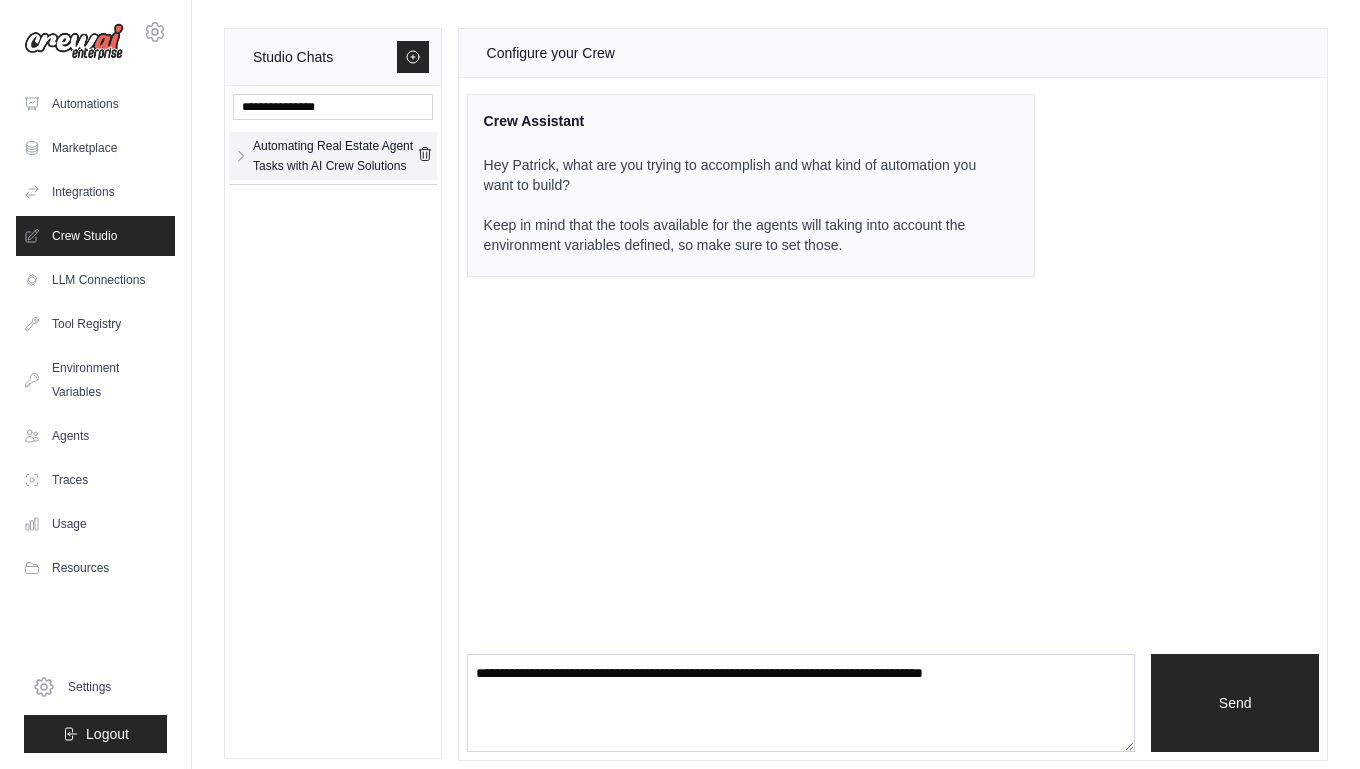 click on "Automating Real Estate Agent Tasks with AI Crew Solutions" at bounding box center (335, 156) 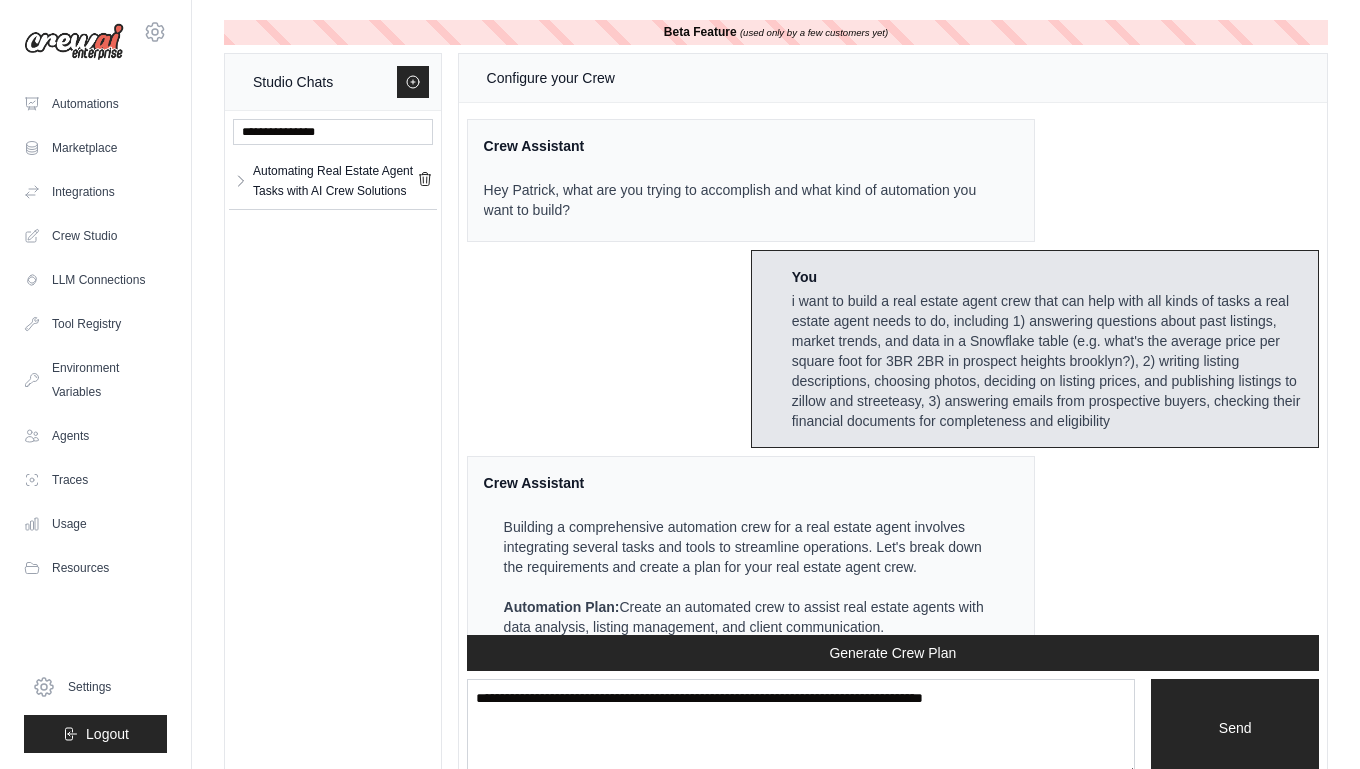 scroll, scrollTop: 2350, scrollLeft: 0, axis: vertical 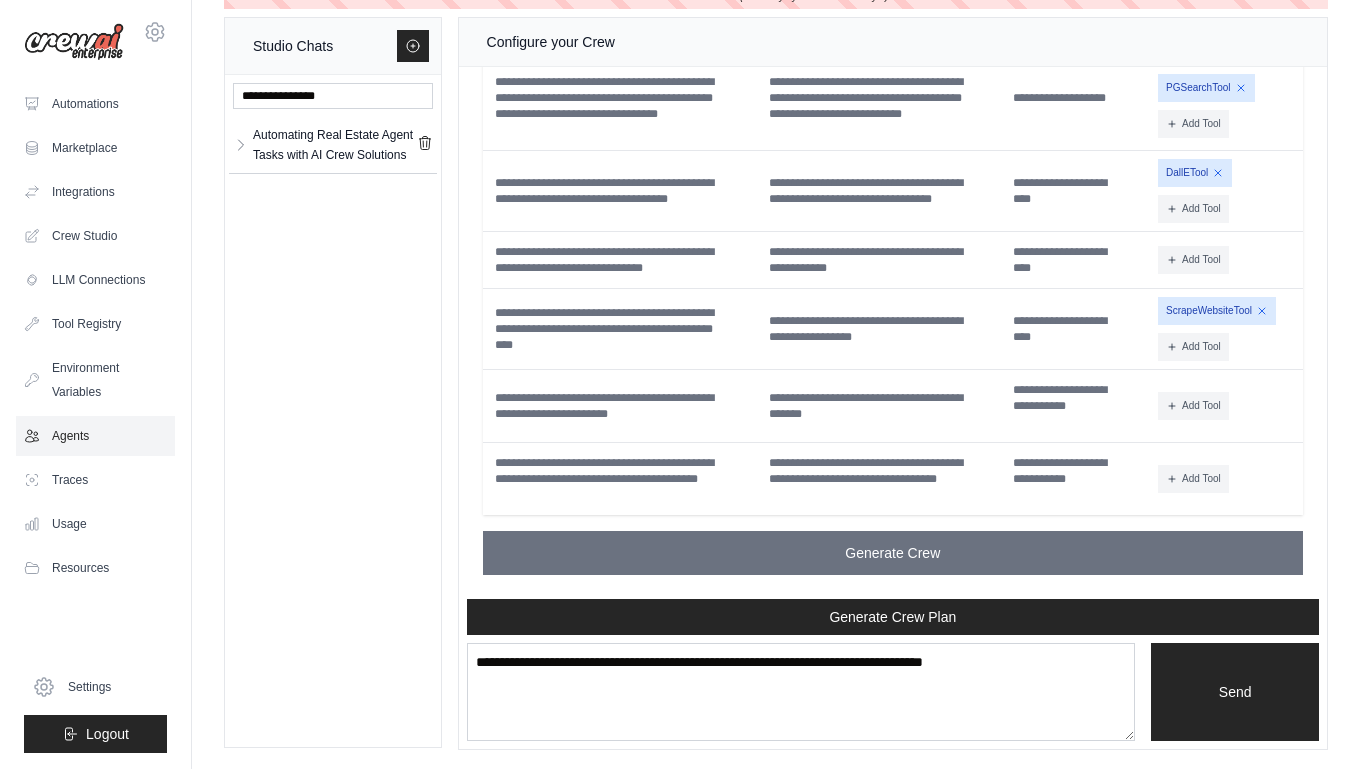 click on "Agents" at bounding box center (95, 436) 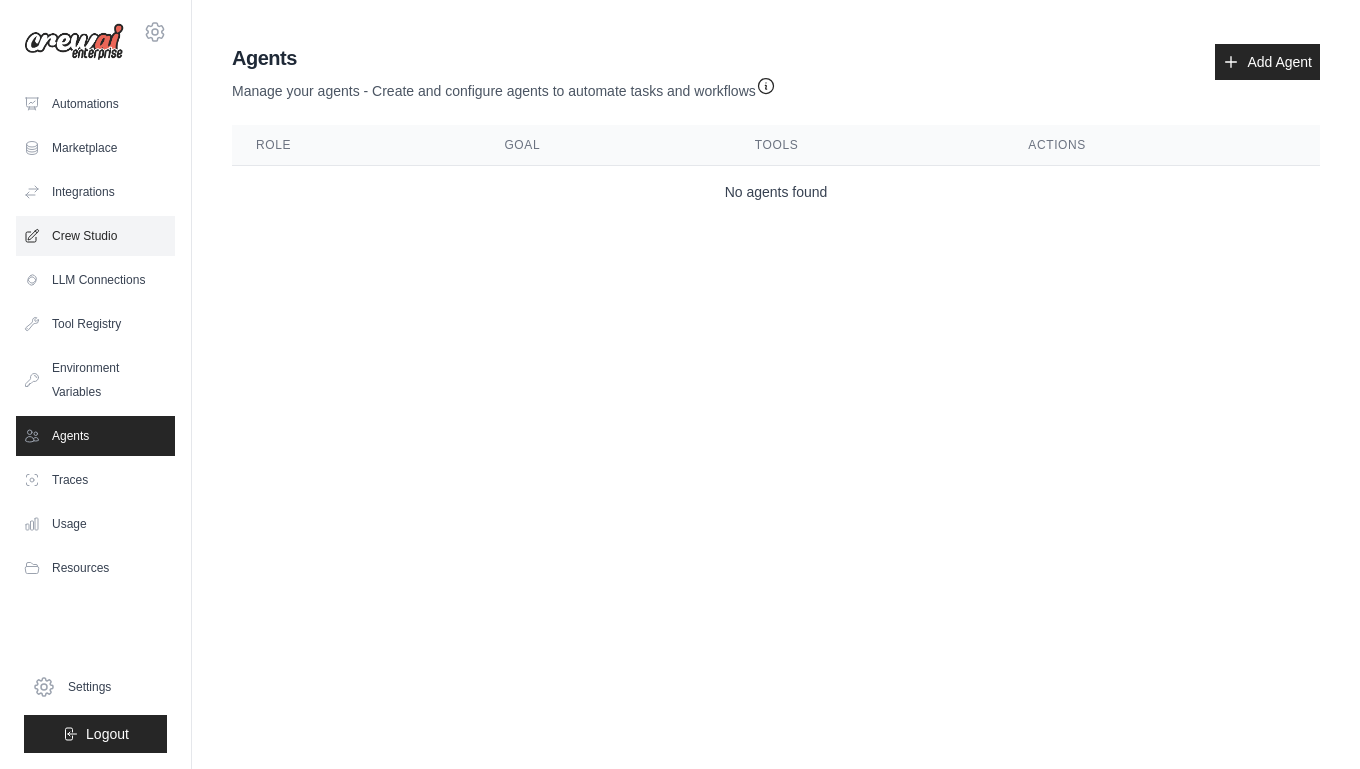 click on "Crew Studio" at bounding box center (95, 236) 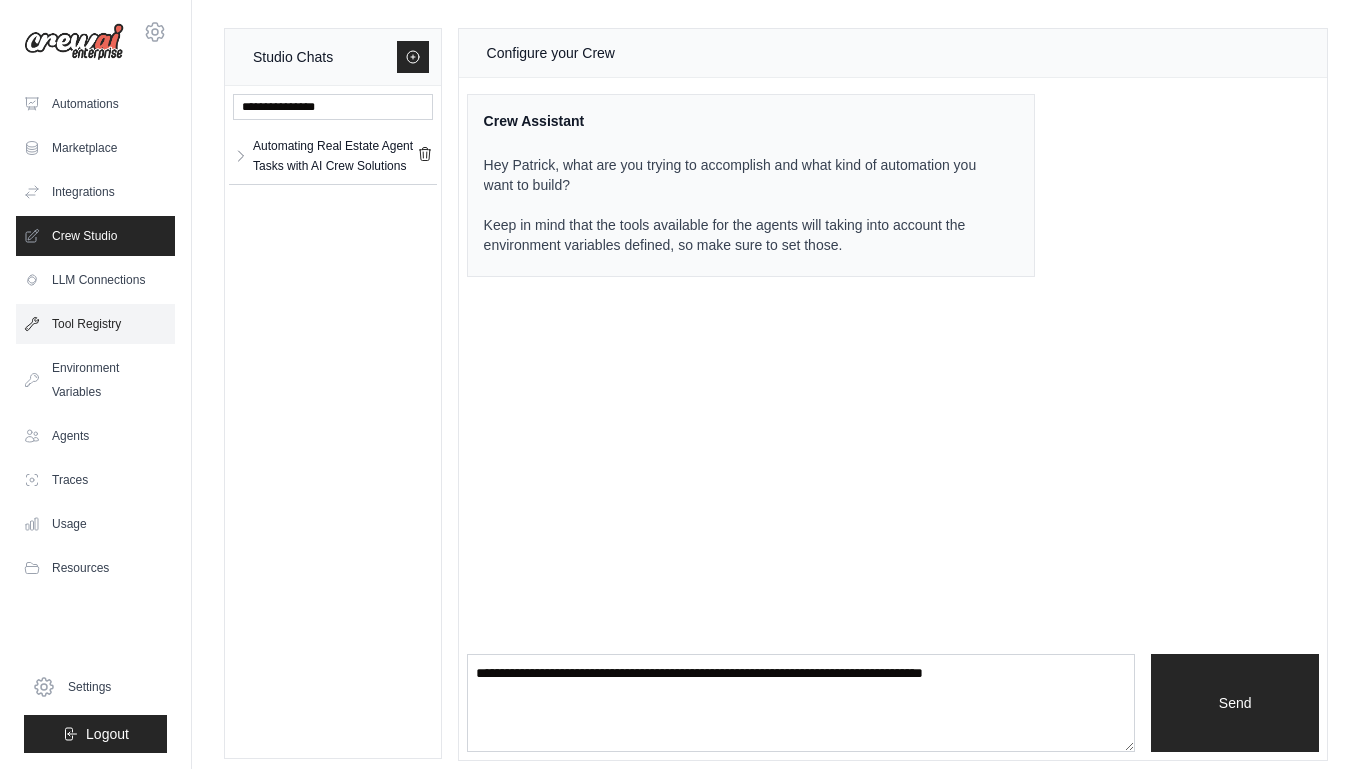 click on "Tool Registry" at bounding box center [95, 324] 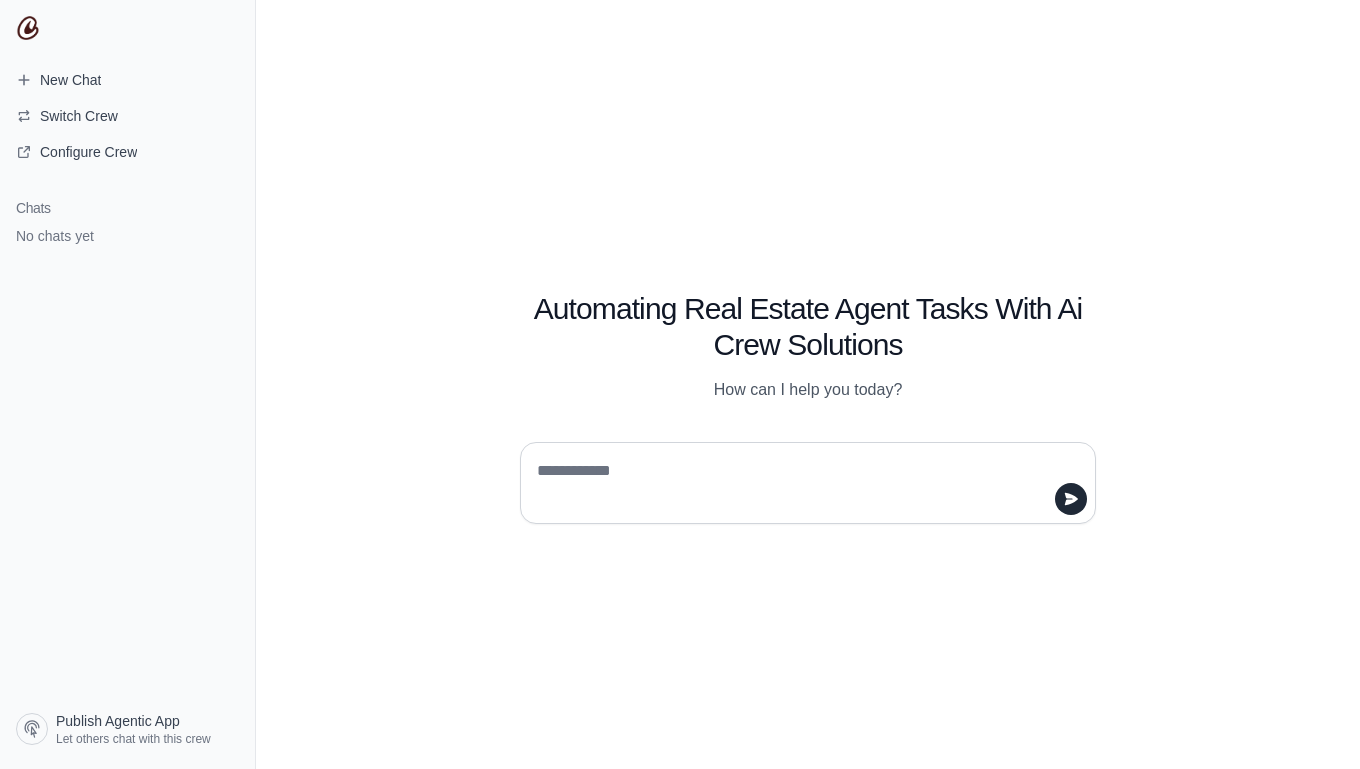 scroll, scrollTop: 0, scrollLeft: 0, axis: both 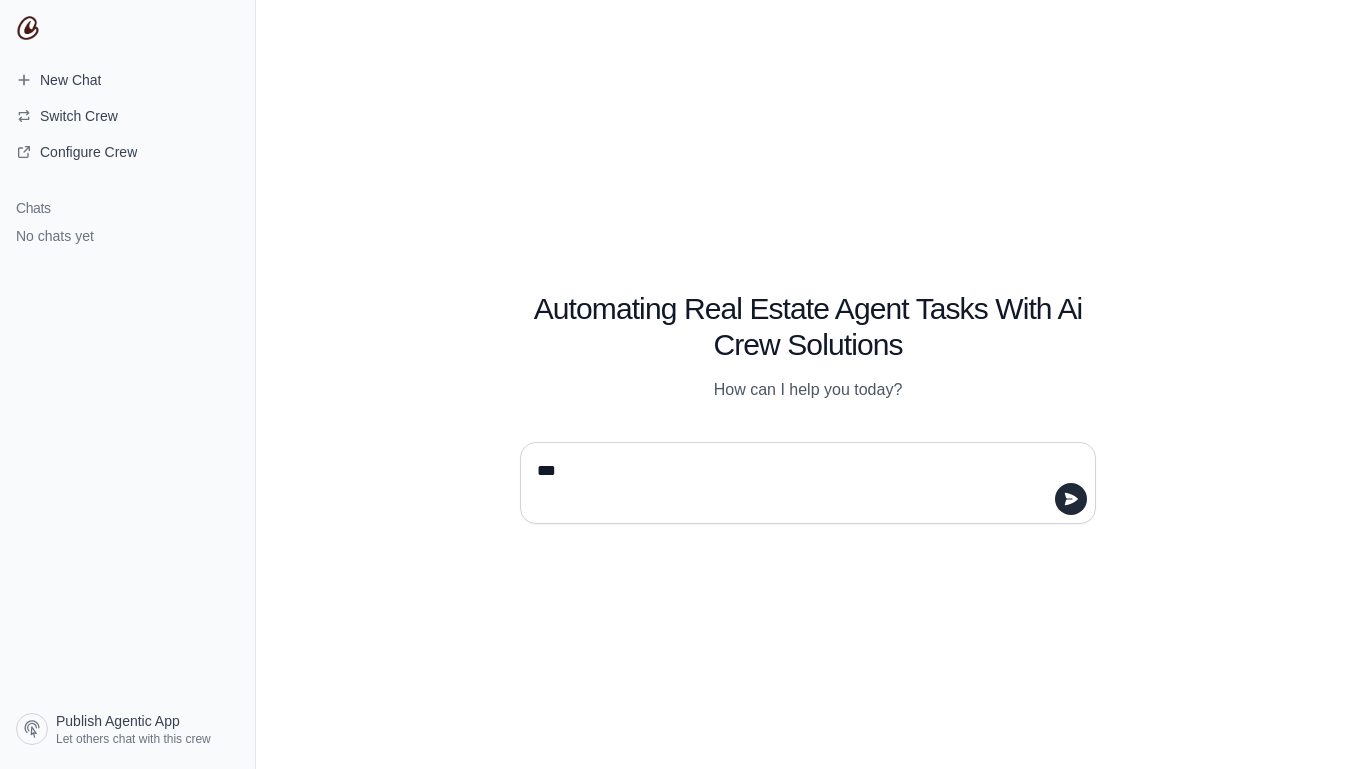 type on "****" 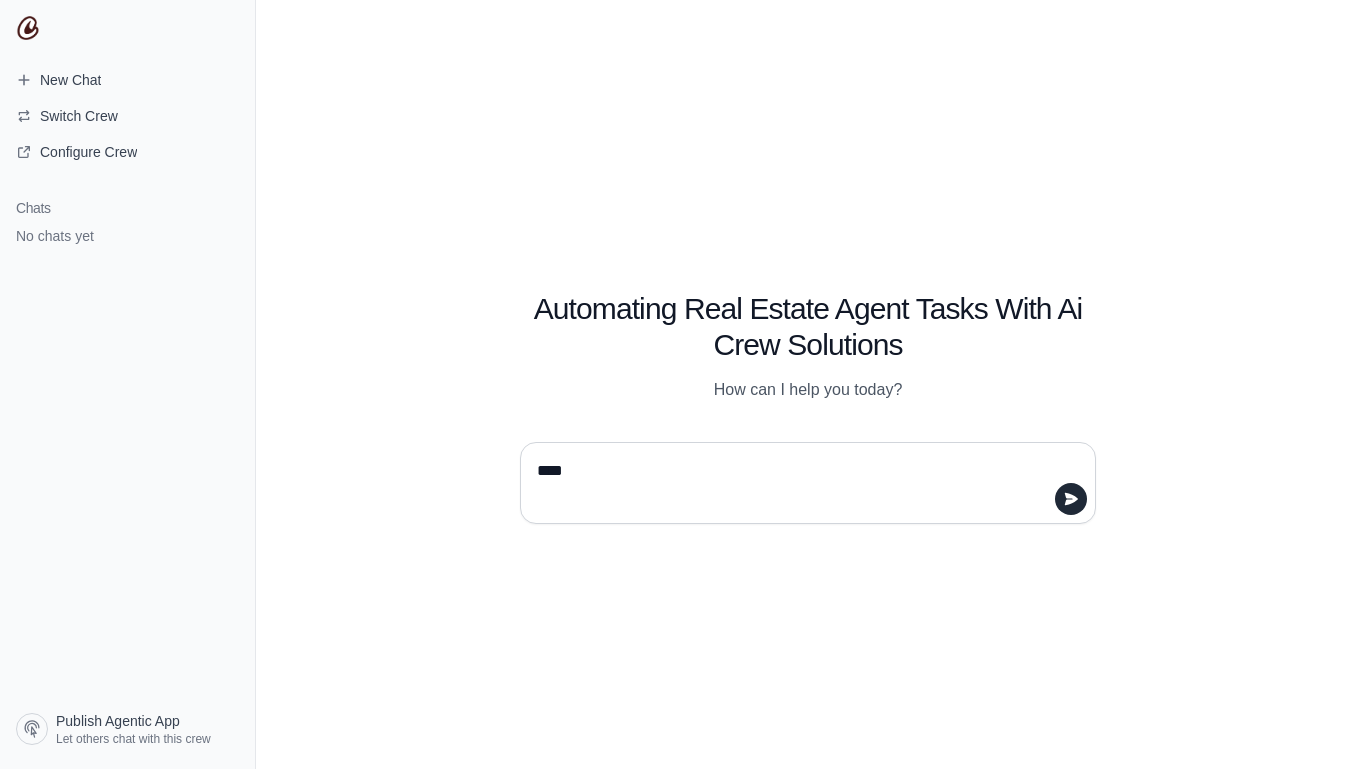 type 